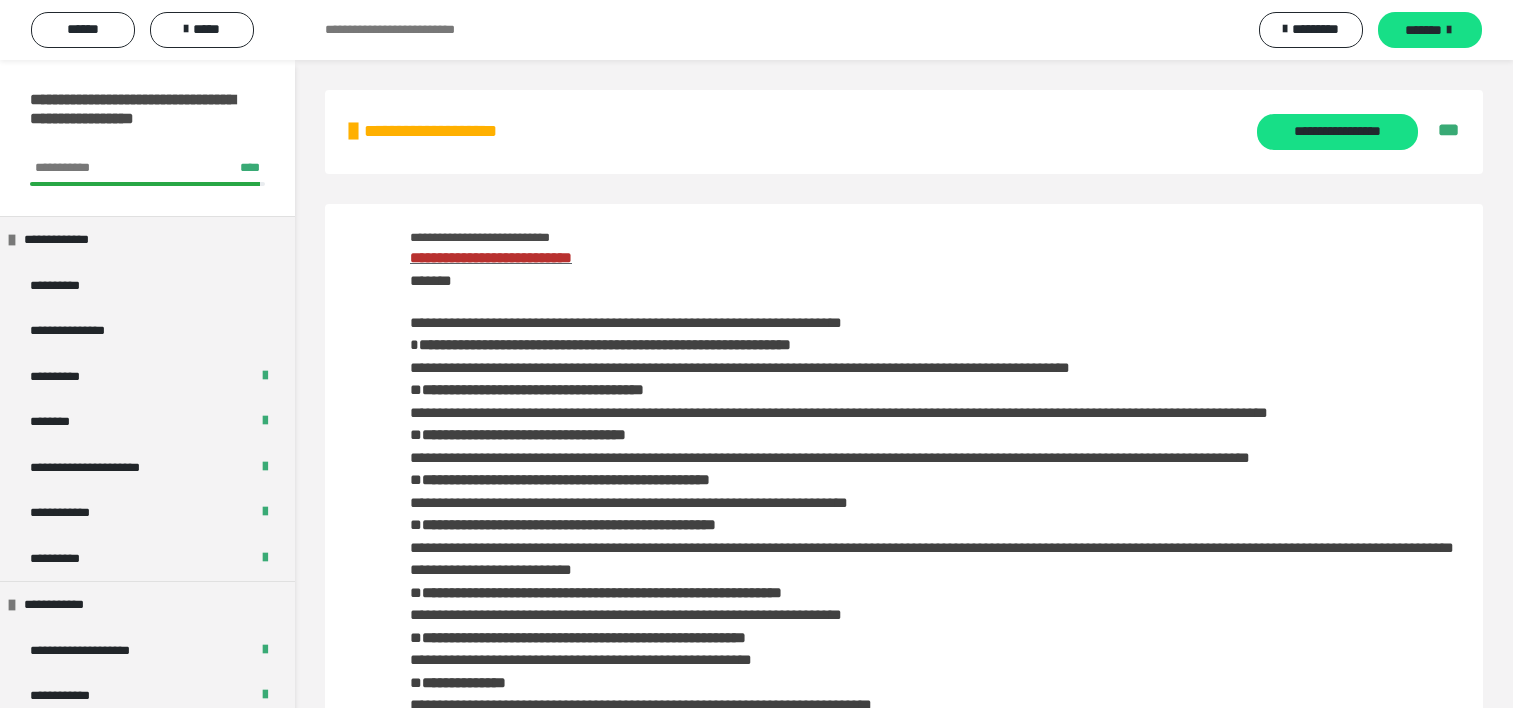 scroll, scrollTop: 3423, scrollLeft: 0, axis: vertical 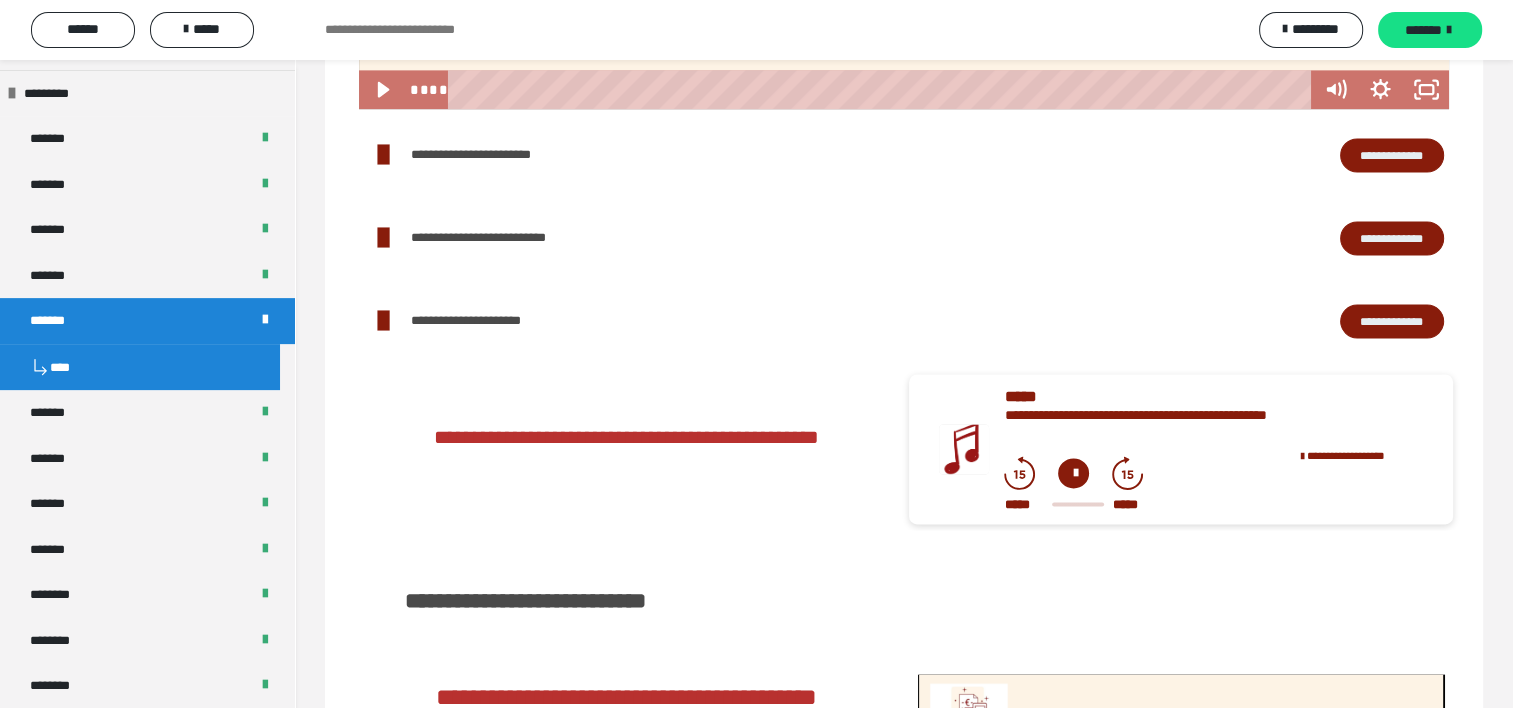 click on "**********" at bounding box center [1392, 321] 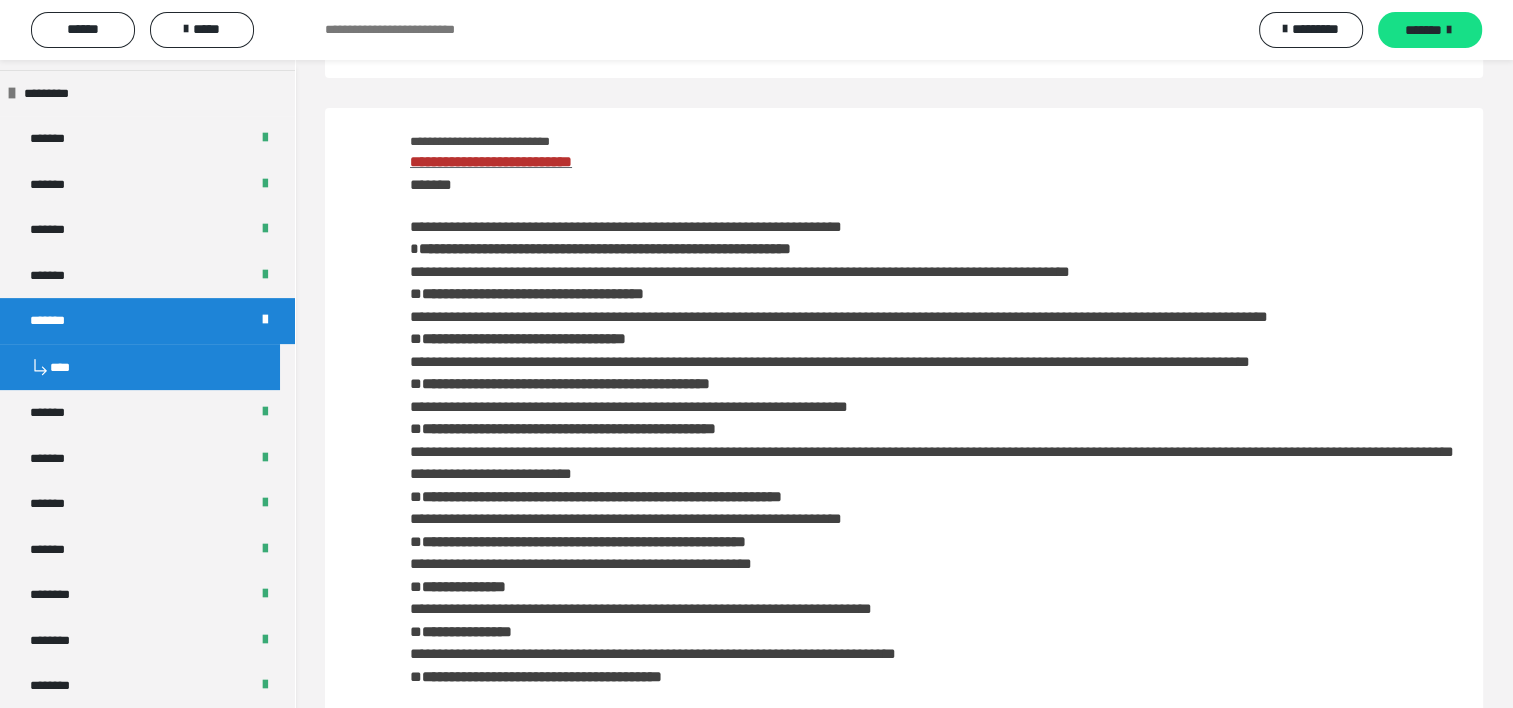 scroll, scrollTop: 0, scrollLeft: 0, axis: both 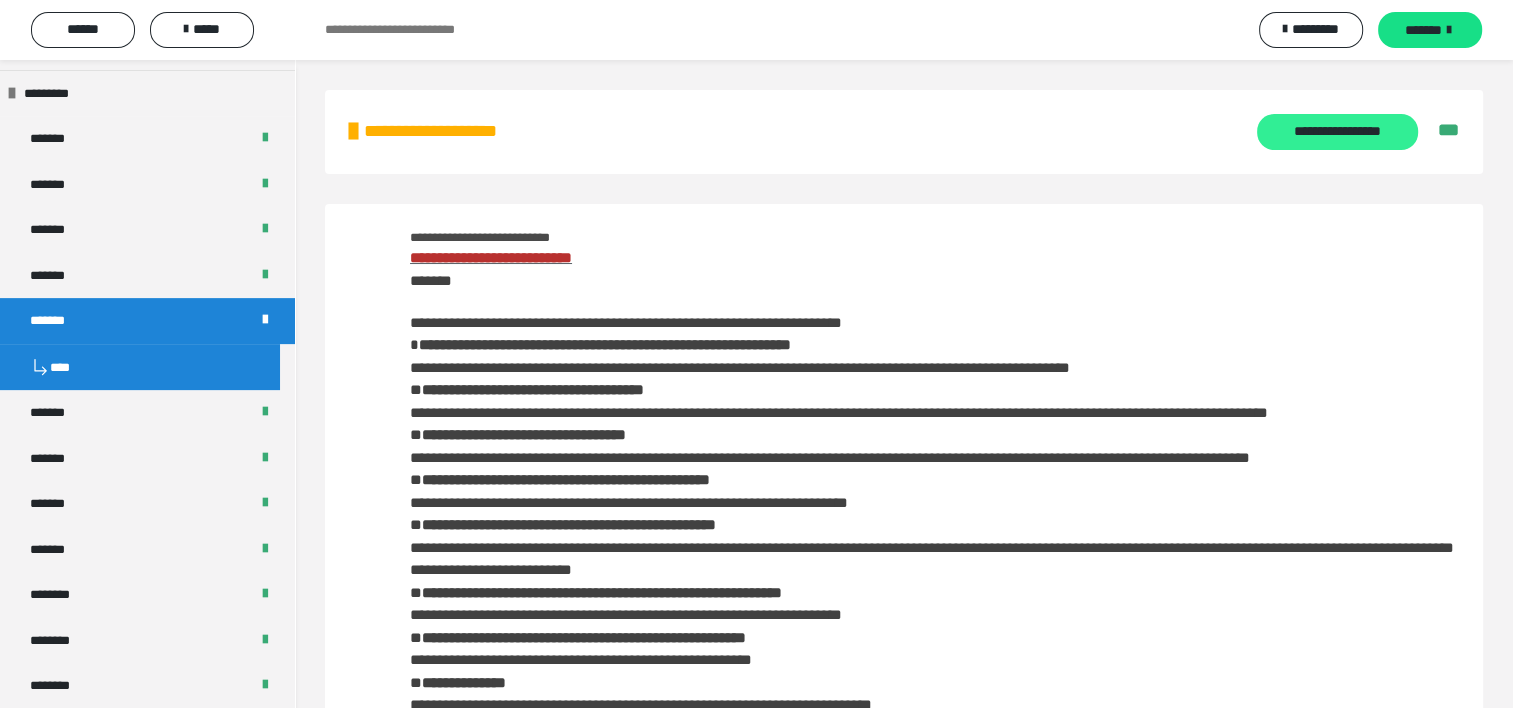 click on "**********" at bounding box center (1337, 132) 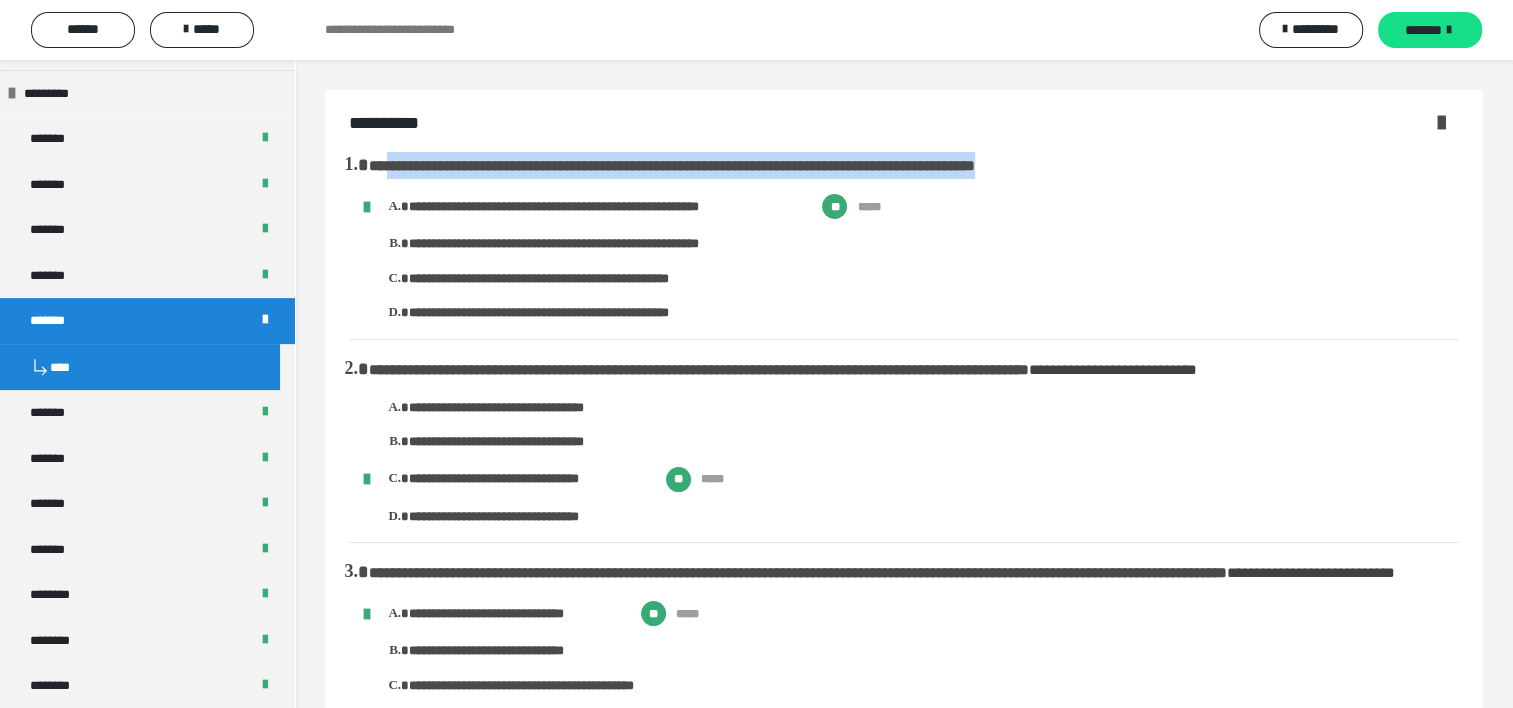 drag, startPoint x: 385, startPoint y: 163, endPoint x: 1121, endPoint y: 181, distance: 736.2201 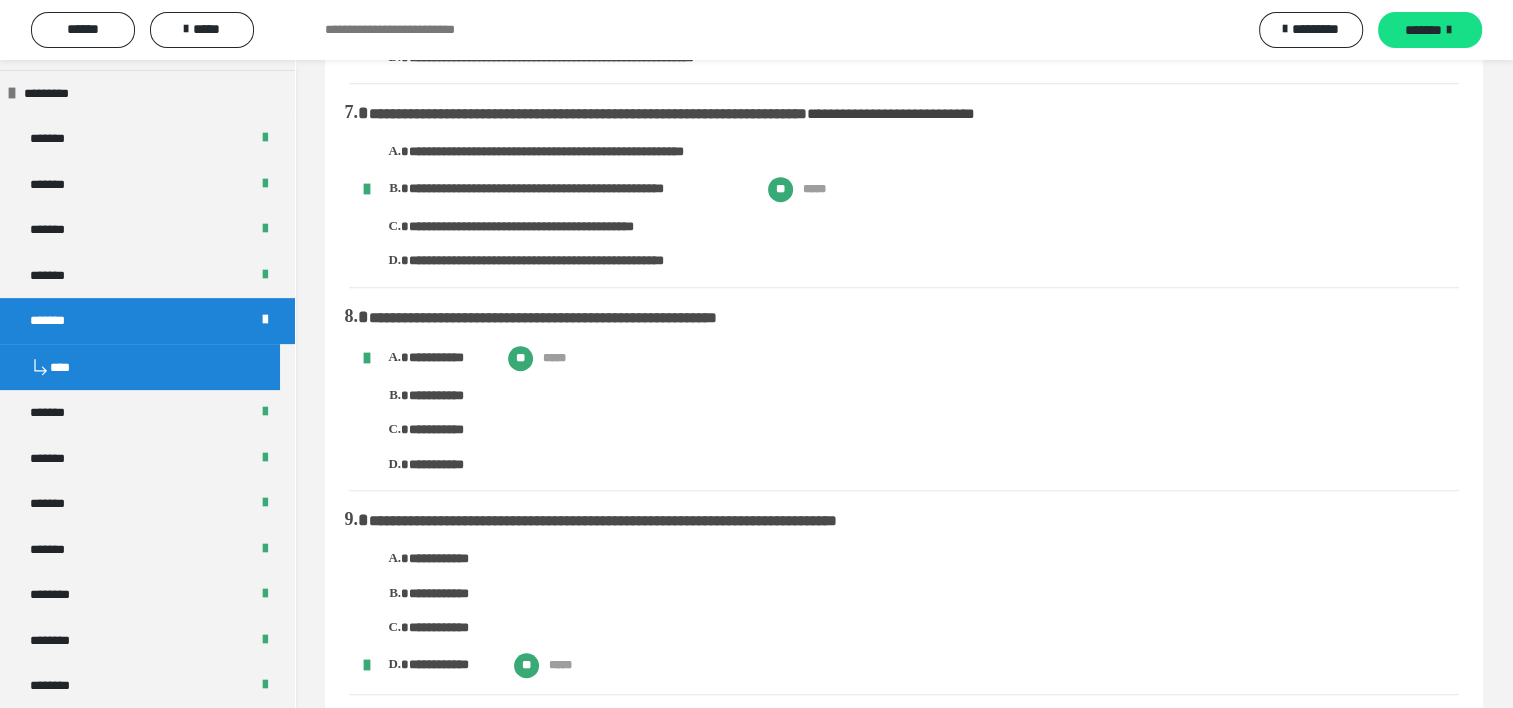 scroll, scrollTop: 1400, scrollLeft: 0, axis: vertical 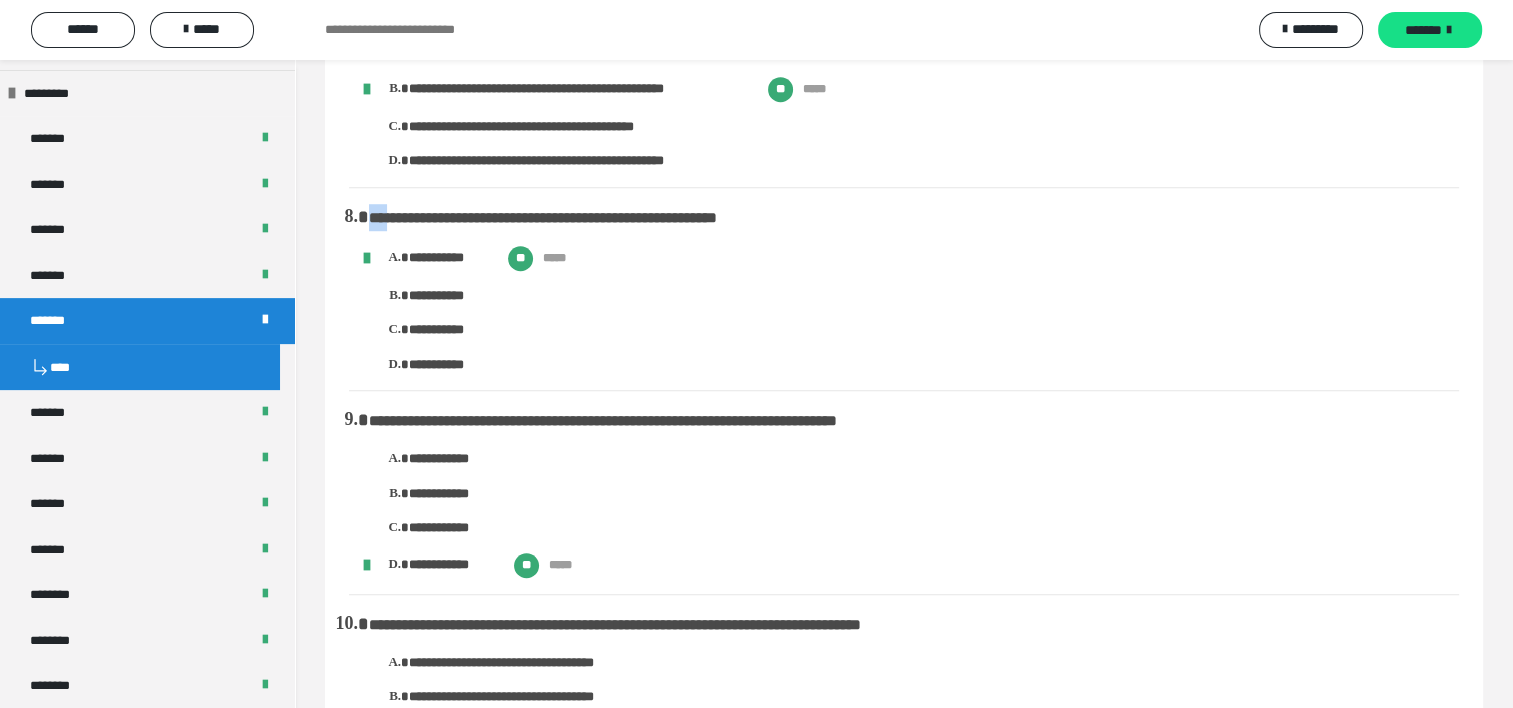 drag, startPoint x: 392, startPoint y: 272, endPoint x: 821, endPoint y: 268, distance: 429.01865 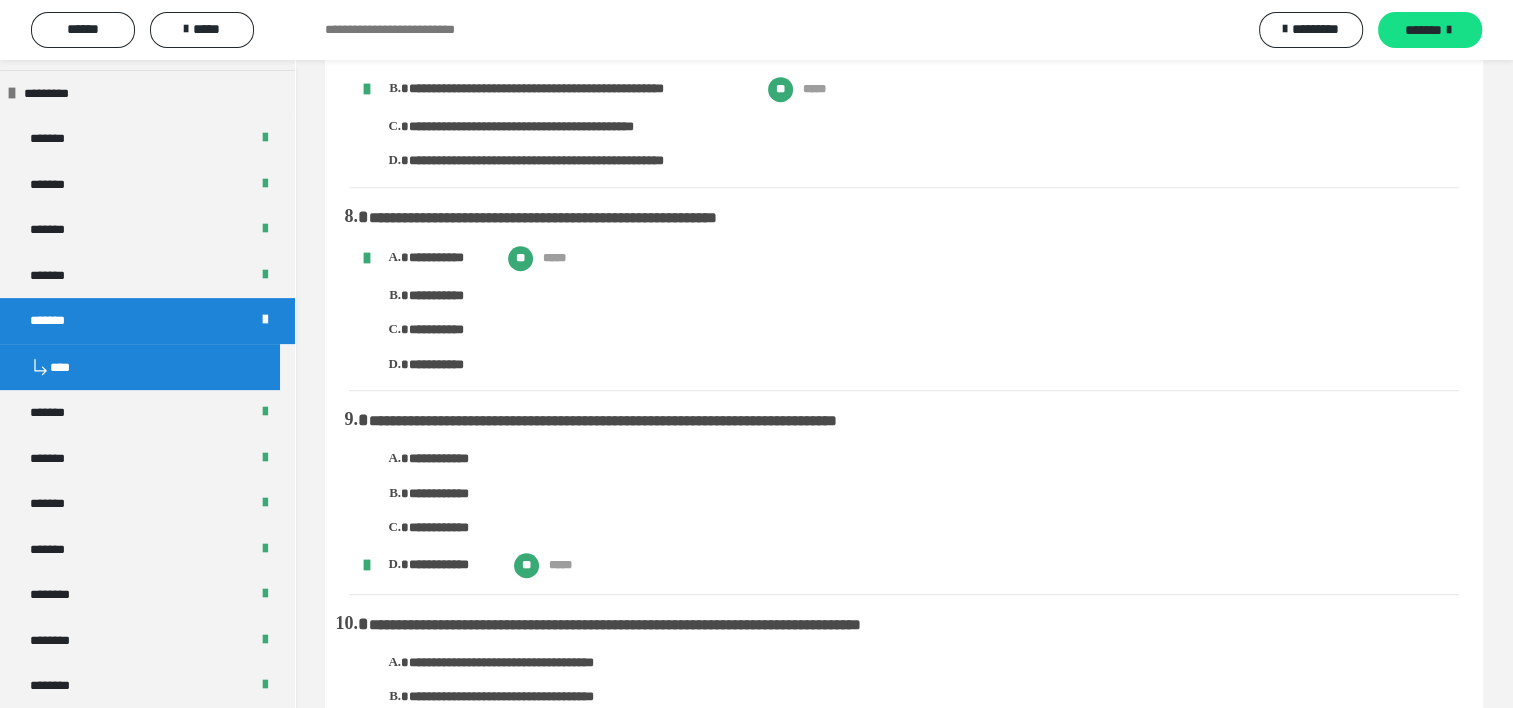 click on "**********" at bounding box center (543, 217) 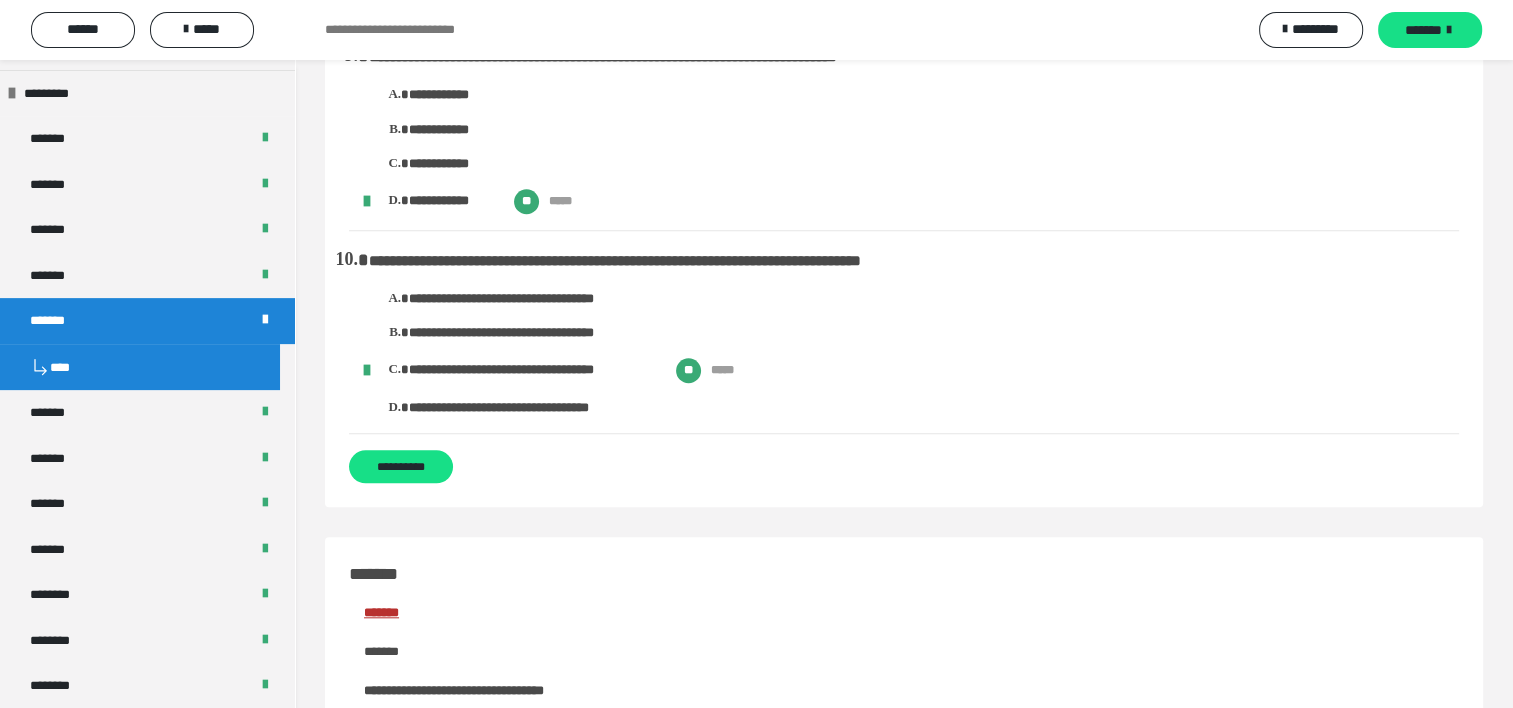 scroll, scrollTop: 1800, scrollLeft: 0, axis: vertical 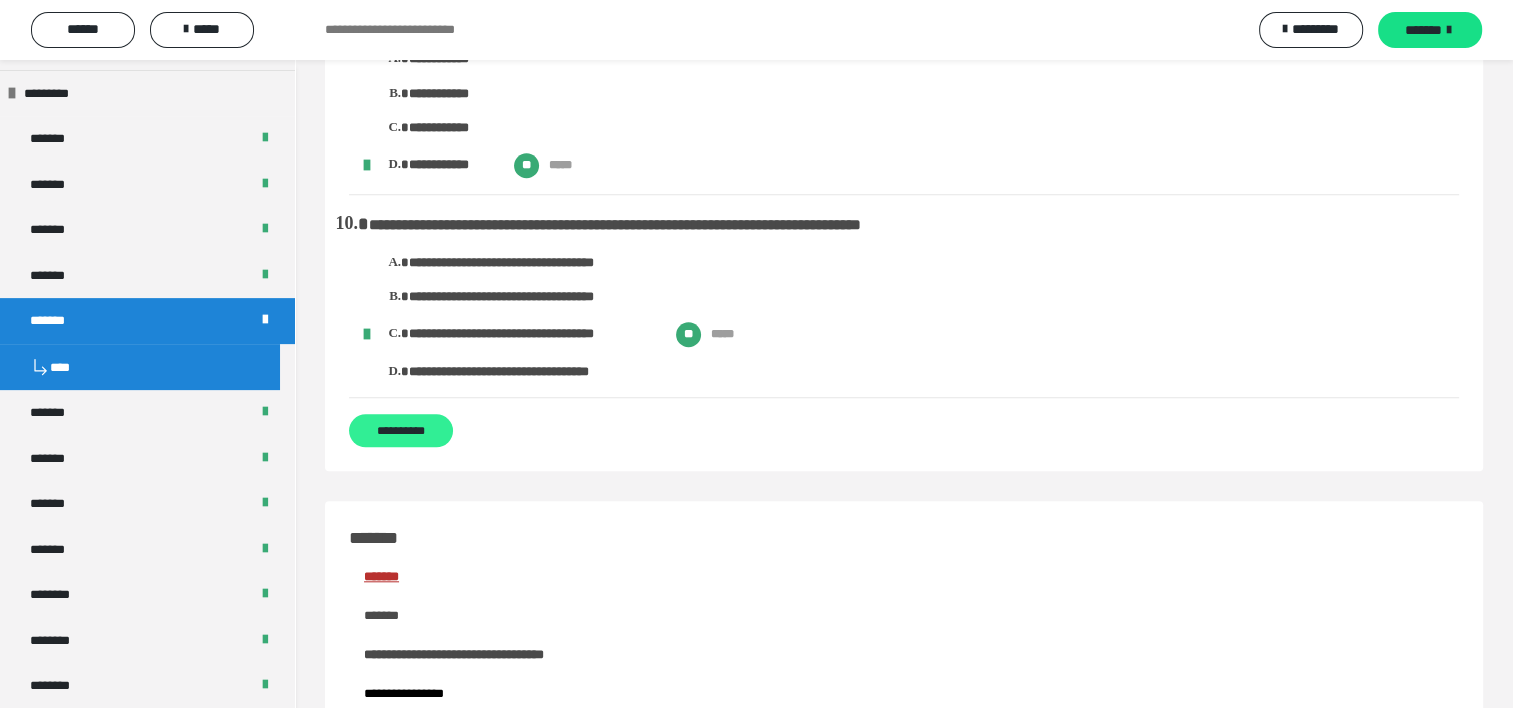 click on "**********" at bounding box center [401, 430] 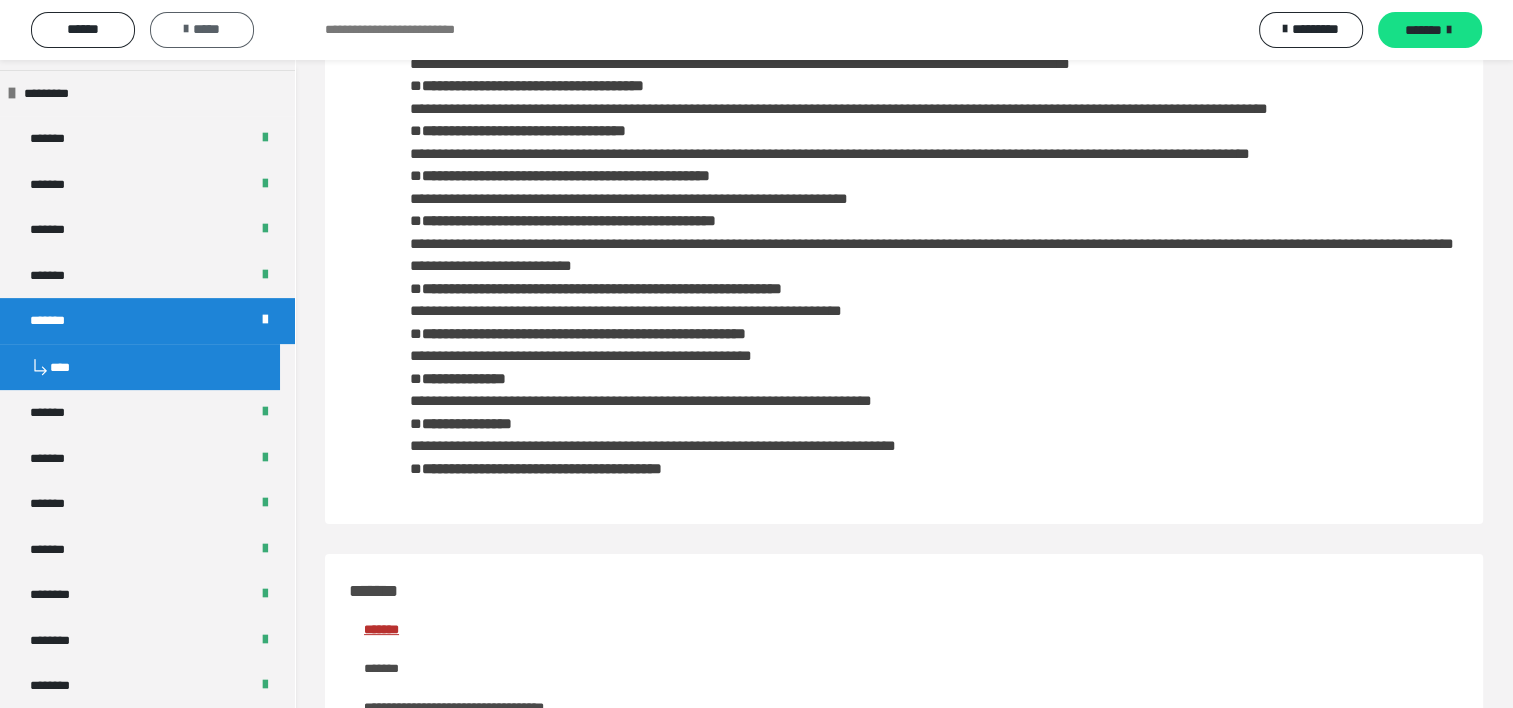 click on "*****" at bounding box center (202, 29) 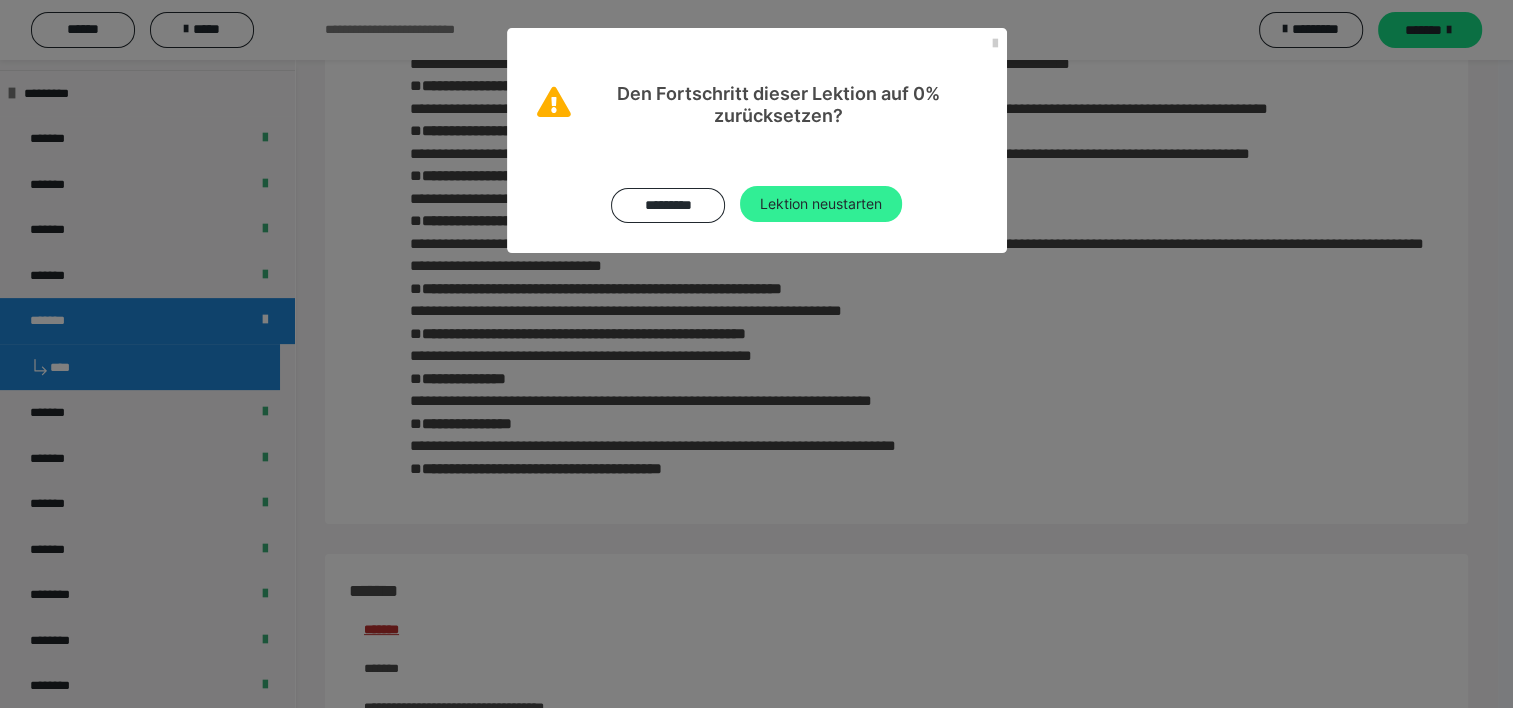 click on "Lektion neustarten" at bounding box center [821, 204] 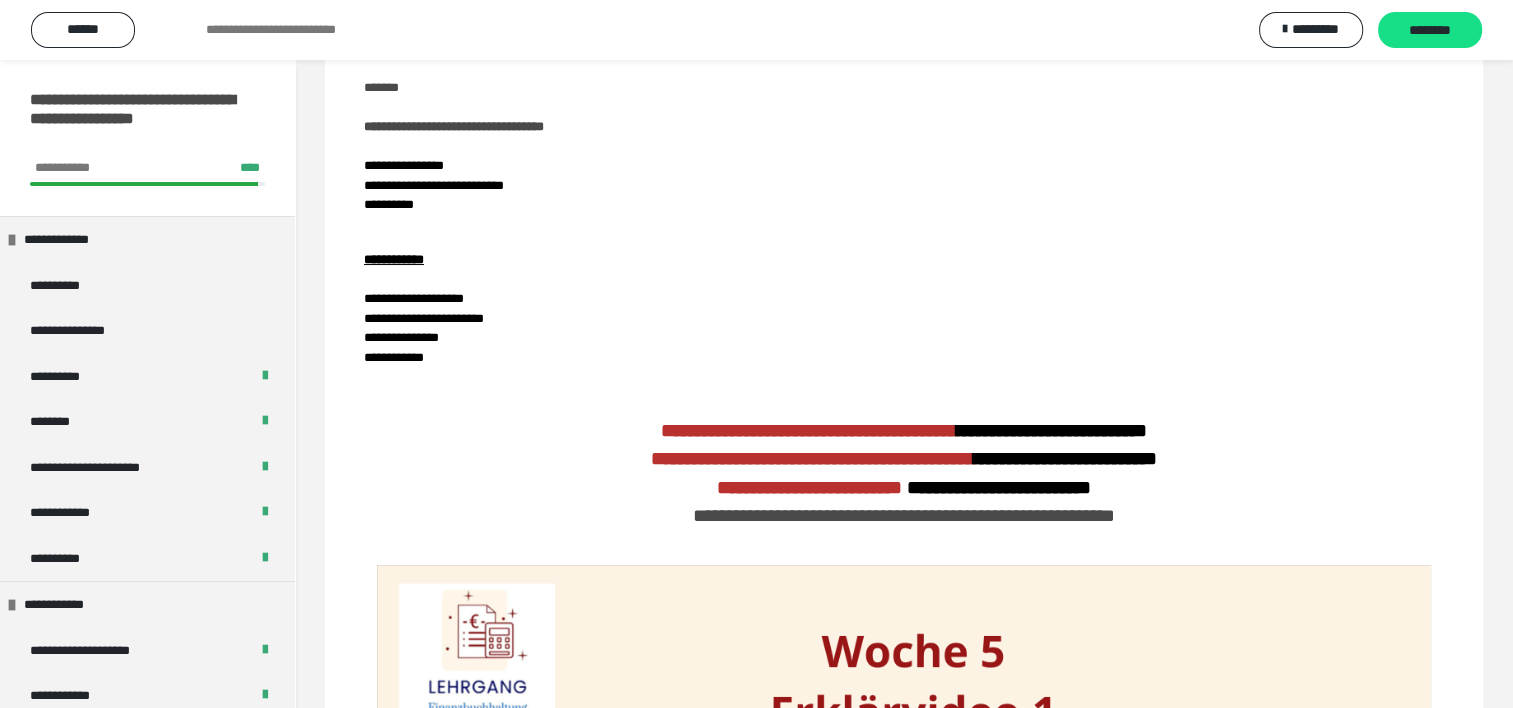 scroll, scrollTop: 0, scrollLeft: 0, axis: both 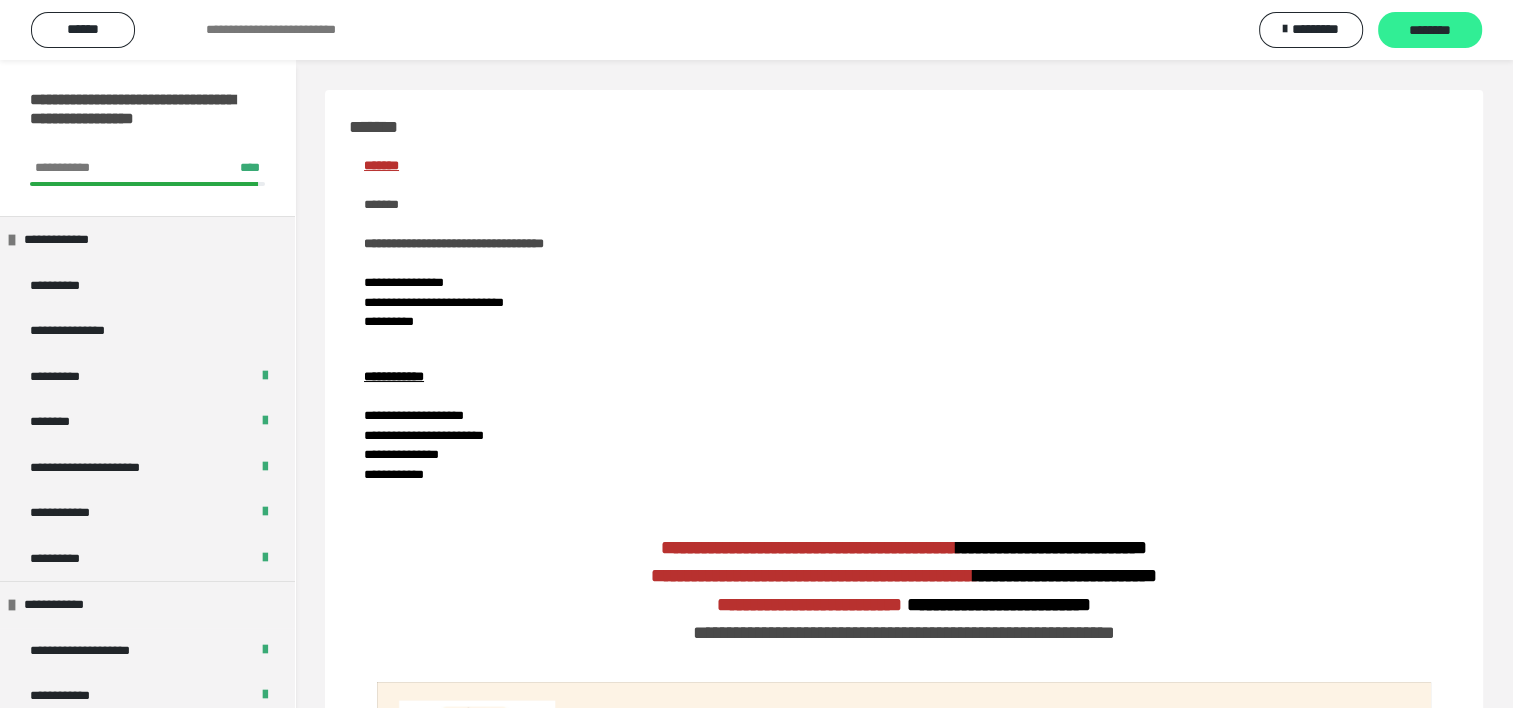 click on "********" at bounding box center [1430, 31] 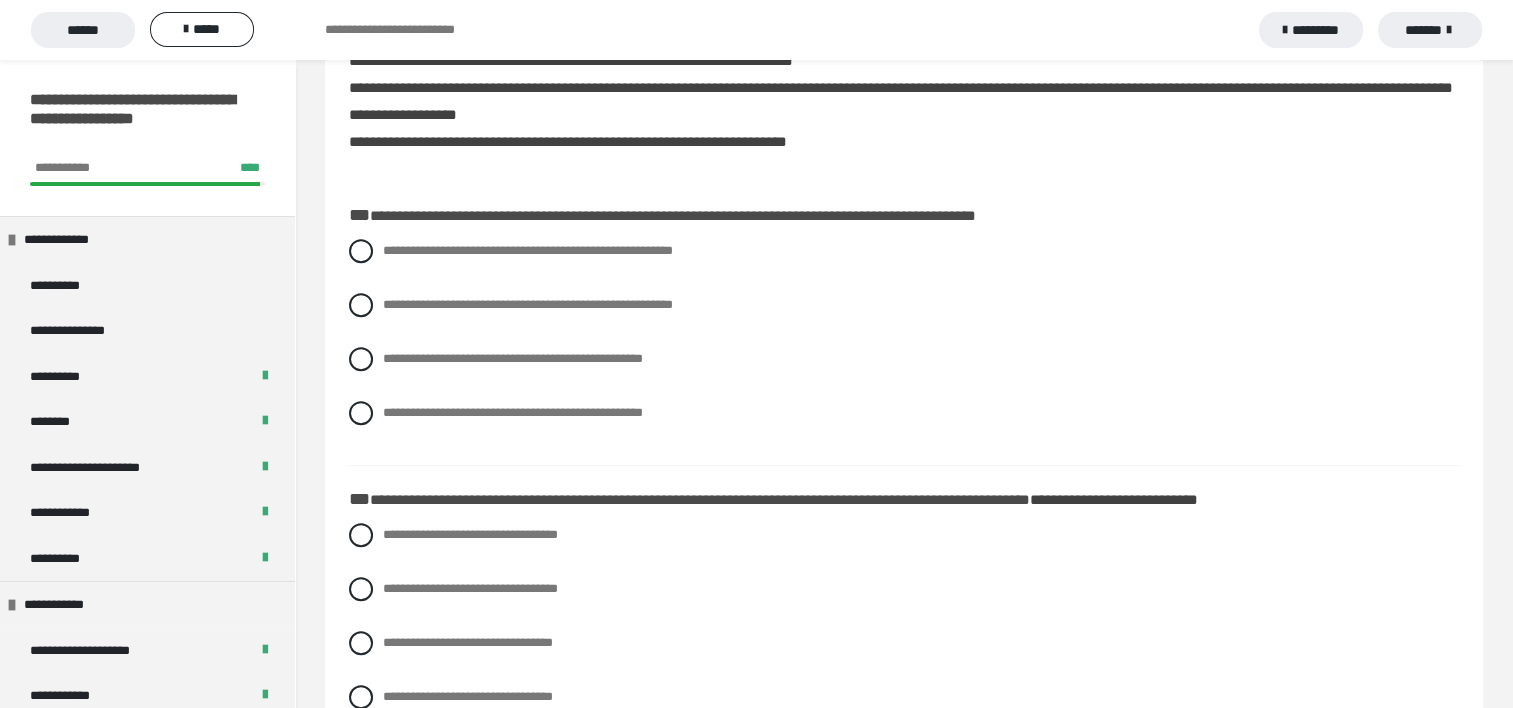 scroll, scrollTop: 900, scrollLeft: 0, axis: vertical 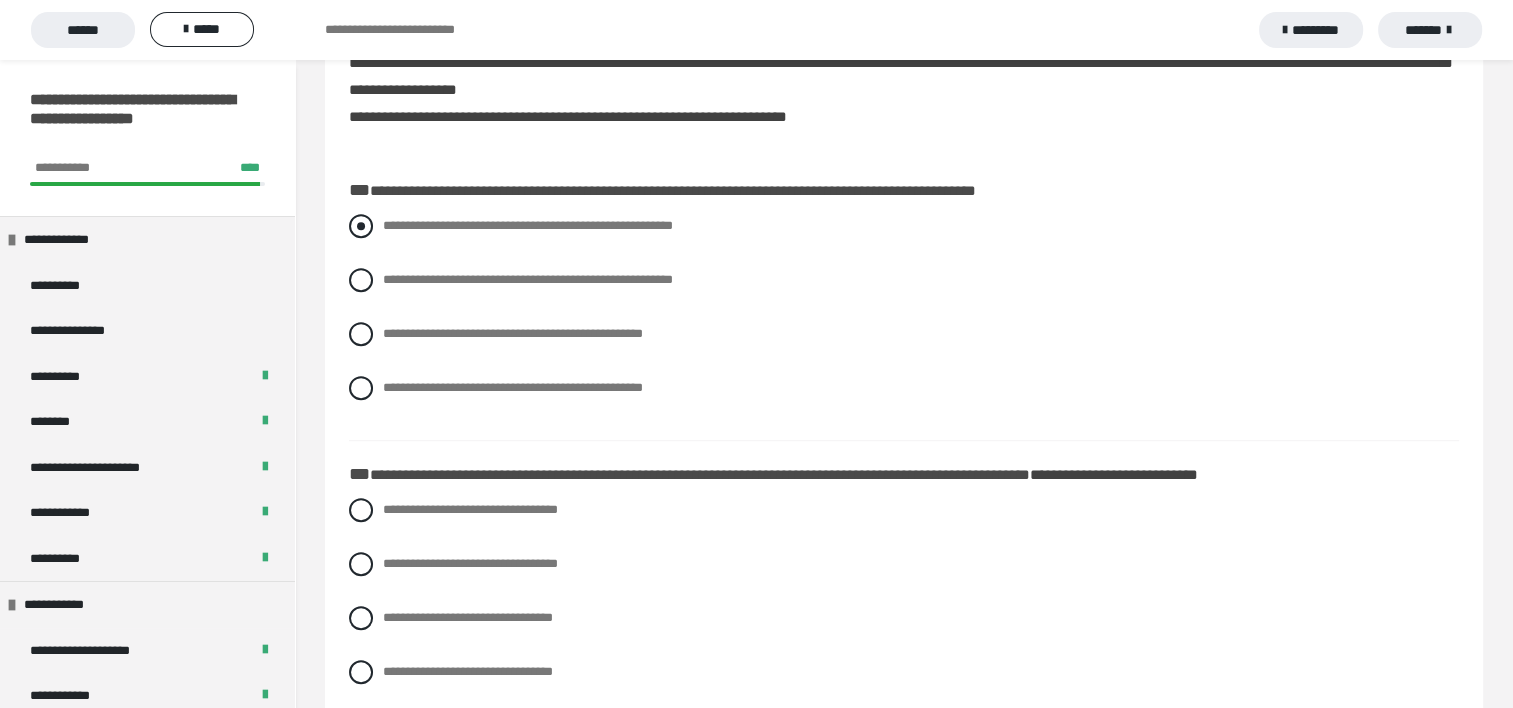 click at bounding box center [361, 226] 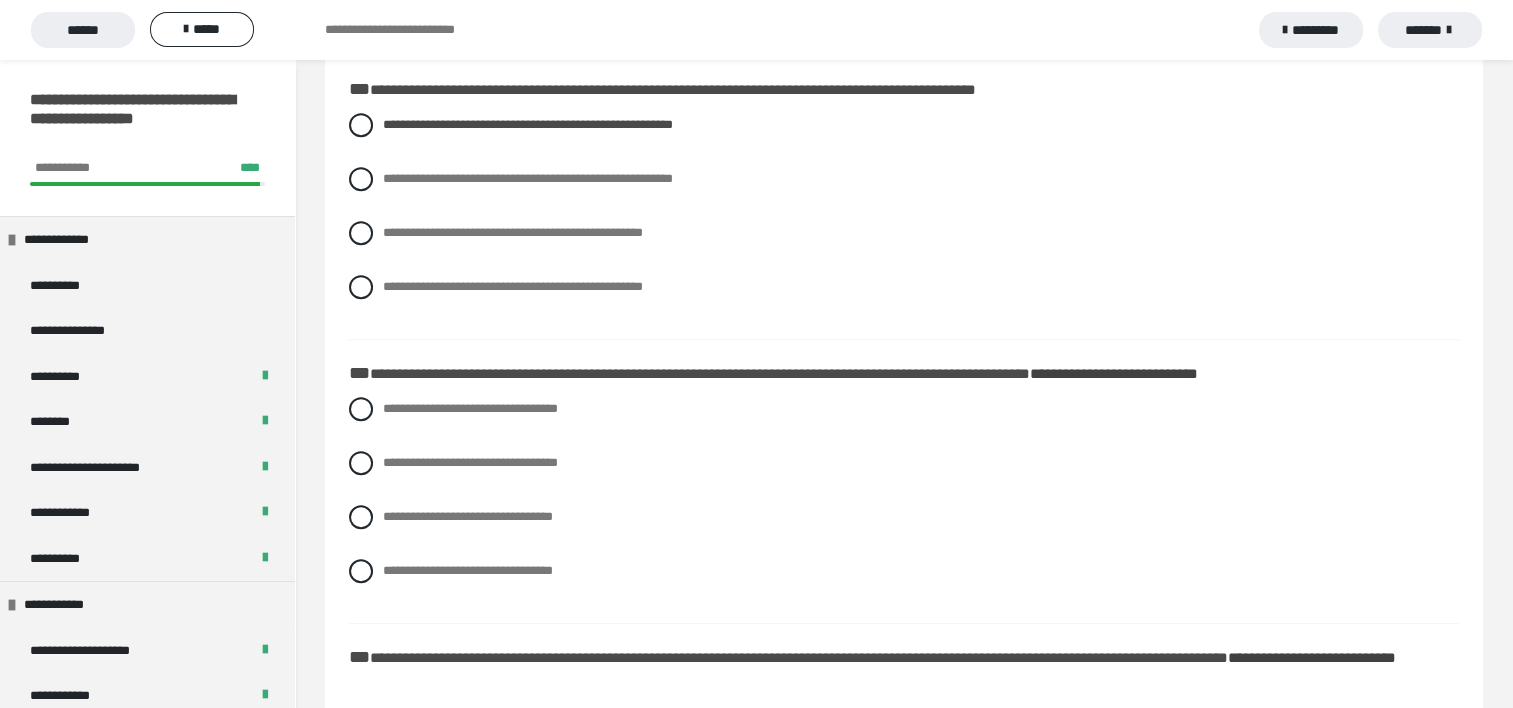 scroll, scrollTop: 1100, scrollLeft: 0, axis: vertical 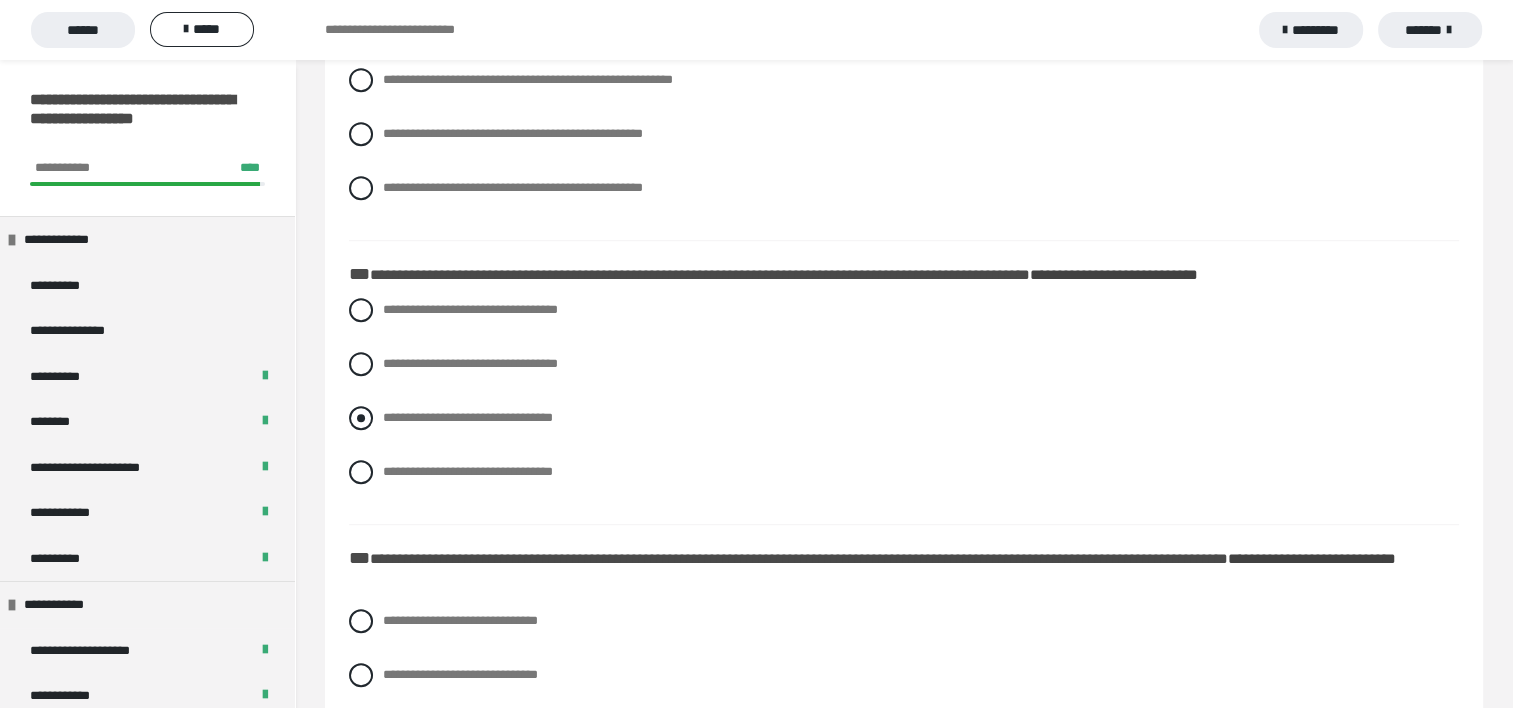 click at bounding box center [361, 418] 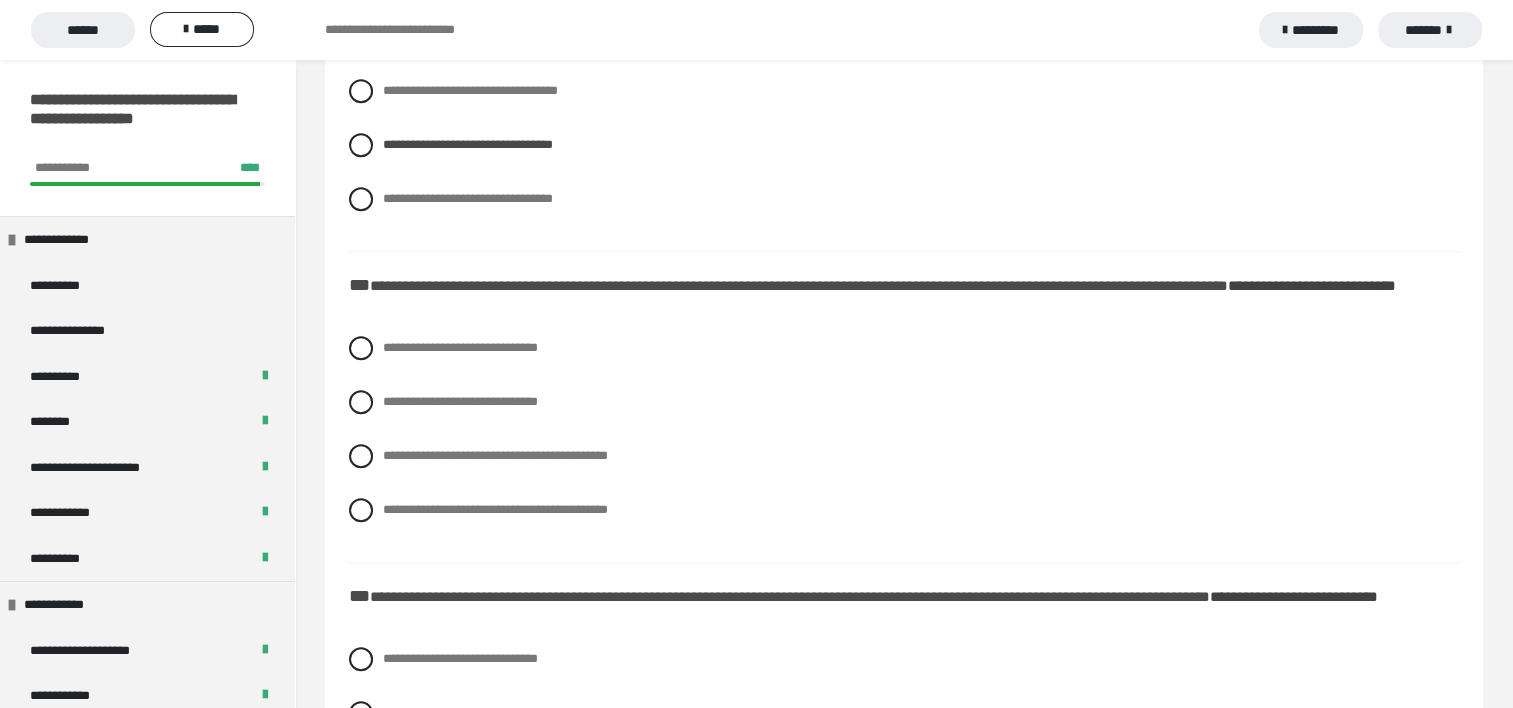 scroll, scrollTop: 1400, scrollLeft: 0, axis: vertical 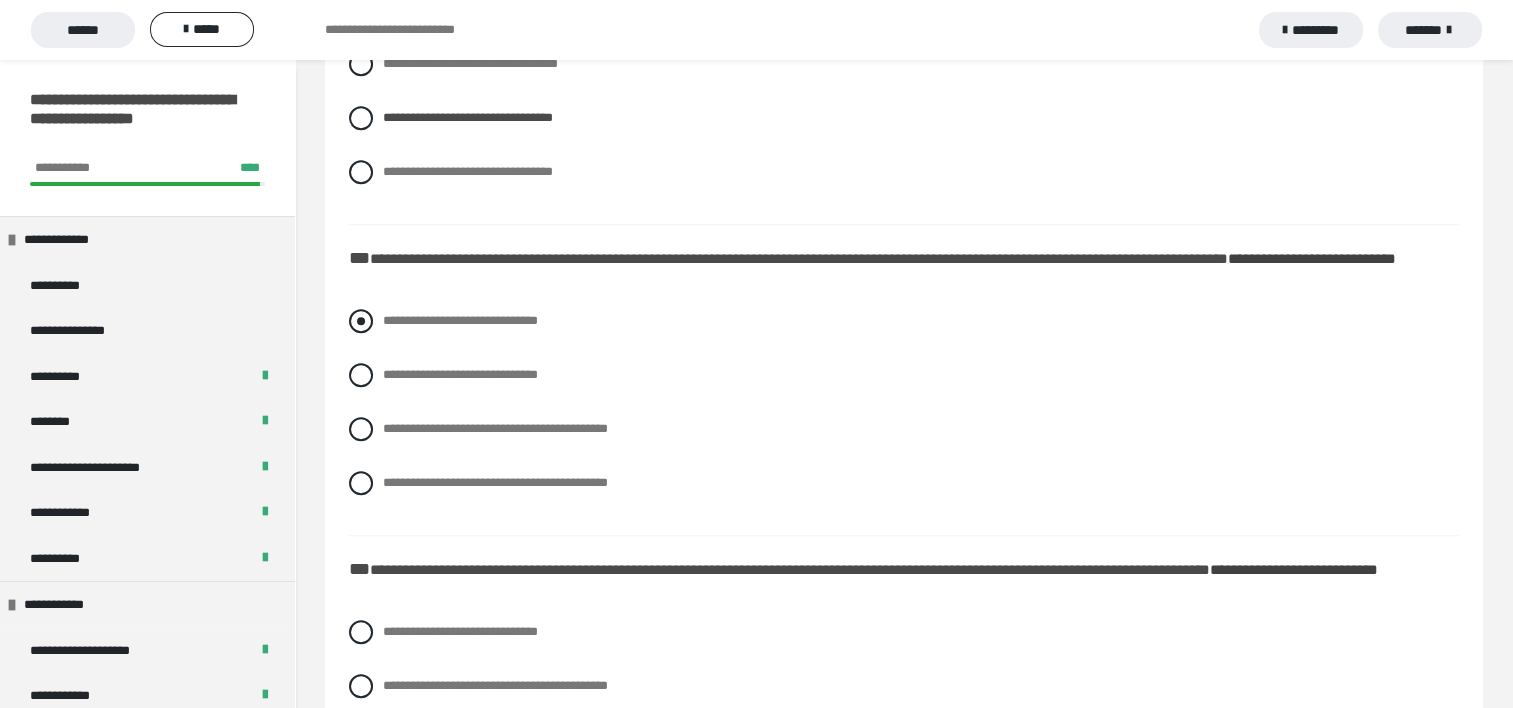 click at bounding box center (361, 321) 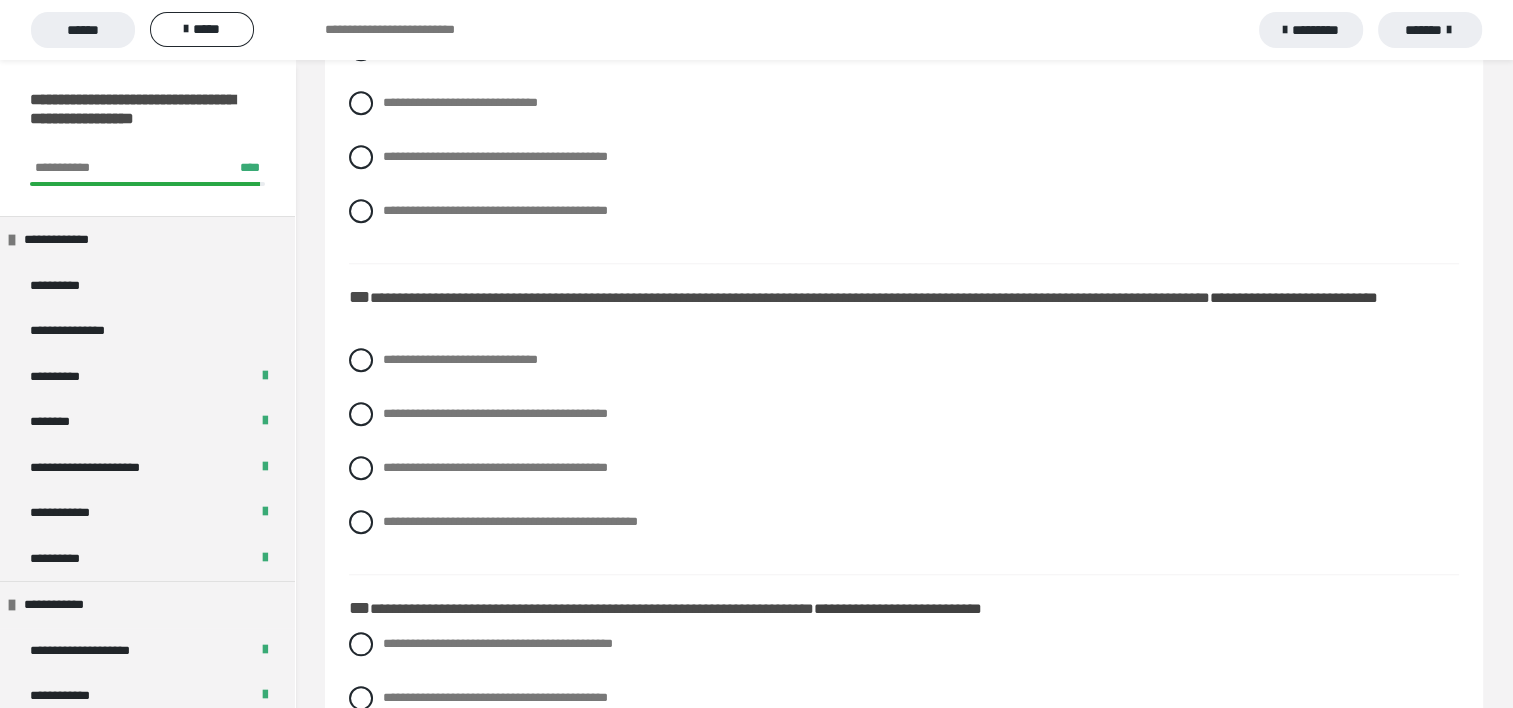 scroll, scrollTop: 1700, scrollLeft: 0, axis: vertical 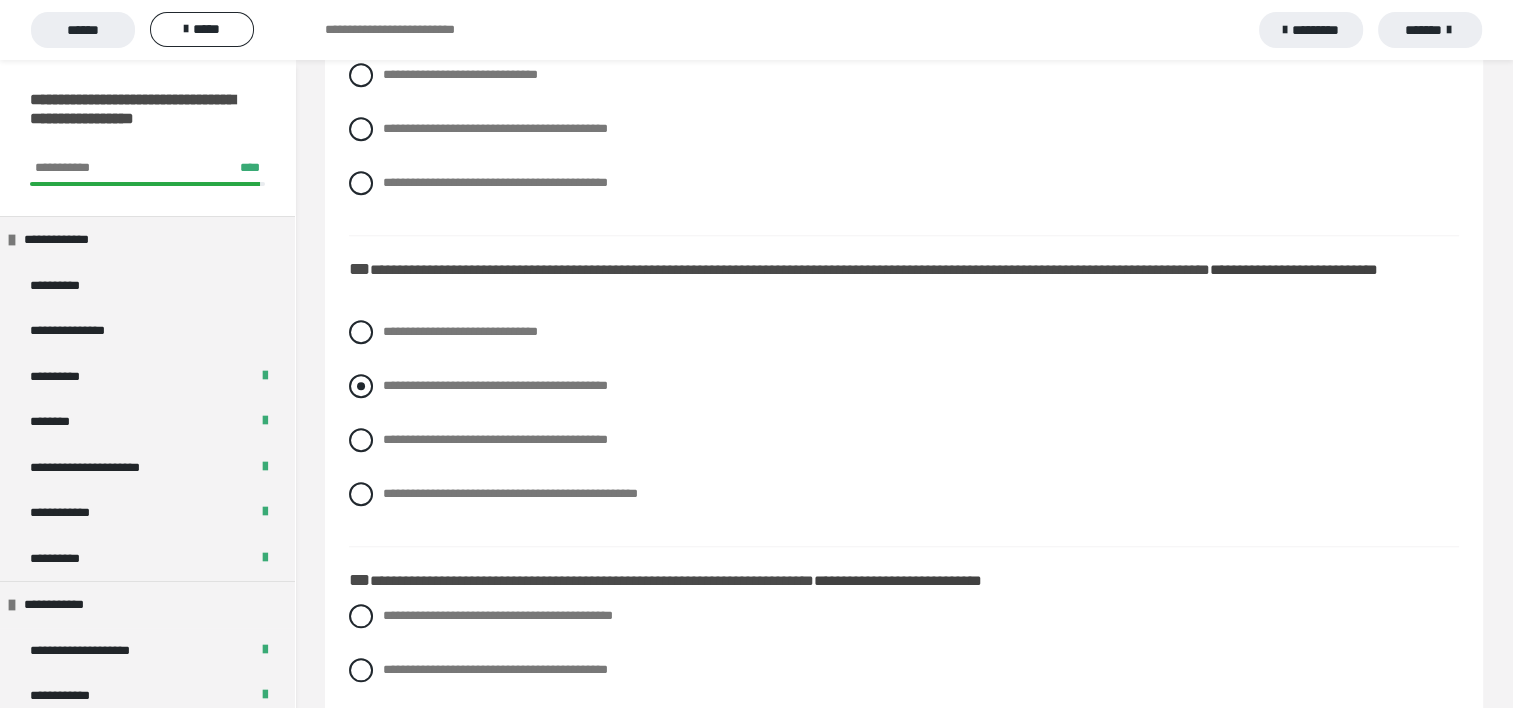 click at bounding box center [361, 386] 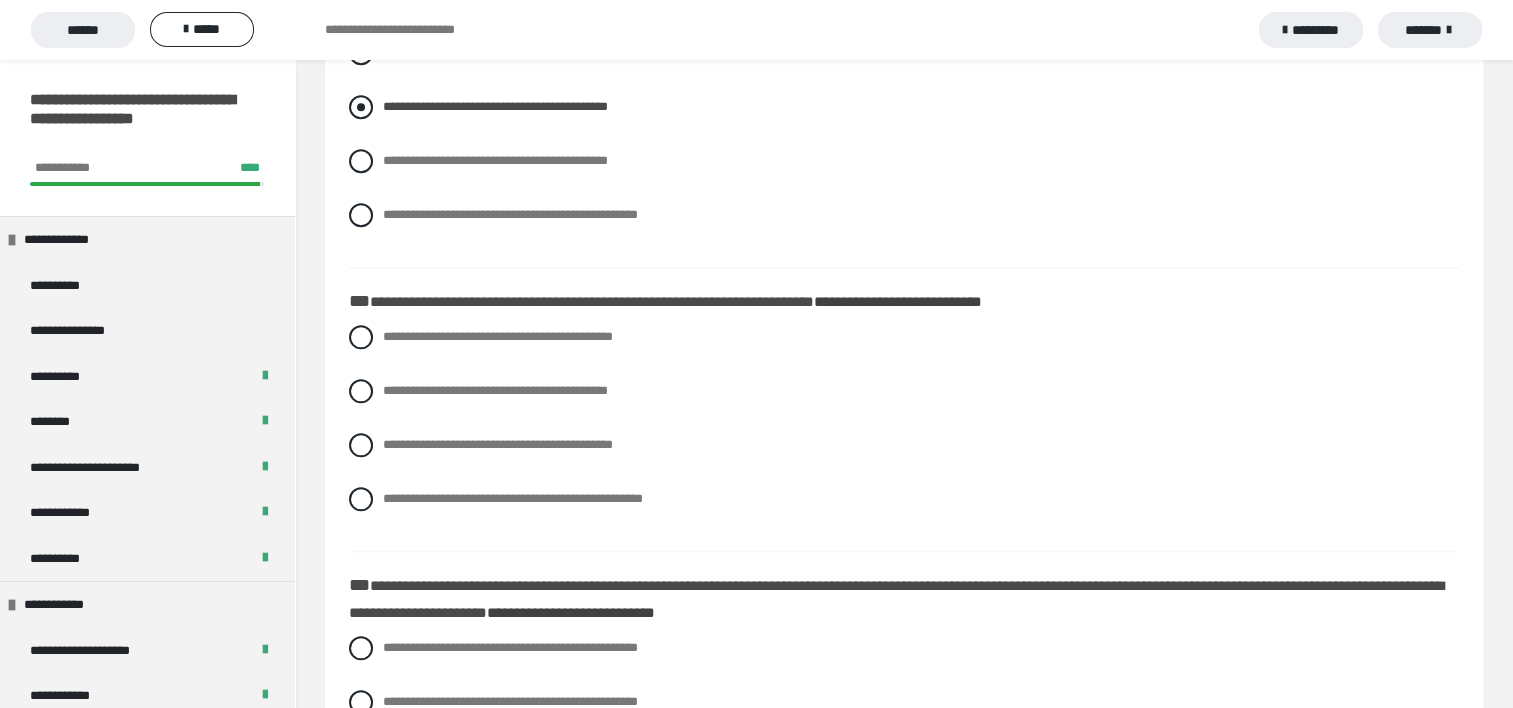 scroll, scrollTop: 2000, scrollLeft: 0, axis: vertical 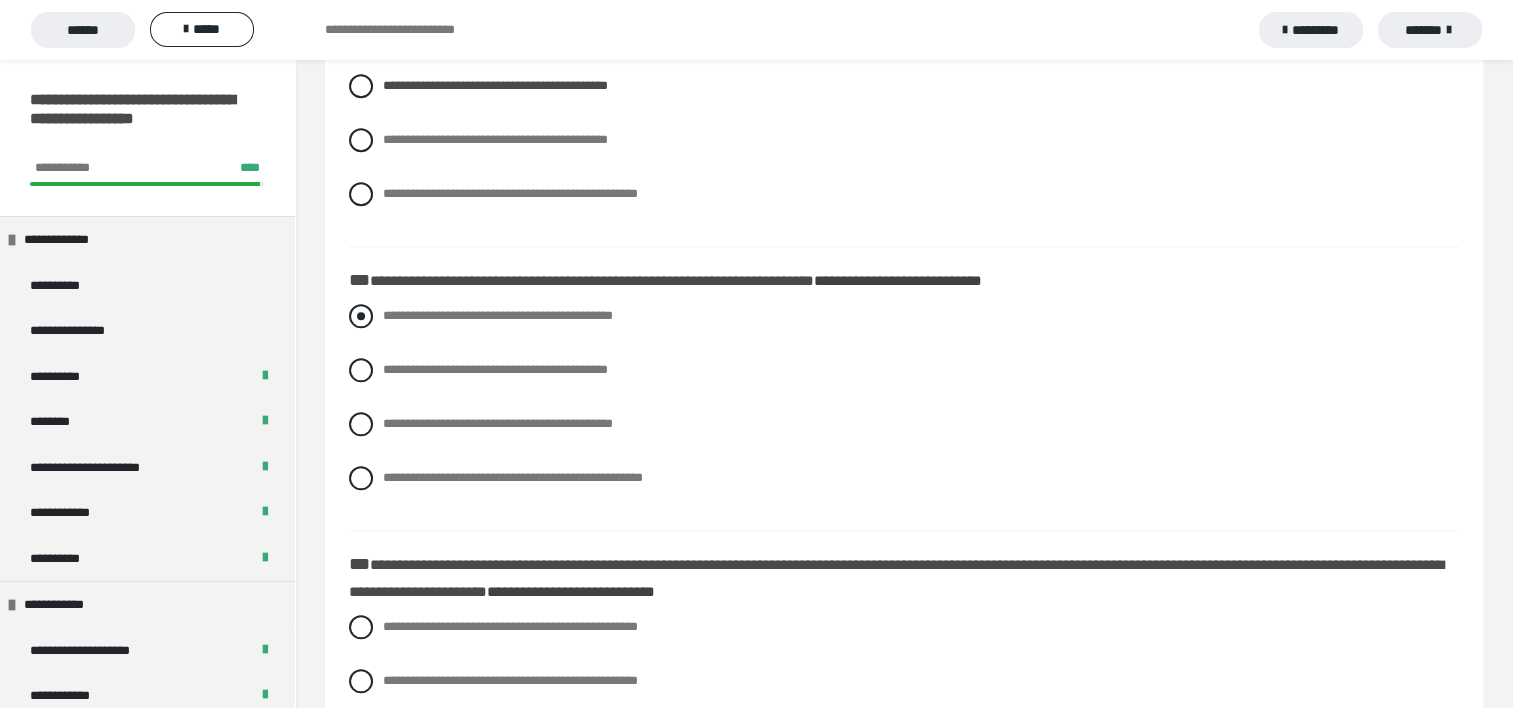 click at bounding box center (361, 316) 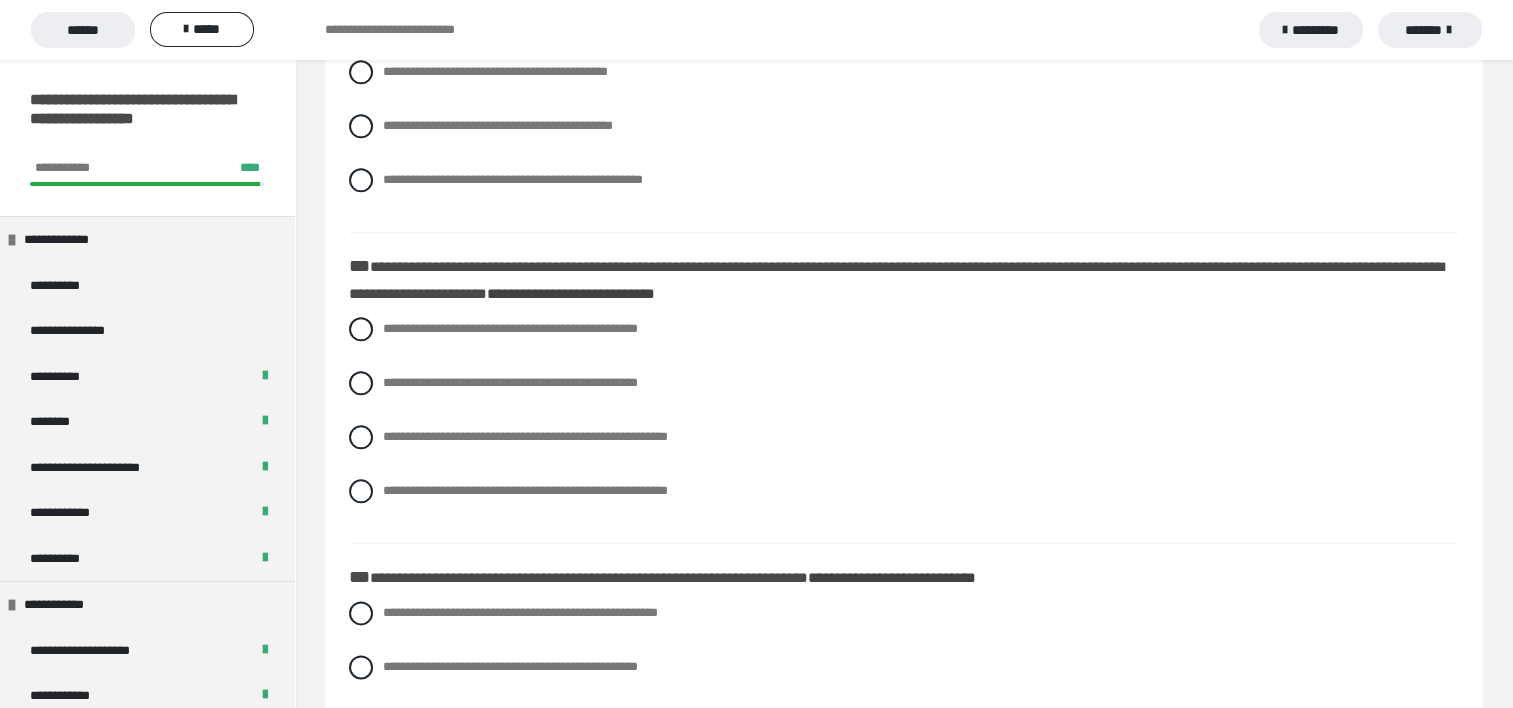 scroll, scrollTop: 2300, scrollLeft: 0, axis: vertical 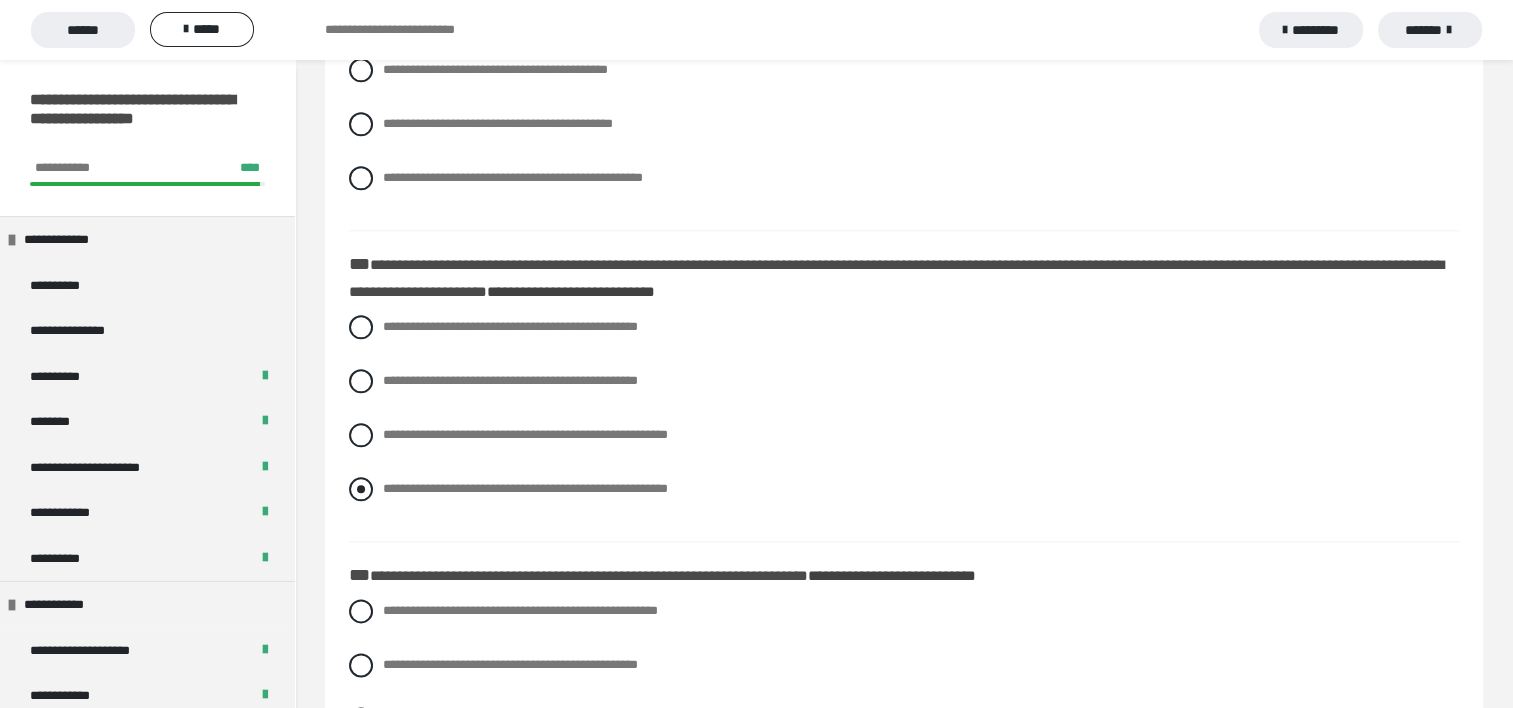 click at bounding box center [361, 489] 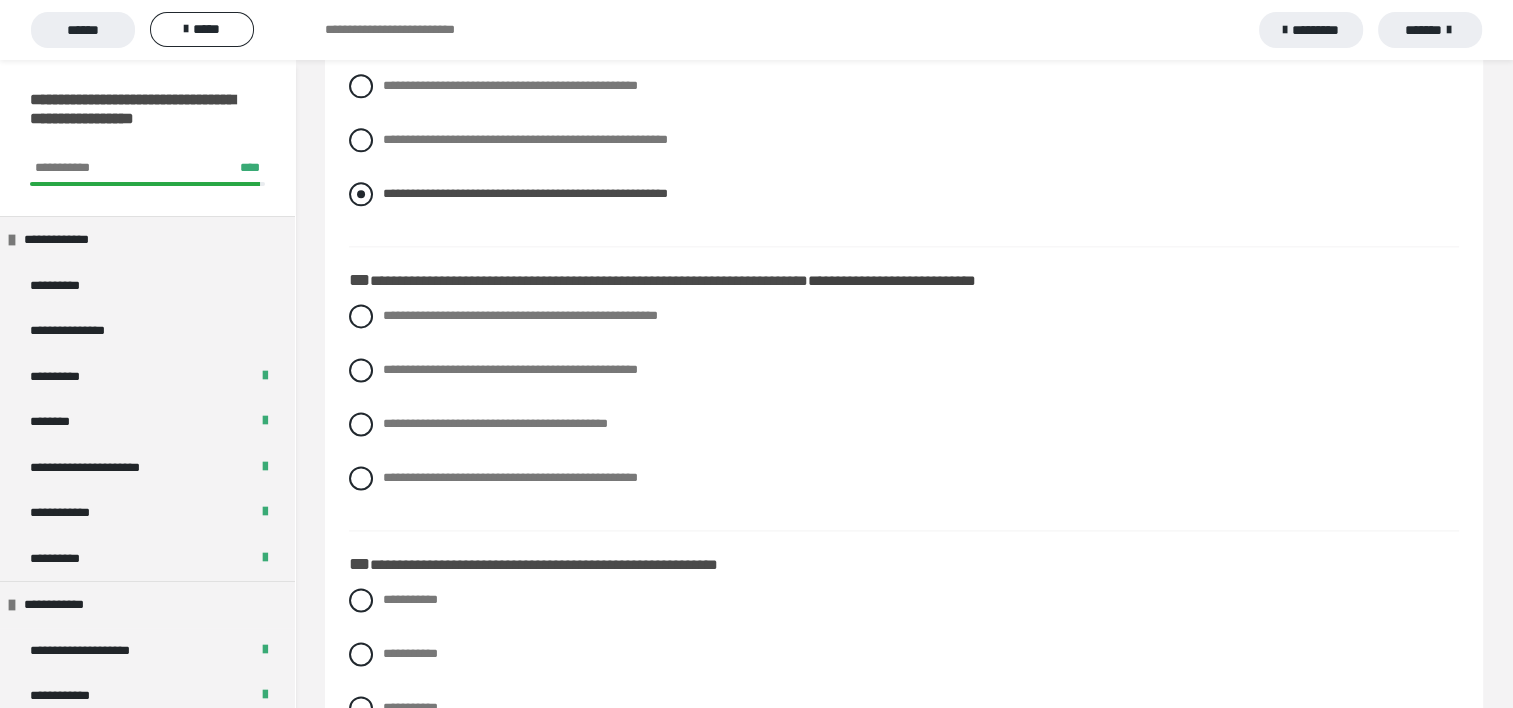 scroll, scrollTop: 2600, scrollLeft: 0, axis: vertical 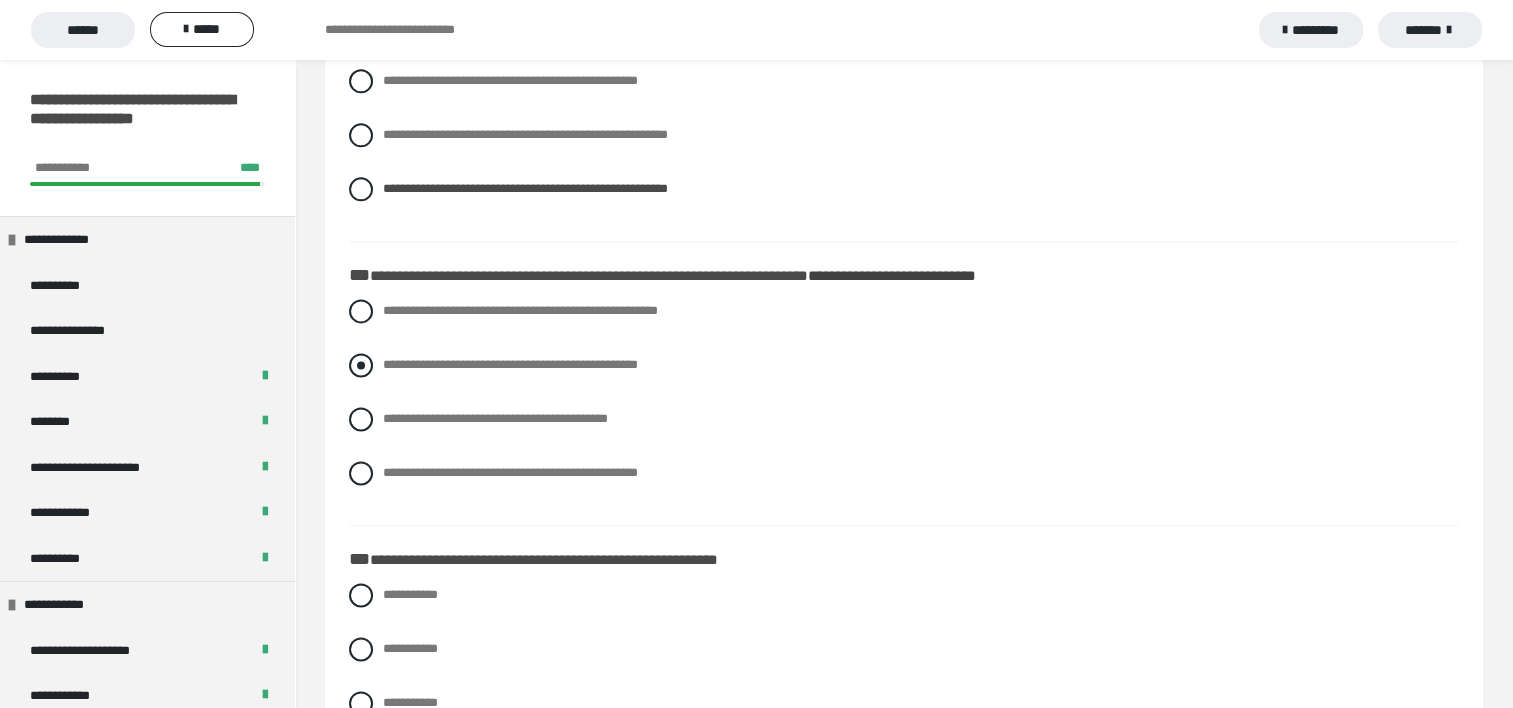 click at bounding box center [361, 365] 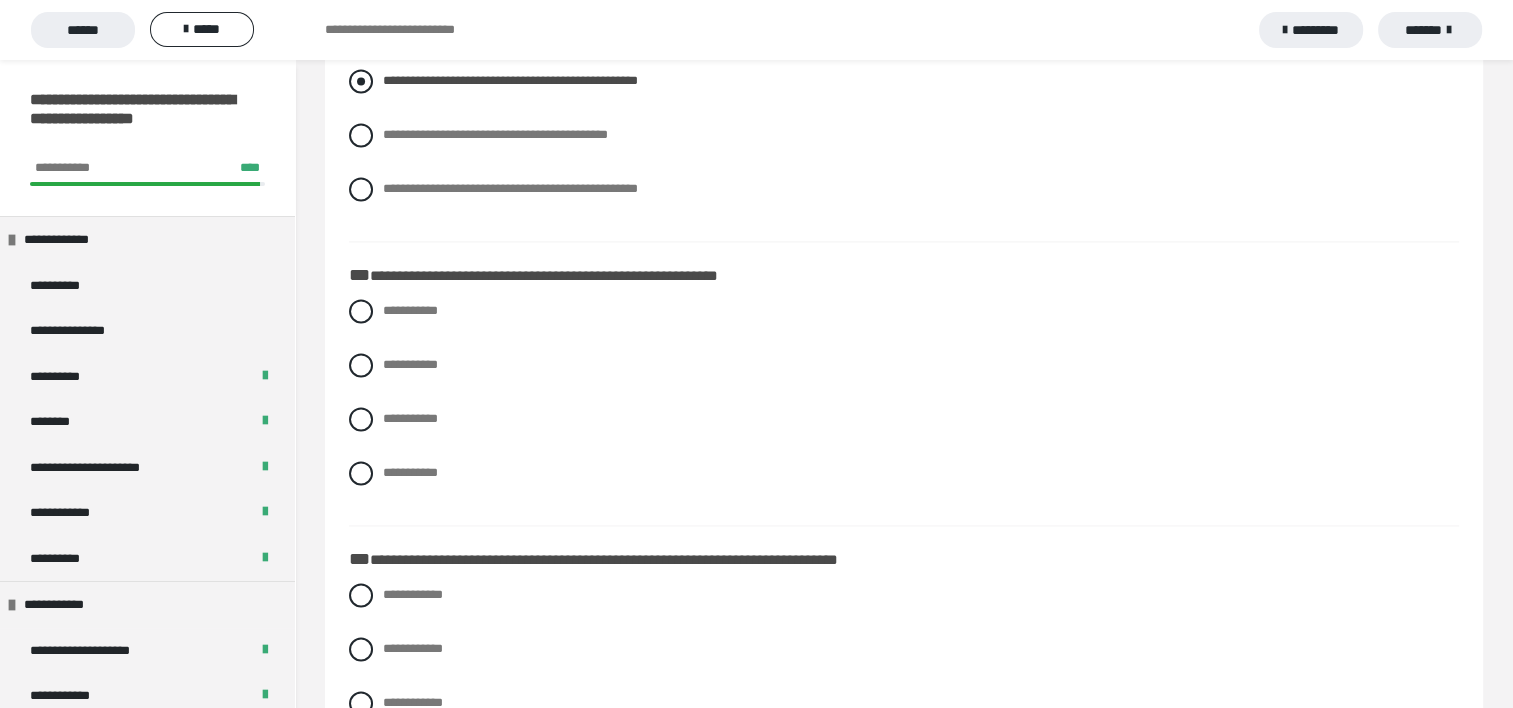 scroll, scrollTop: 2900, scrollLeft: 0, axis: vertical 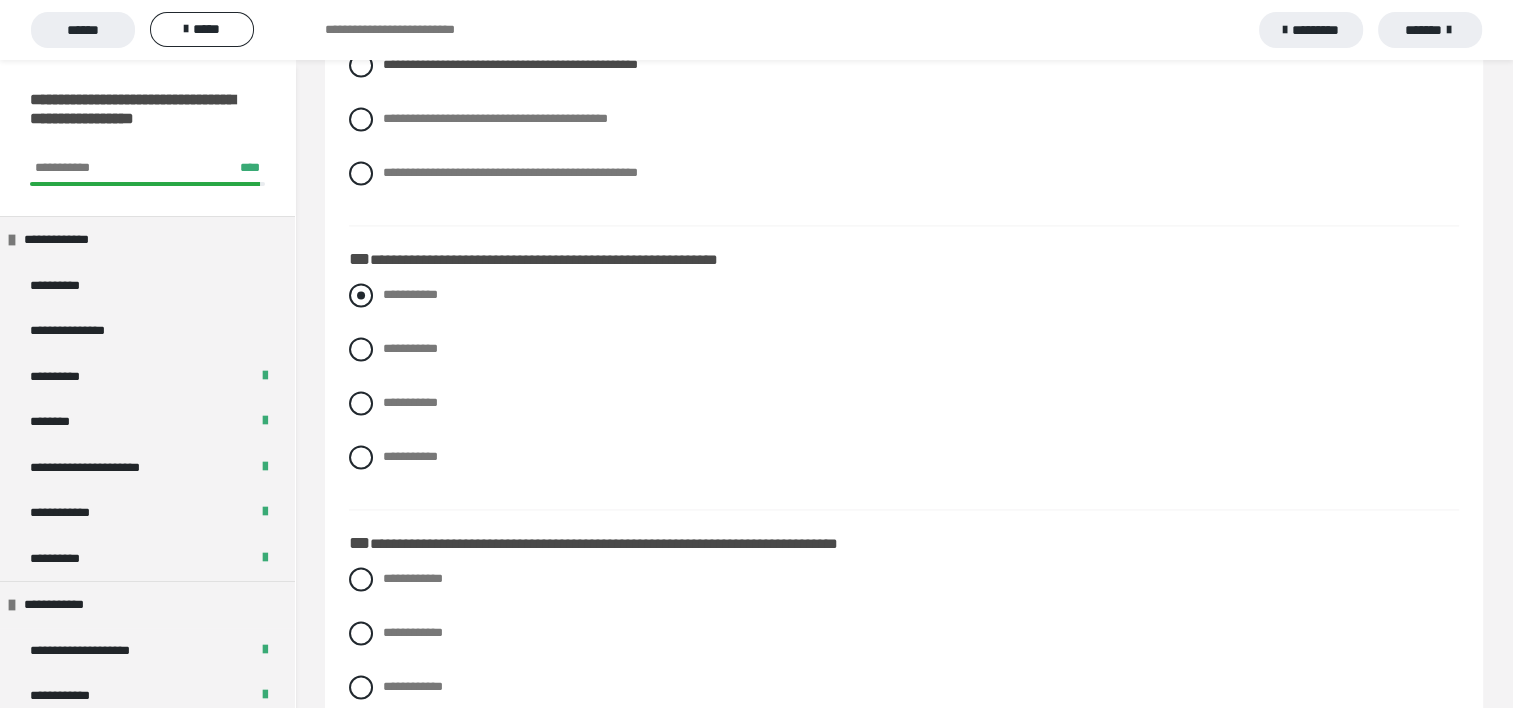 click at bounding box center (361, 295) 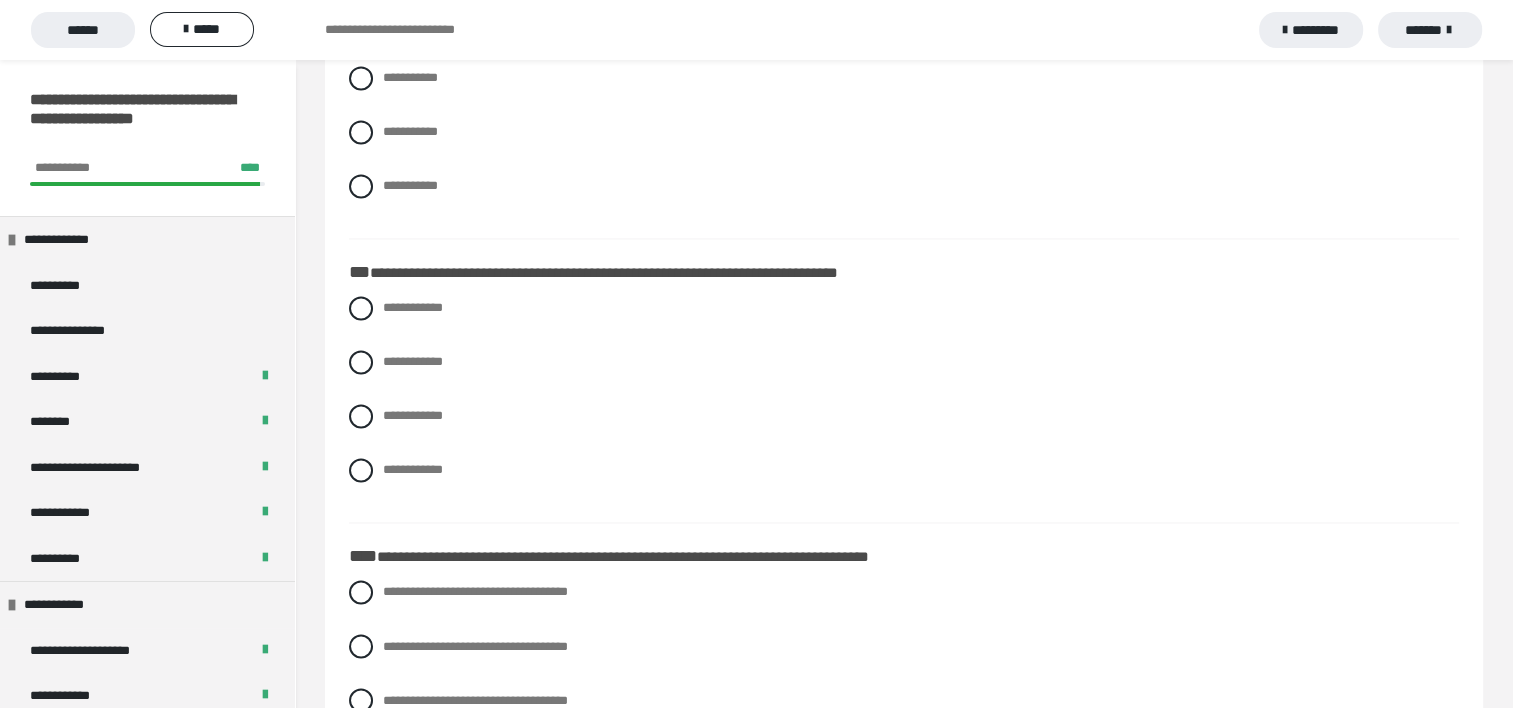 scroll, scrollTop: 3200, scrollLeft: 0, axis: vertical 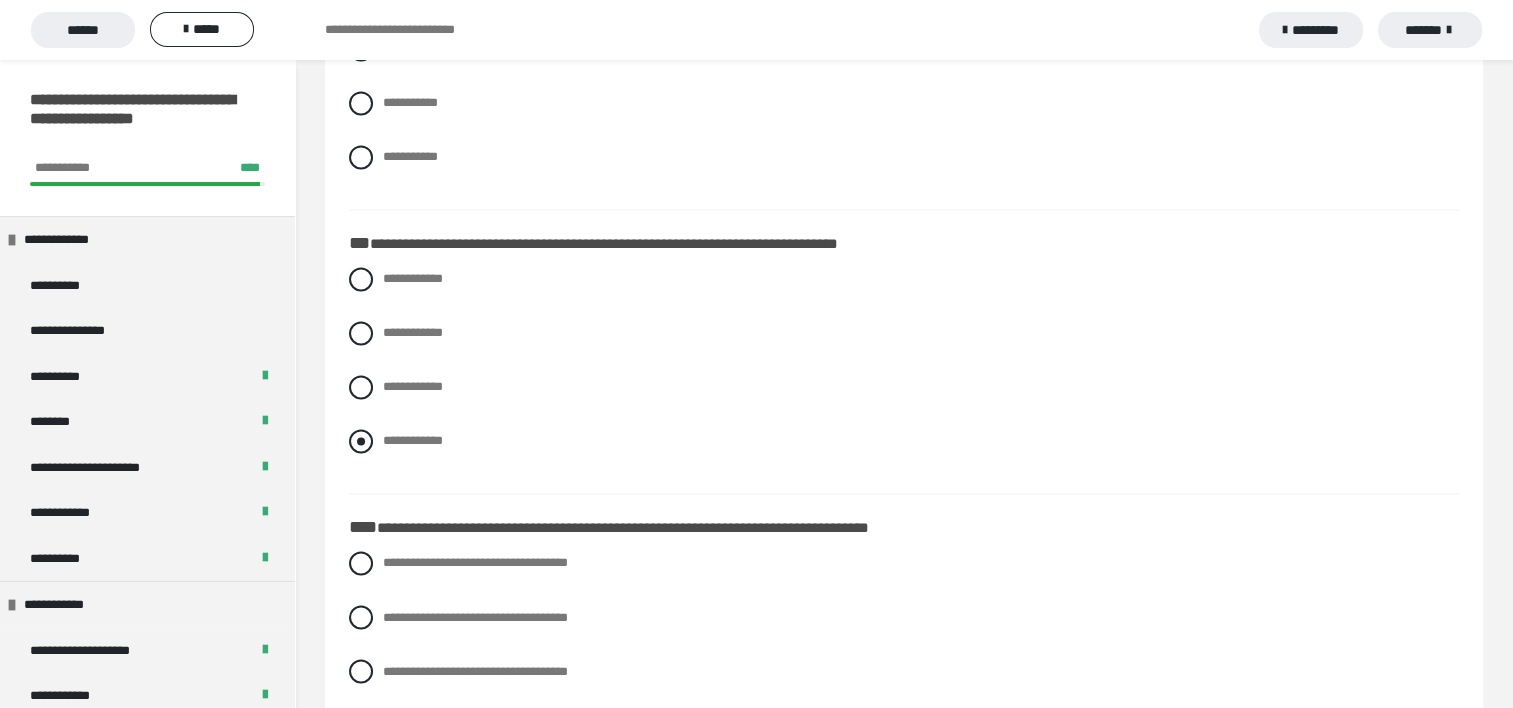 click at bounding box center (361, 441) 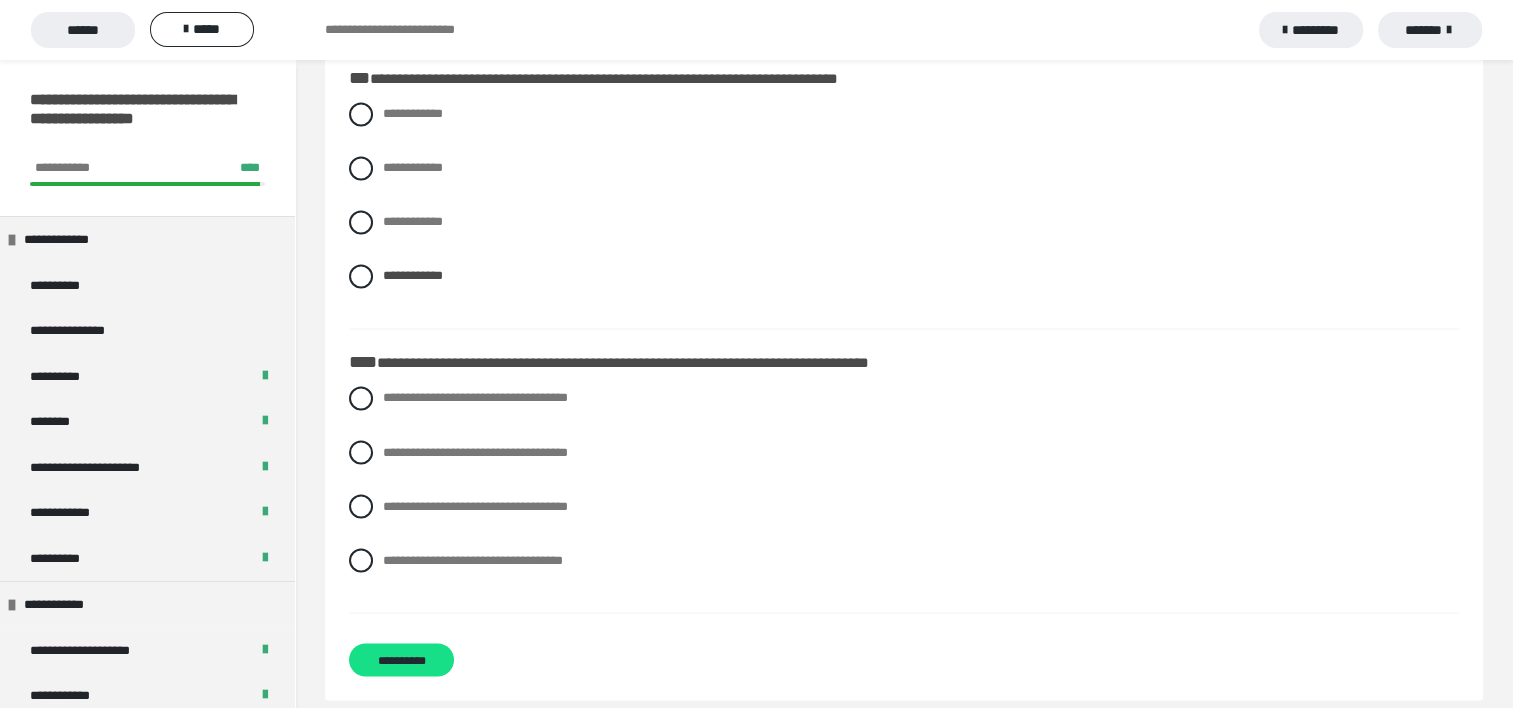 scroll, scrollTop: 3384, scrollLeft: 0, axis: vertical 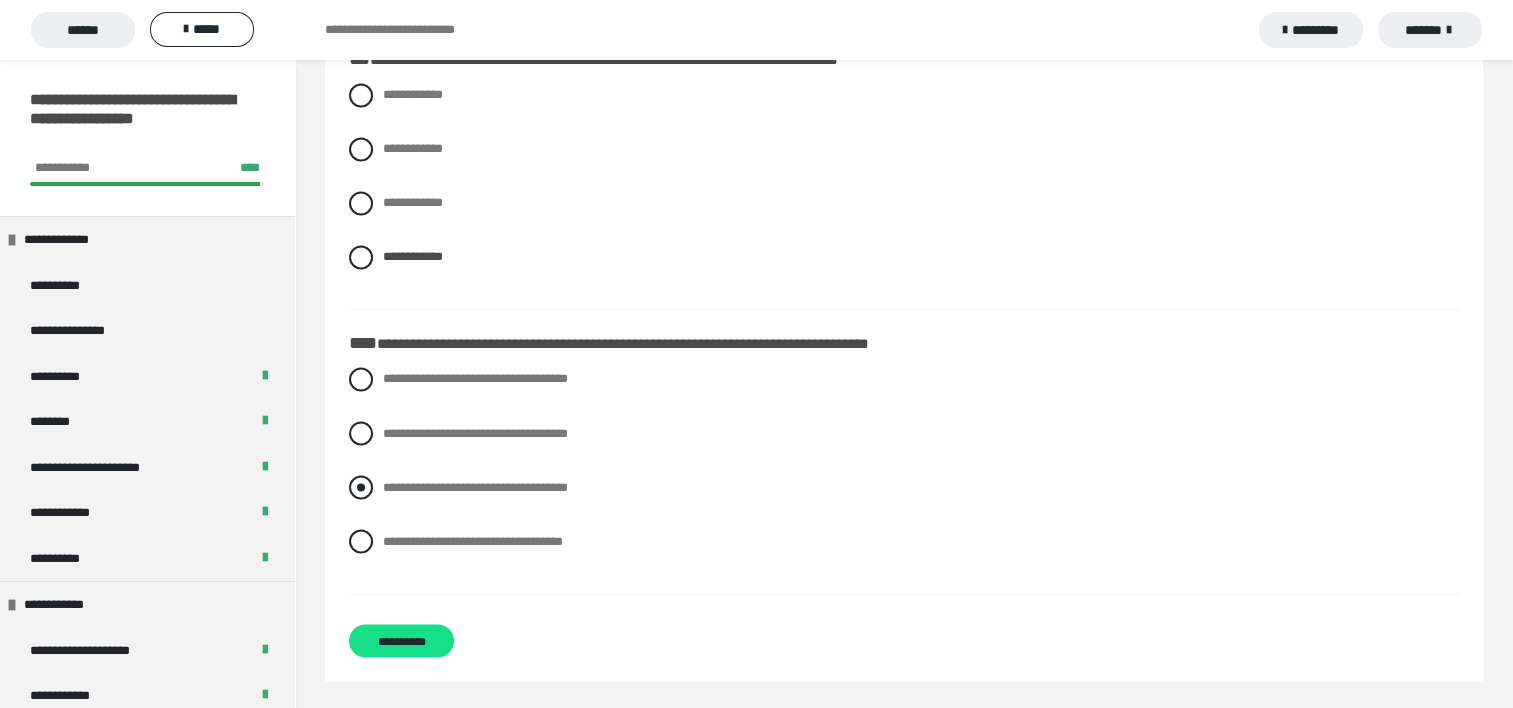 click at bounding box center (361, 487) 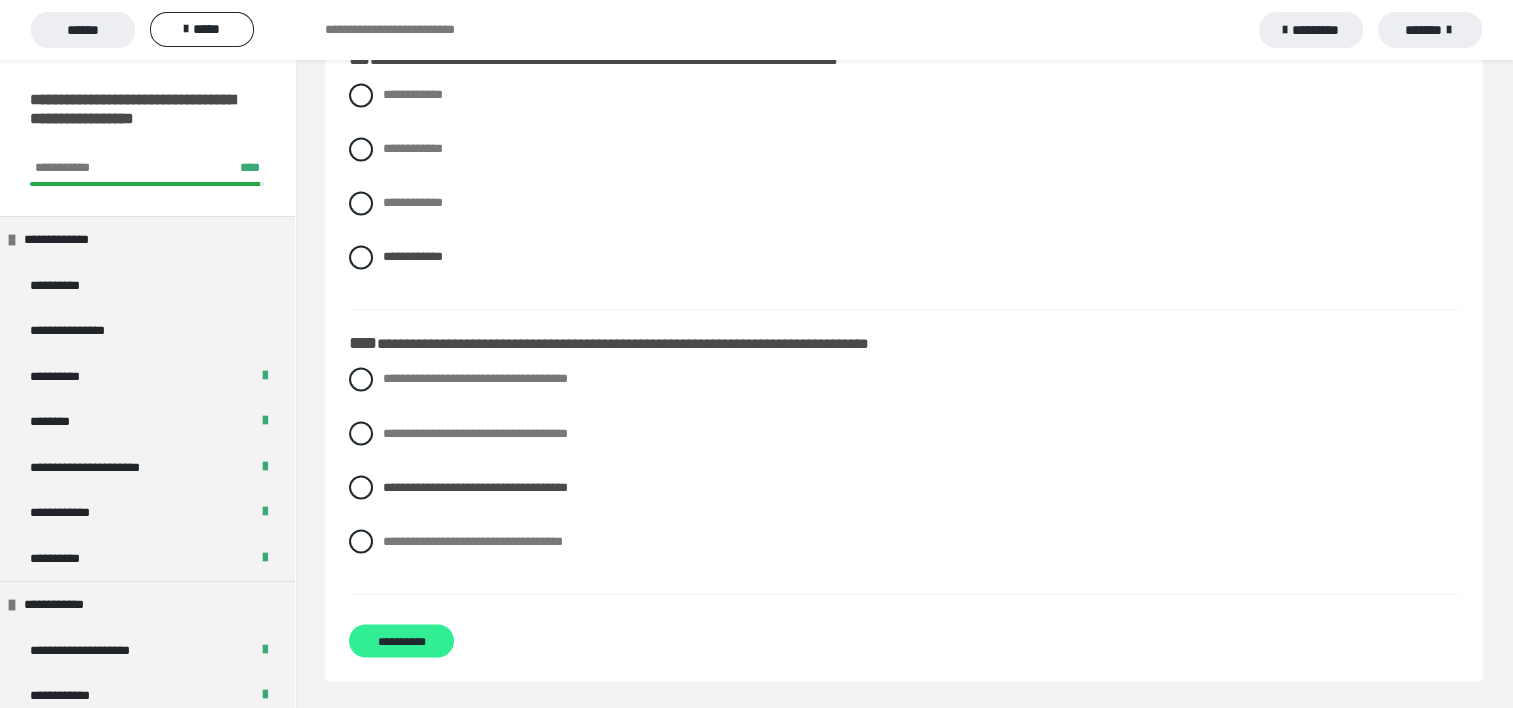 click on "**********" at bounding box center [401, 640] 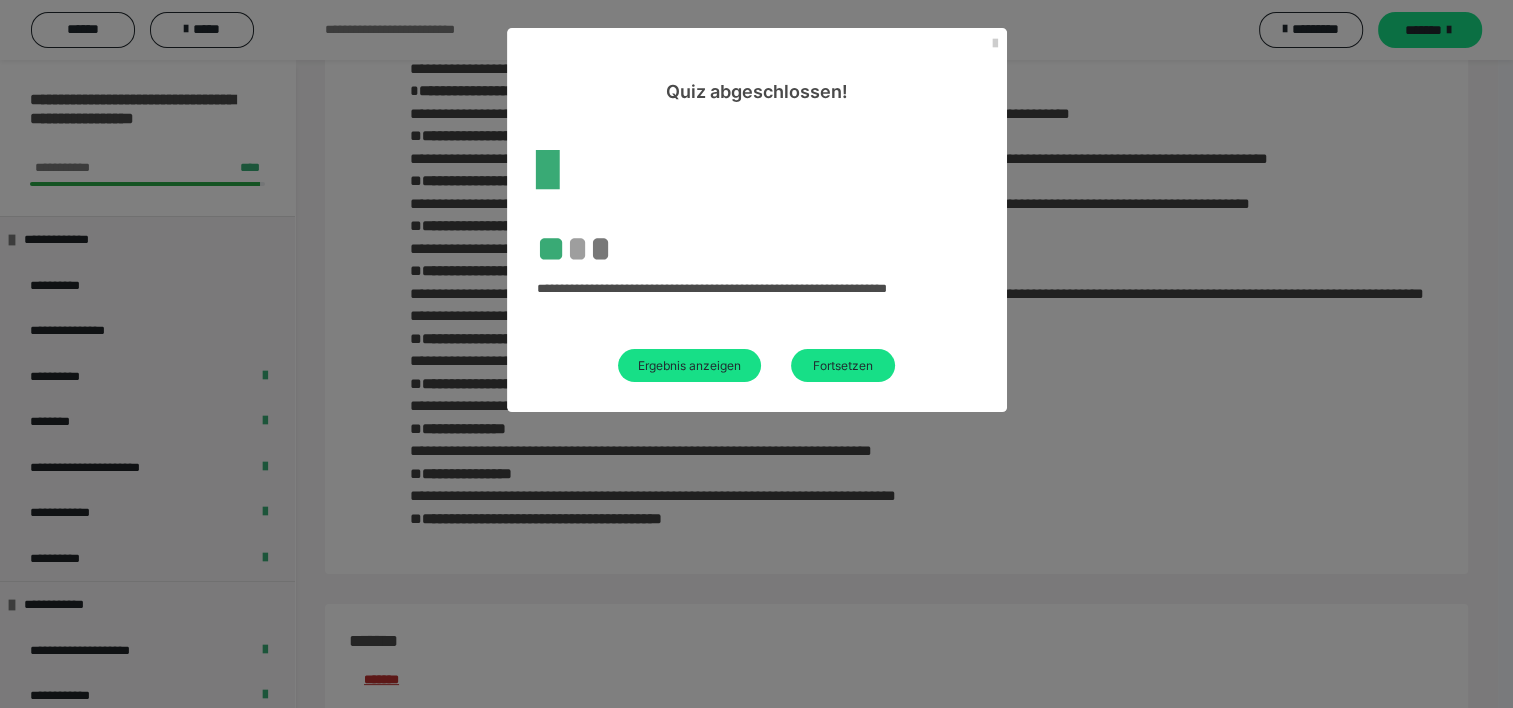 scroll, scrollTop: 2396, scrollLeft: 0, axis: vertical 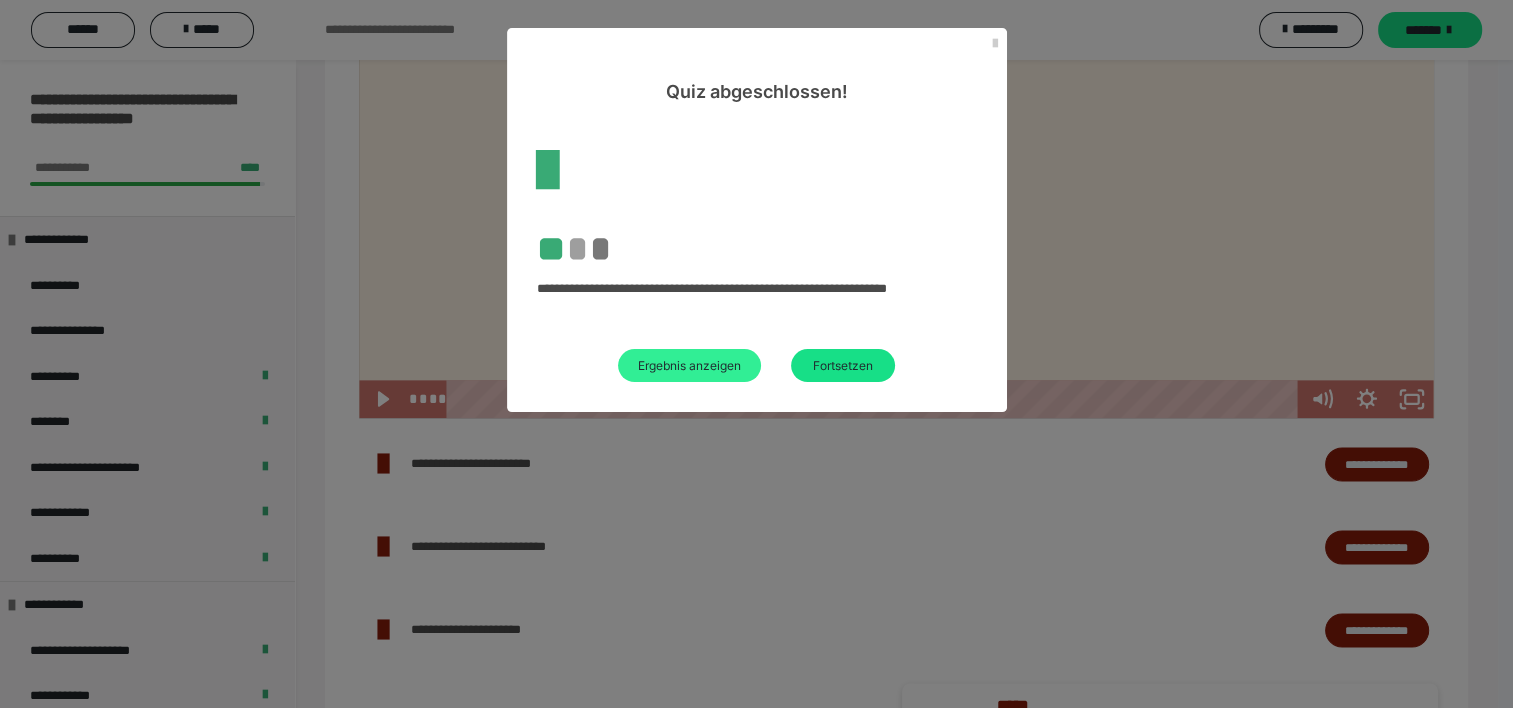 click on "Ergebnis anzeigen" at bounding box center [689, 365] 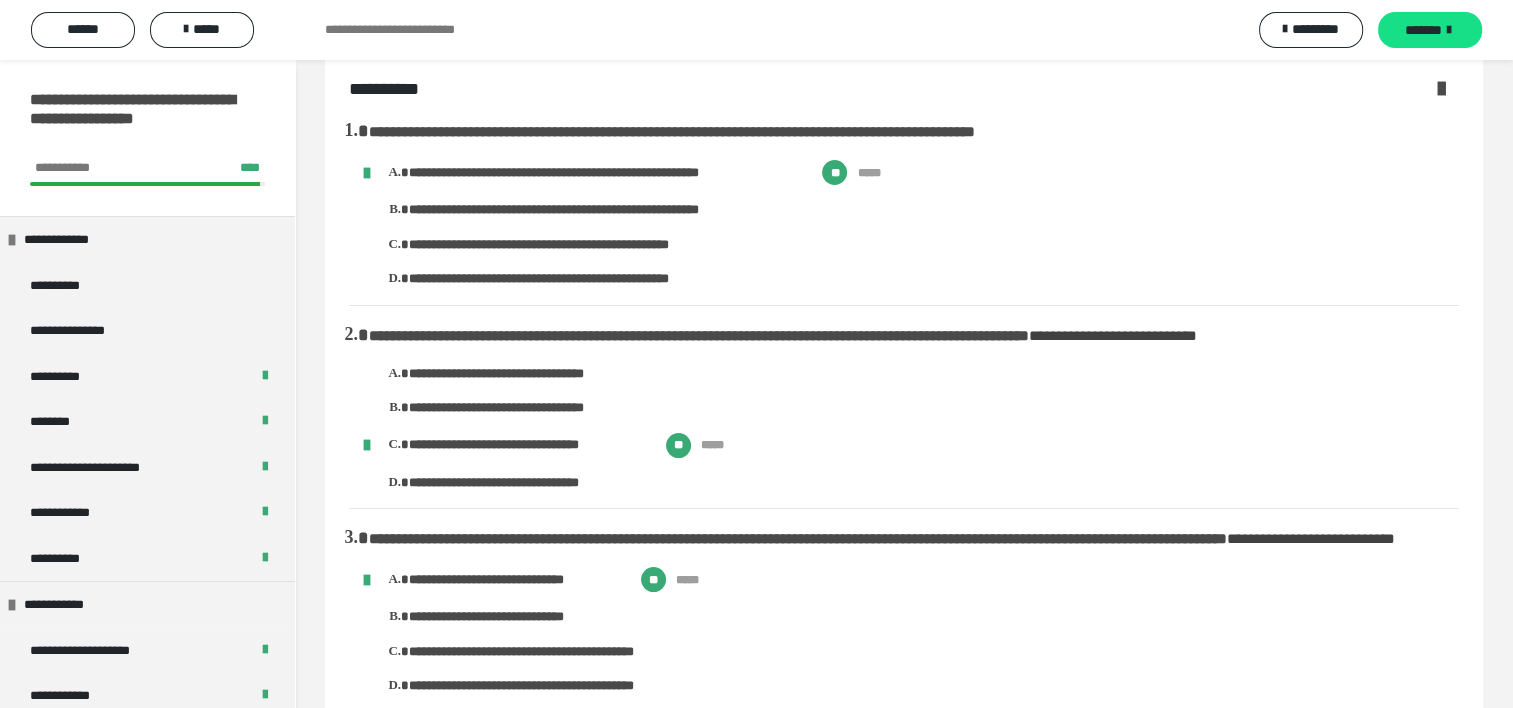 scroll, scrollTop: 0, scrollLeft: 0, axis: both 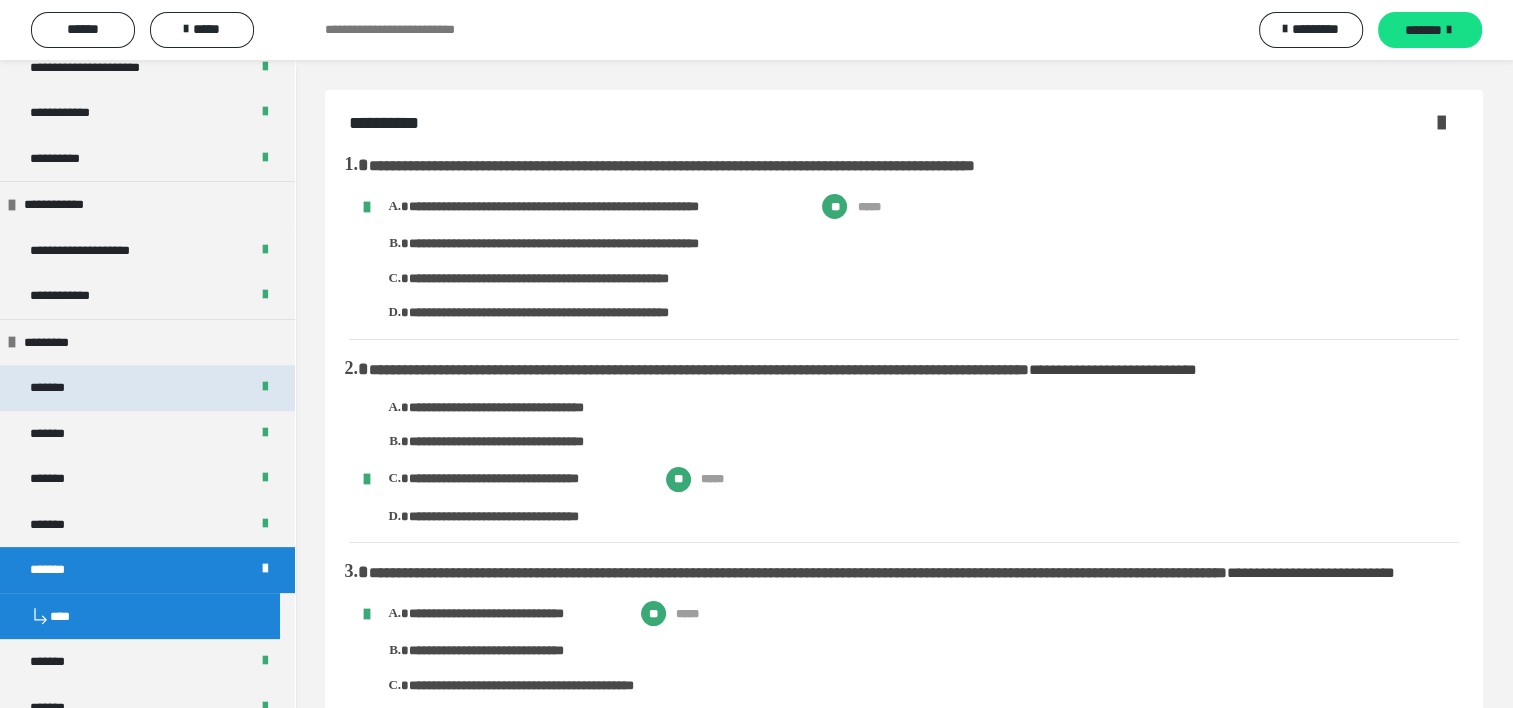click on "*******" at bounding box center [147, 388] 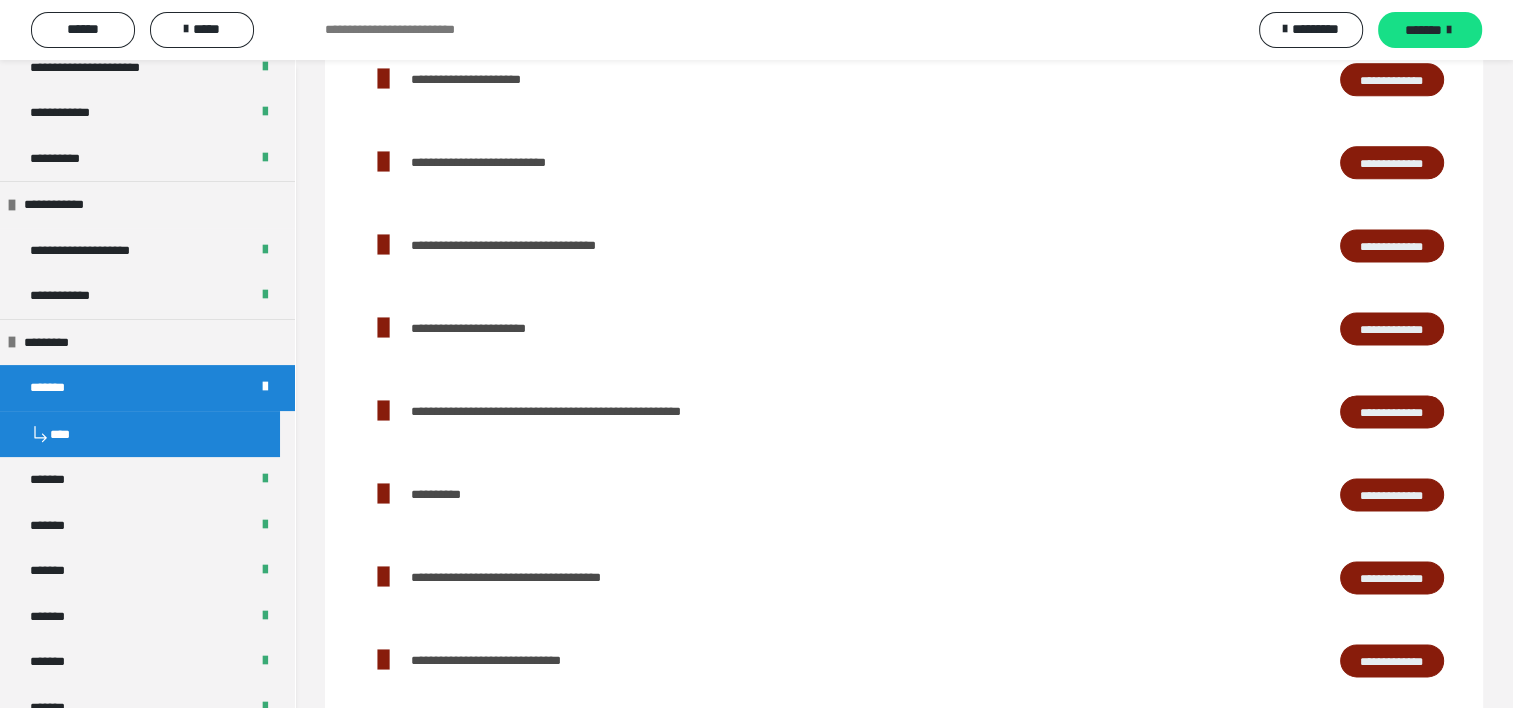 scroll, scrollTop: 2700, scrollLeft: 0, axis: vertical 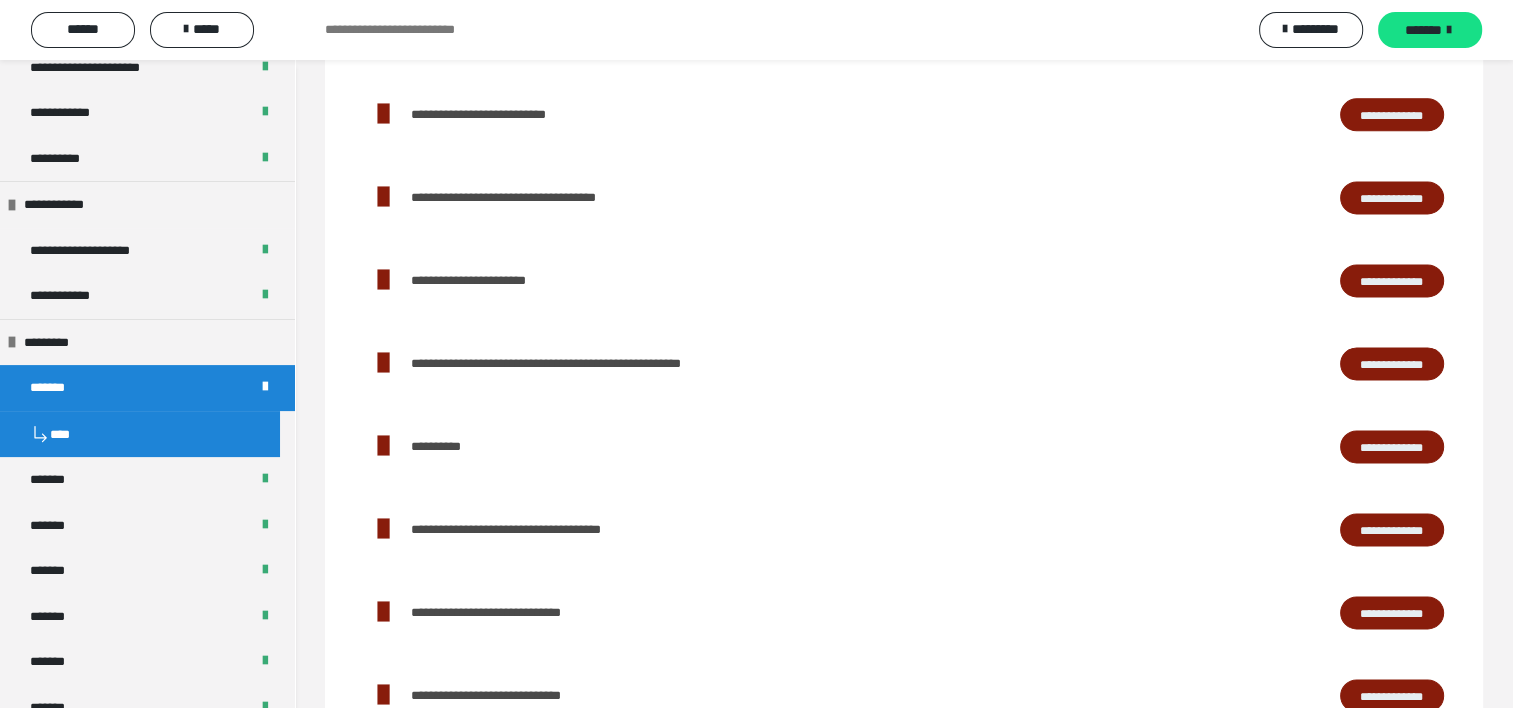 click on "**********" at bounding box center (1392, 281) 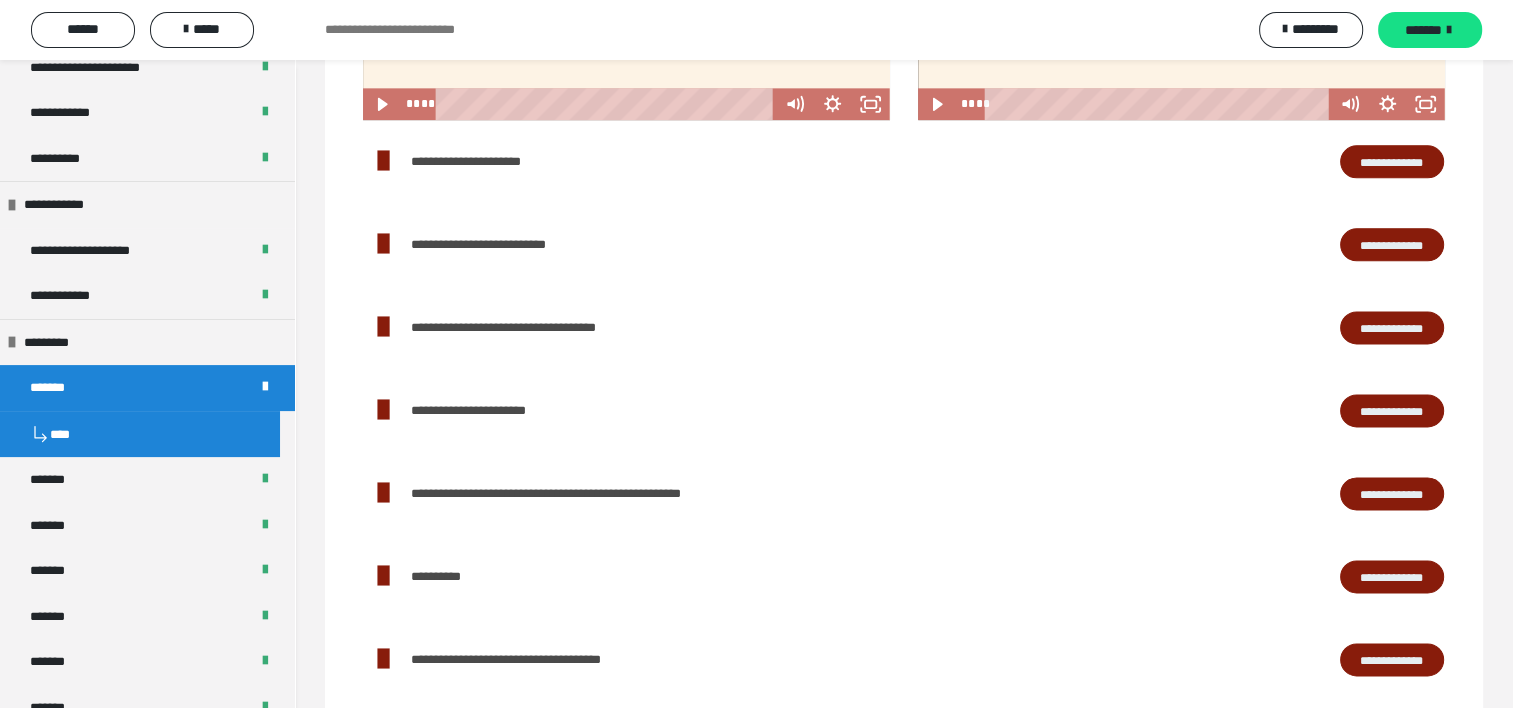 scroll, scrollTop: 2600, scrollLeft: 0, axis: vertical 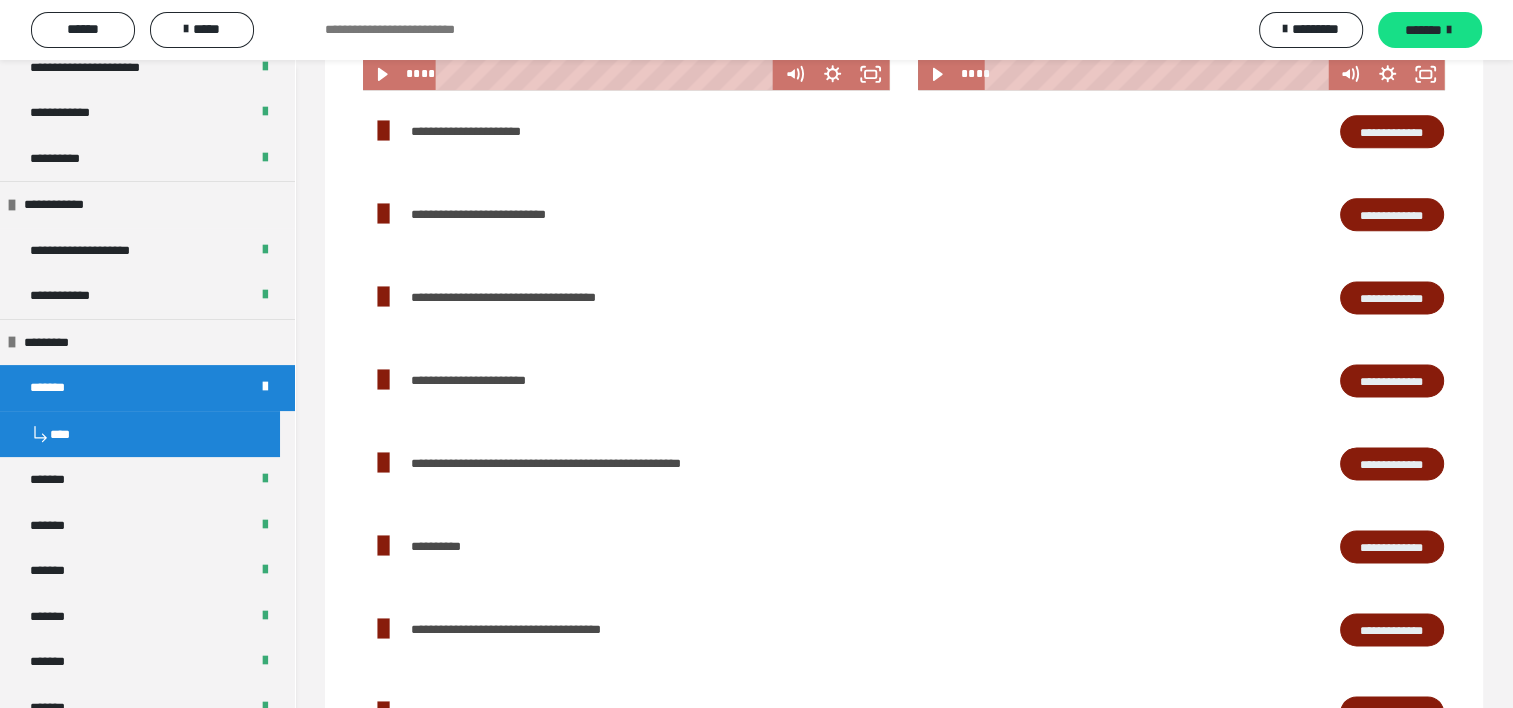 click on "**********" at bounding box center [1392, 381] 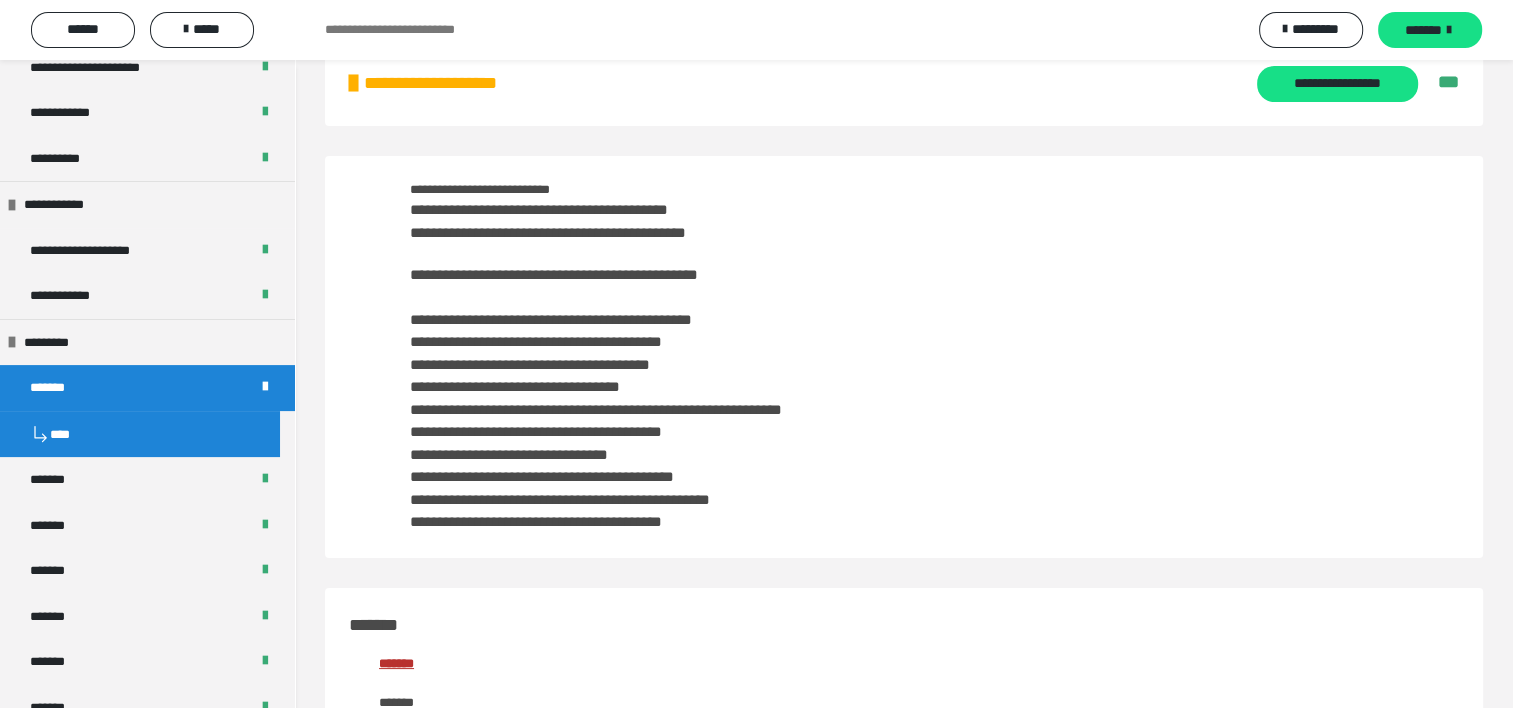 scroll, scrollTop: 0, scrollLeft: 0, axis: both 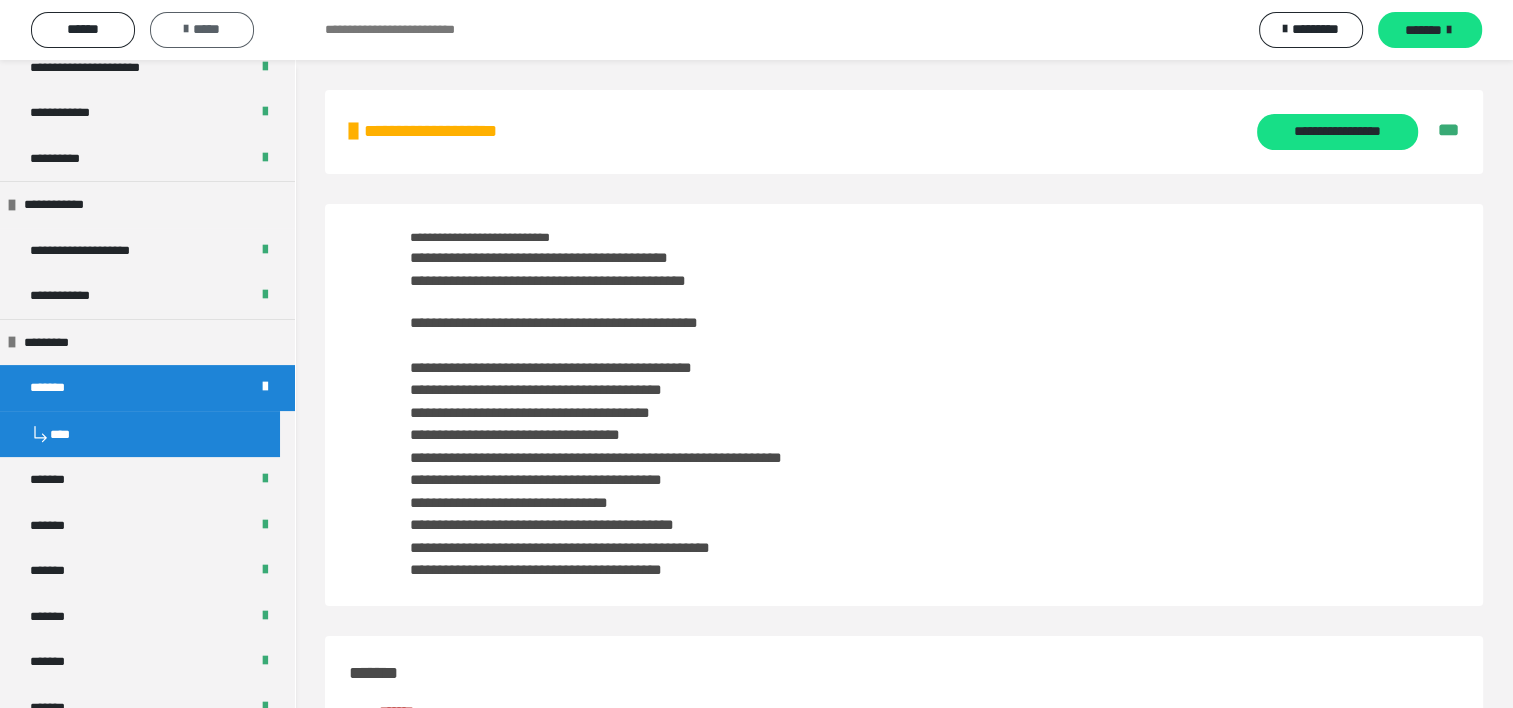 click at bounding box center (186, 29) 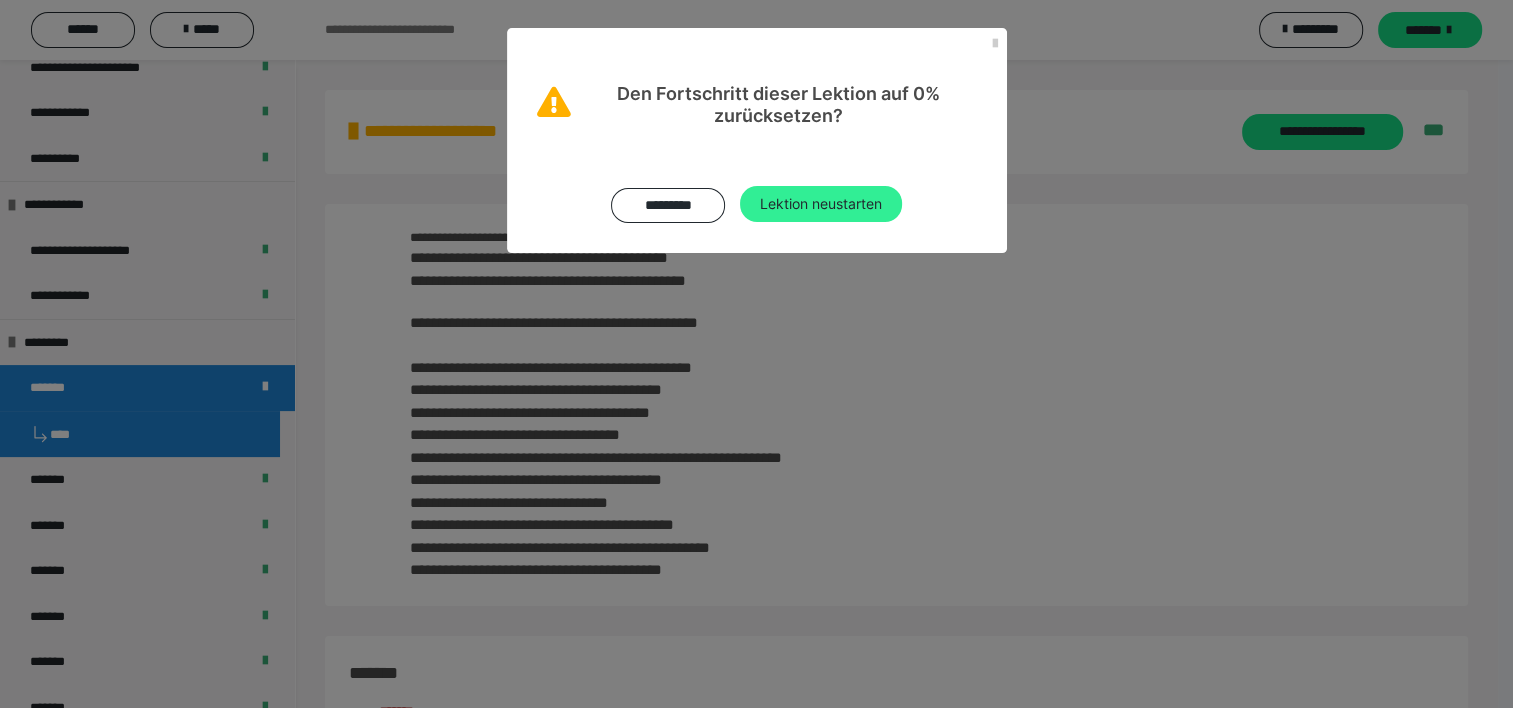 click on "Lektion neustarten" at bounding box center [821, 204] 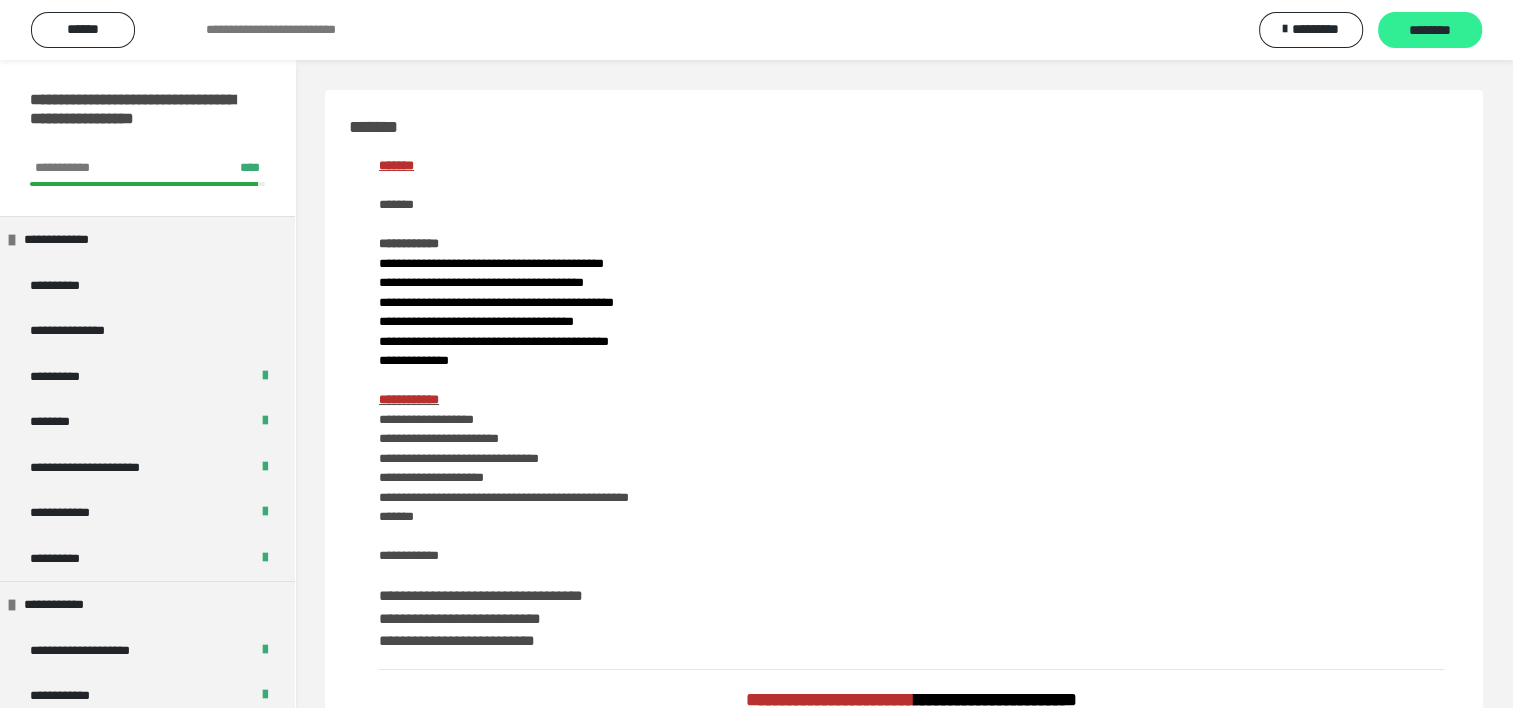 click on "********" at bounding box center [1430, 31] 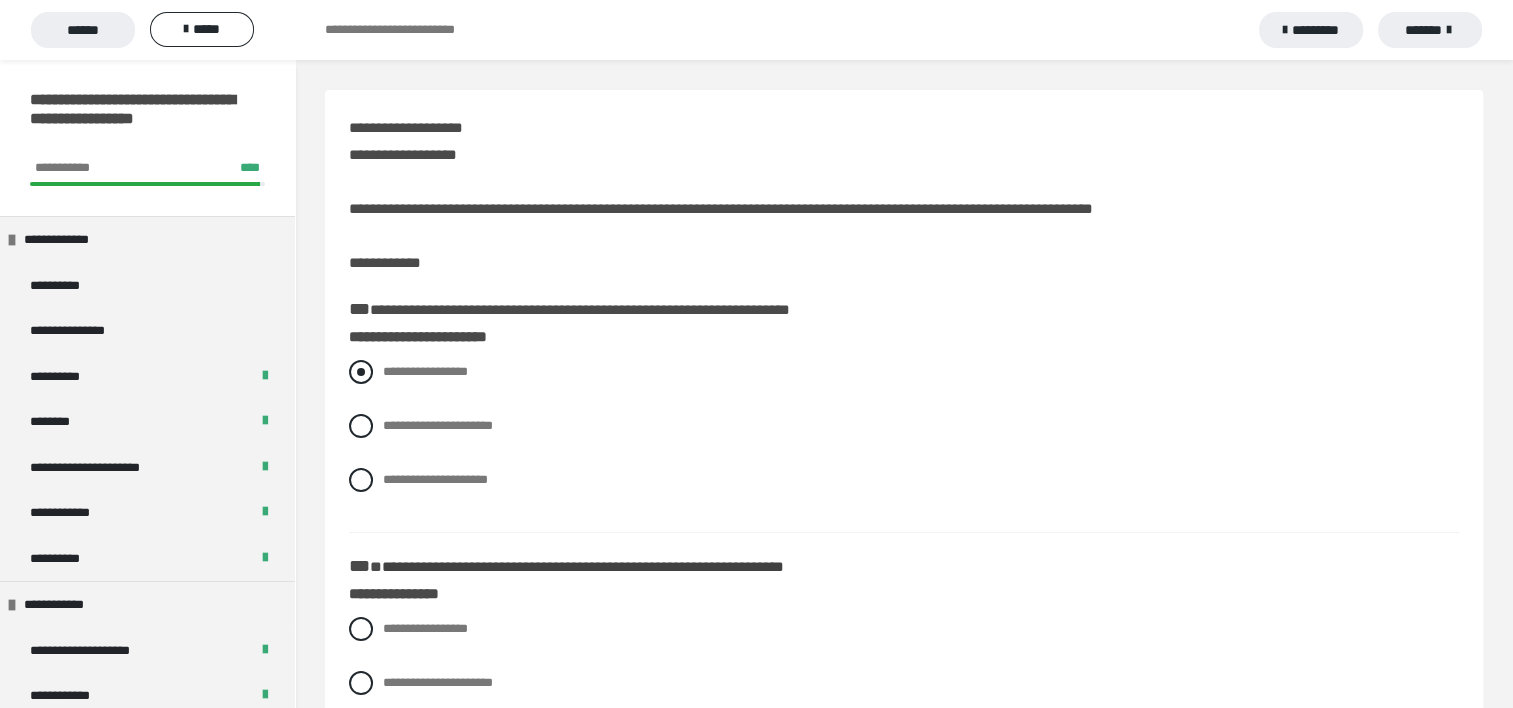 click at bounding box center [361, 372] 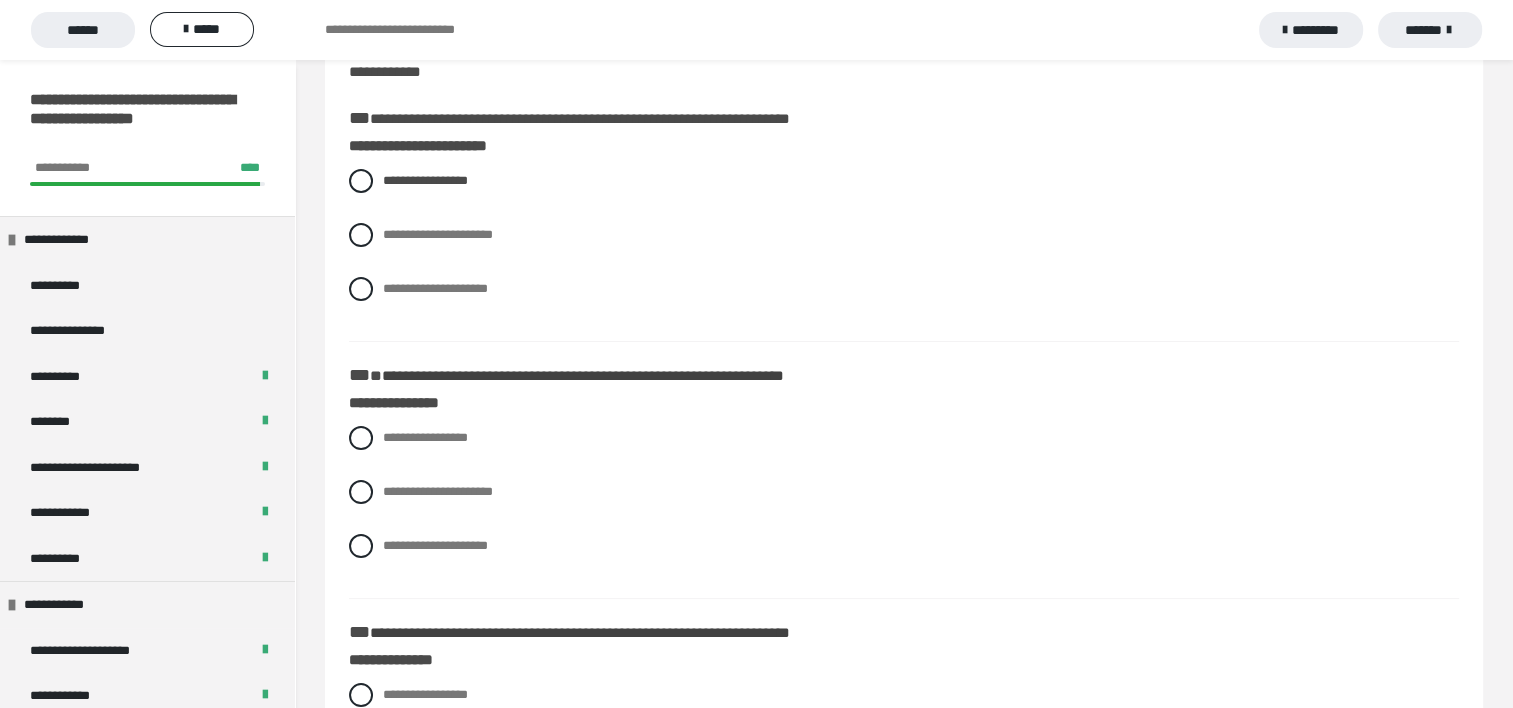 scroll, scrollTop: 200, scrollLeft: 0, axis: vertical 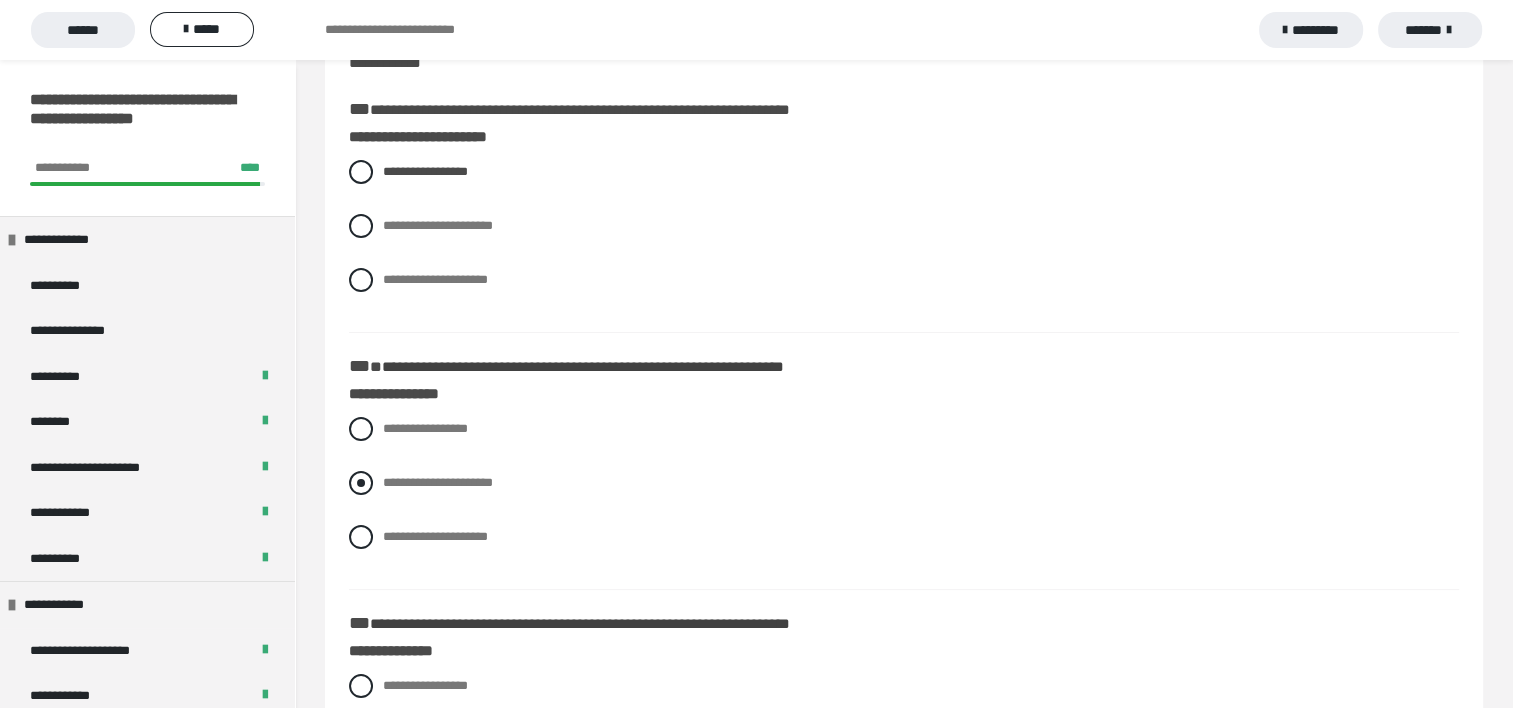 click at bounding box center (361, 483) 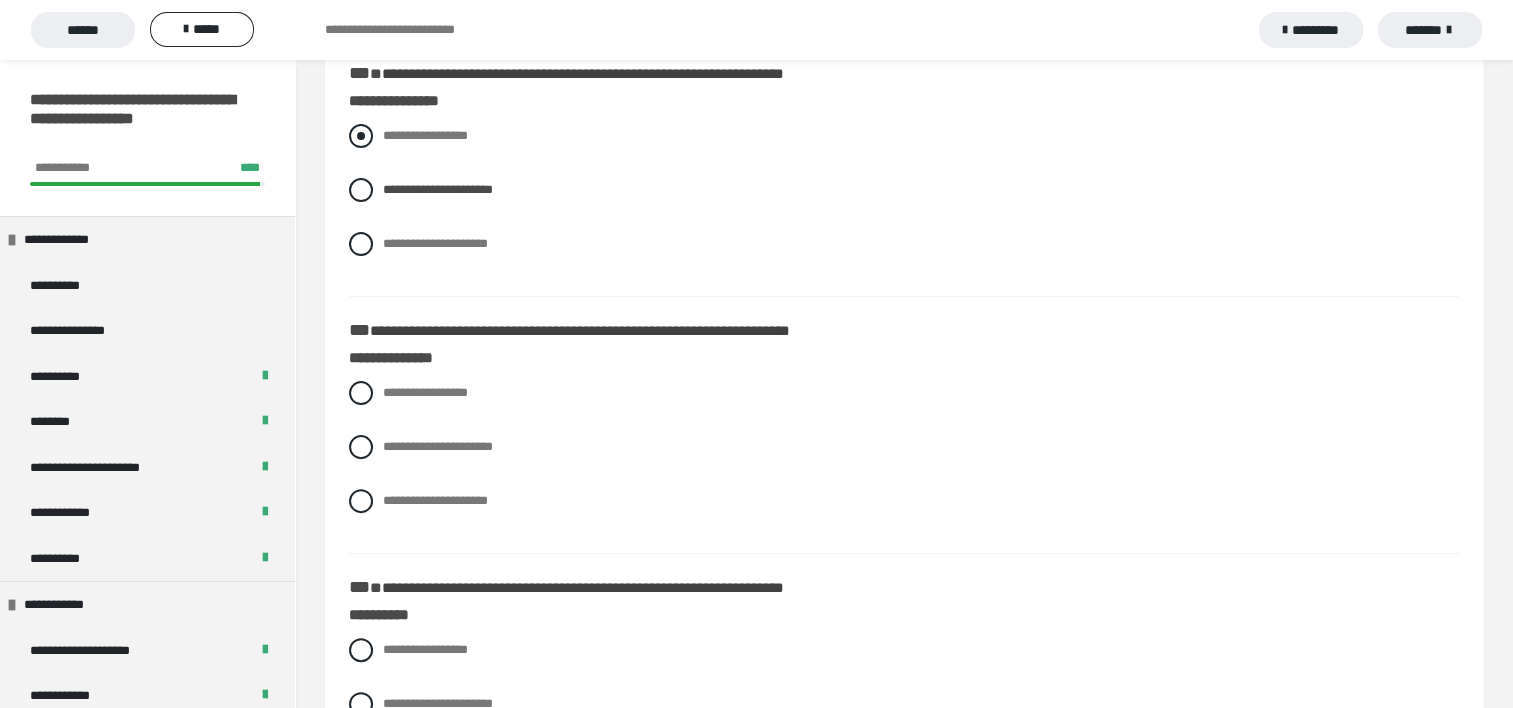 scroll, scrollTop: 500, scrollLeft: 0, axis: vertical 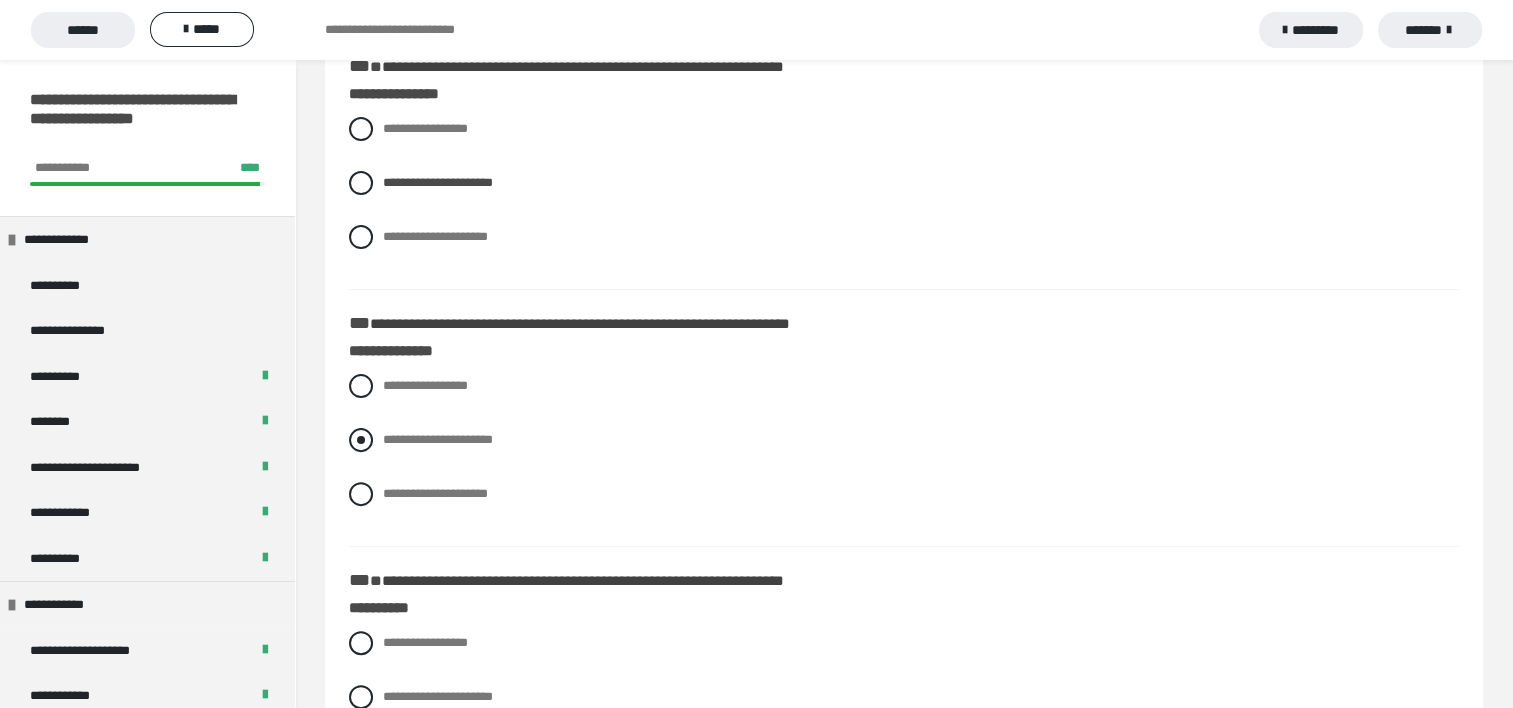 click at bounding box center (361, 440) 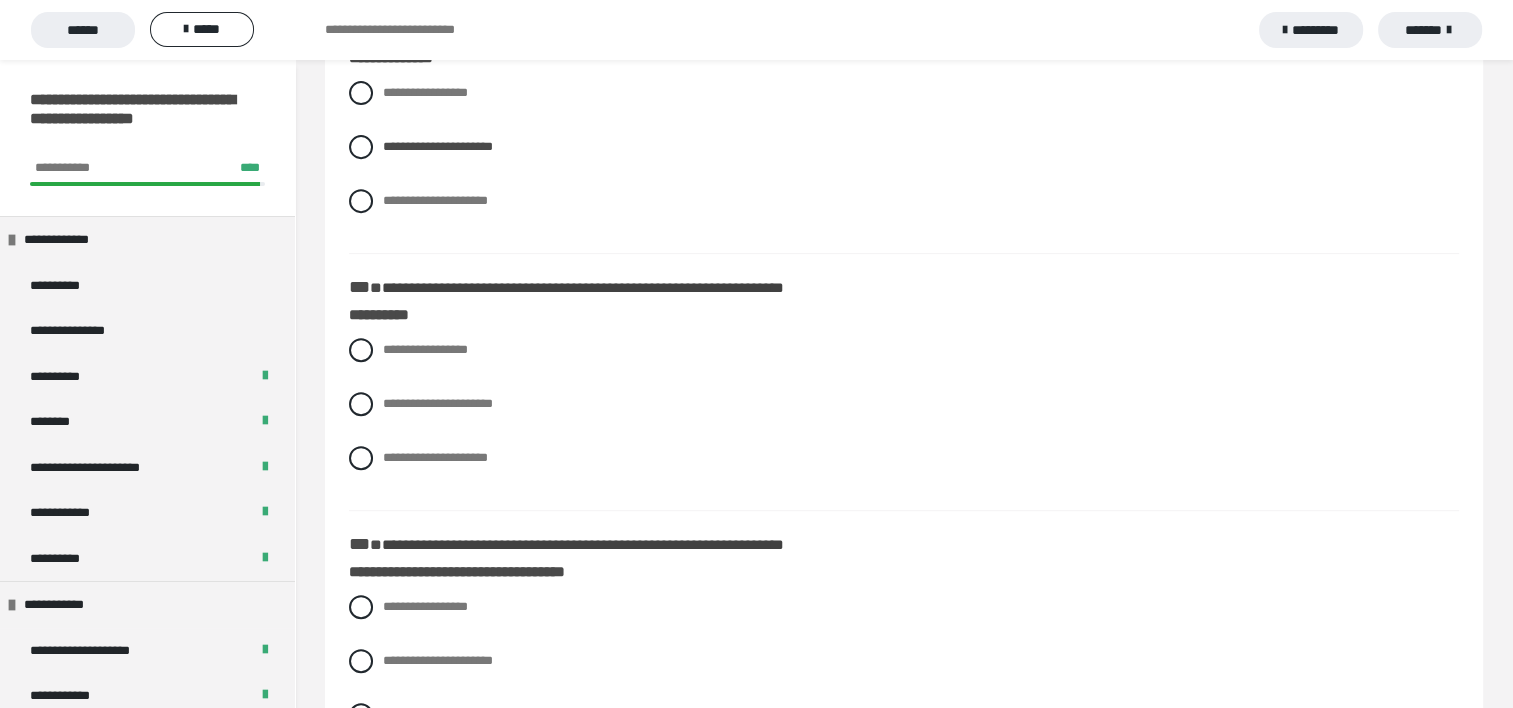 scroll, scrollTop: 800, scrollLeft: 0, axis: vertical 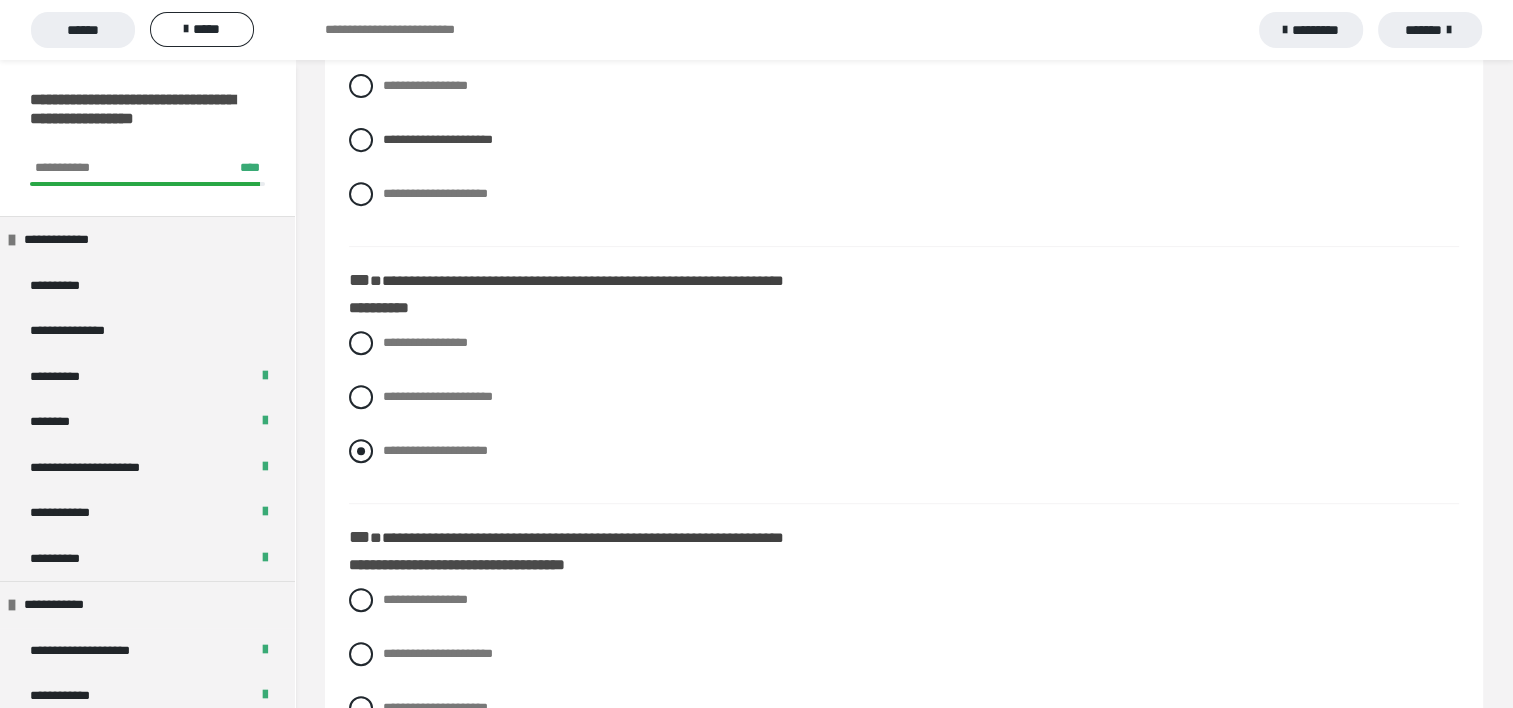 click at bounding box center [361, 451] 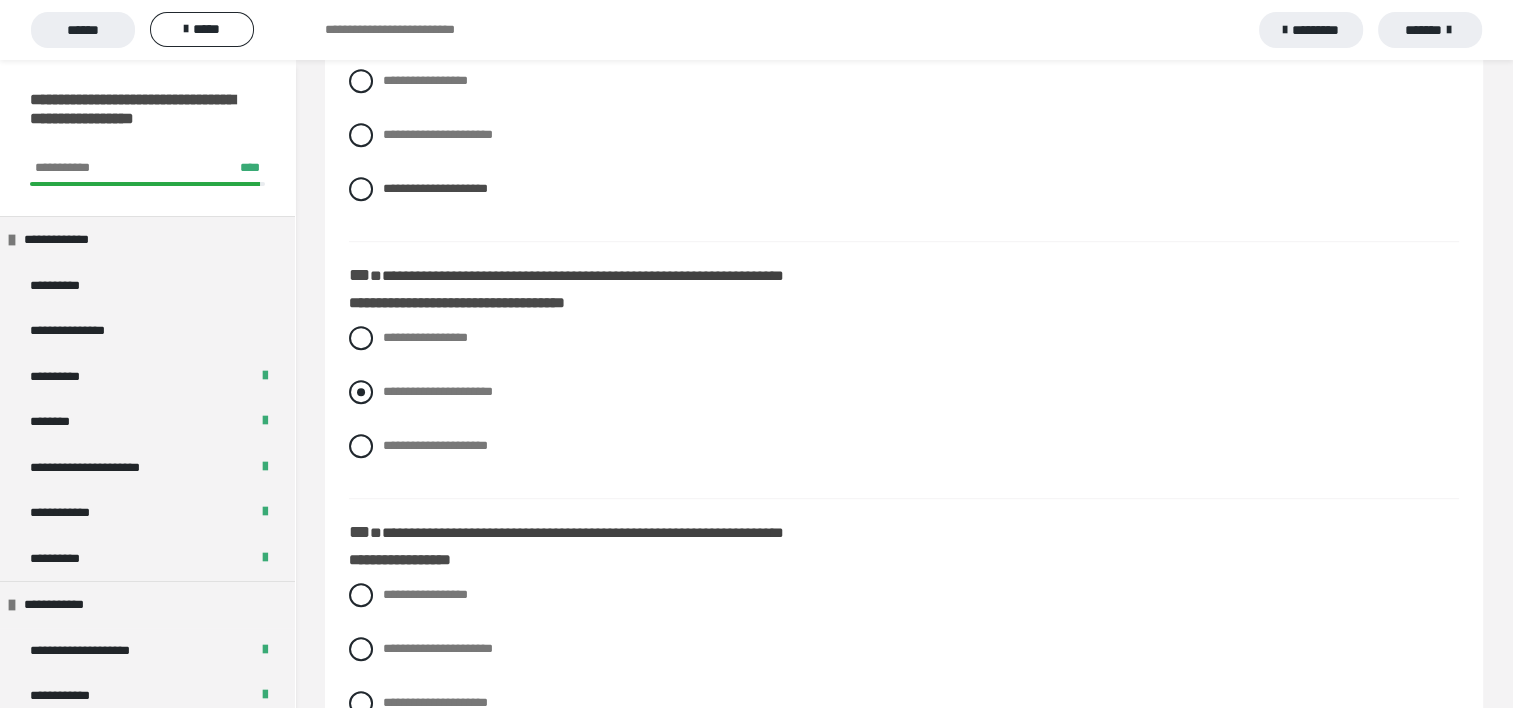 scroll, scrollTop: 1100, scrollLeft: 0, axis: vertical 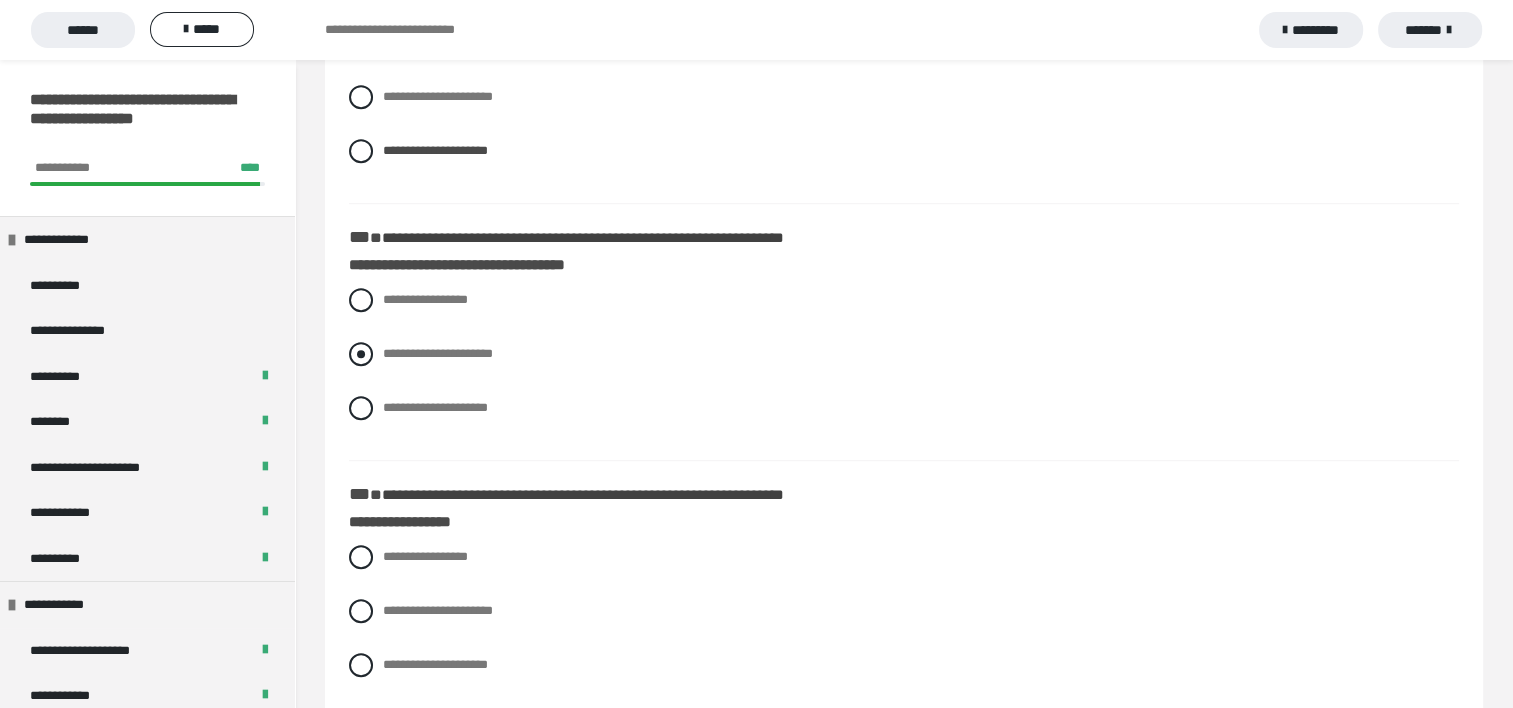 click at bounding box center (361, 354) 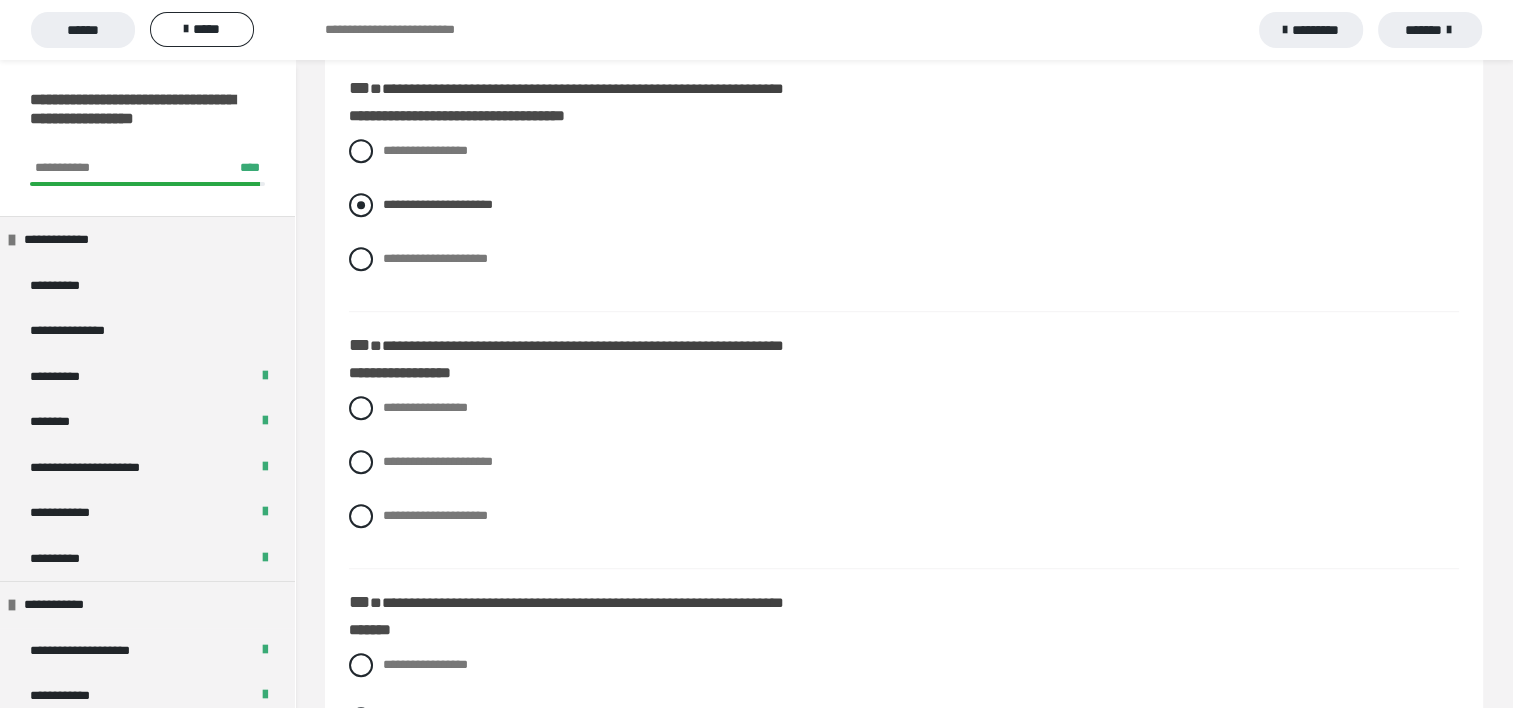 scroll, scrollTop: 1400, scrollLeft: 0, axis: vertical 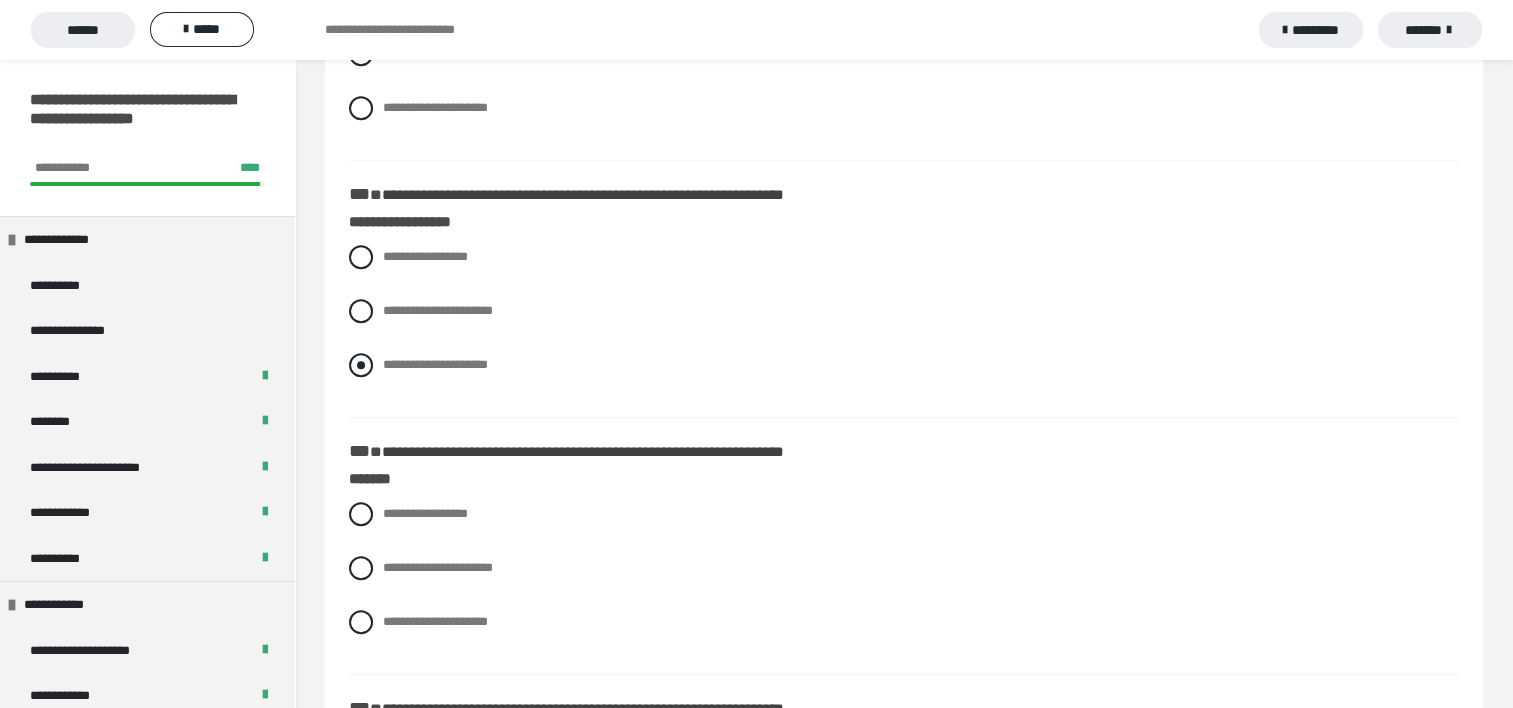click at bounding box center (361, 365) 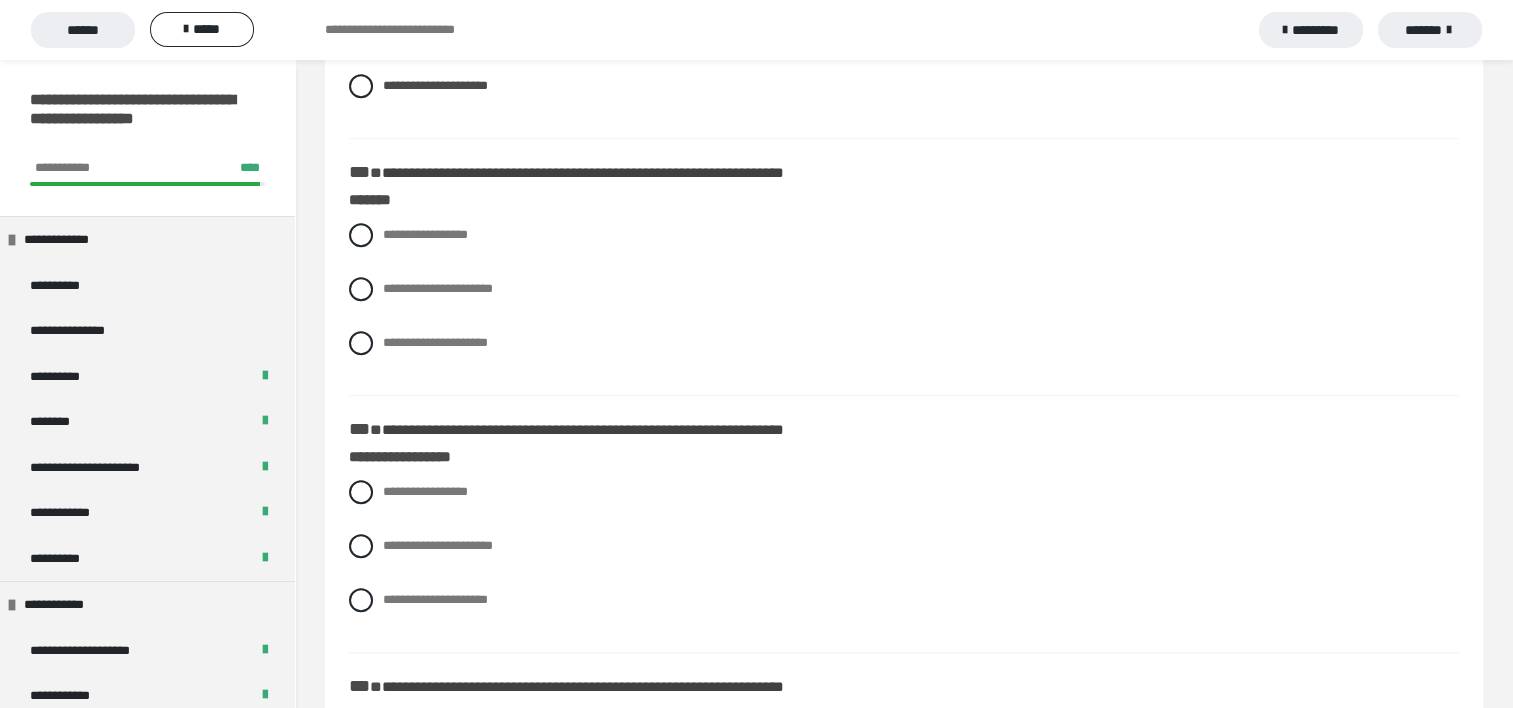 scroll, scrollTop: 1700, scrollLeft: 0, axis: vertical 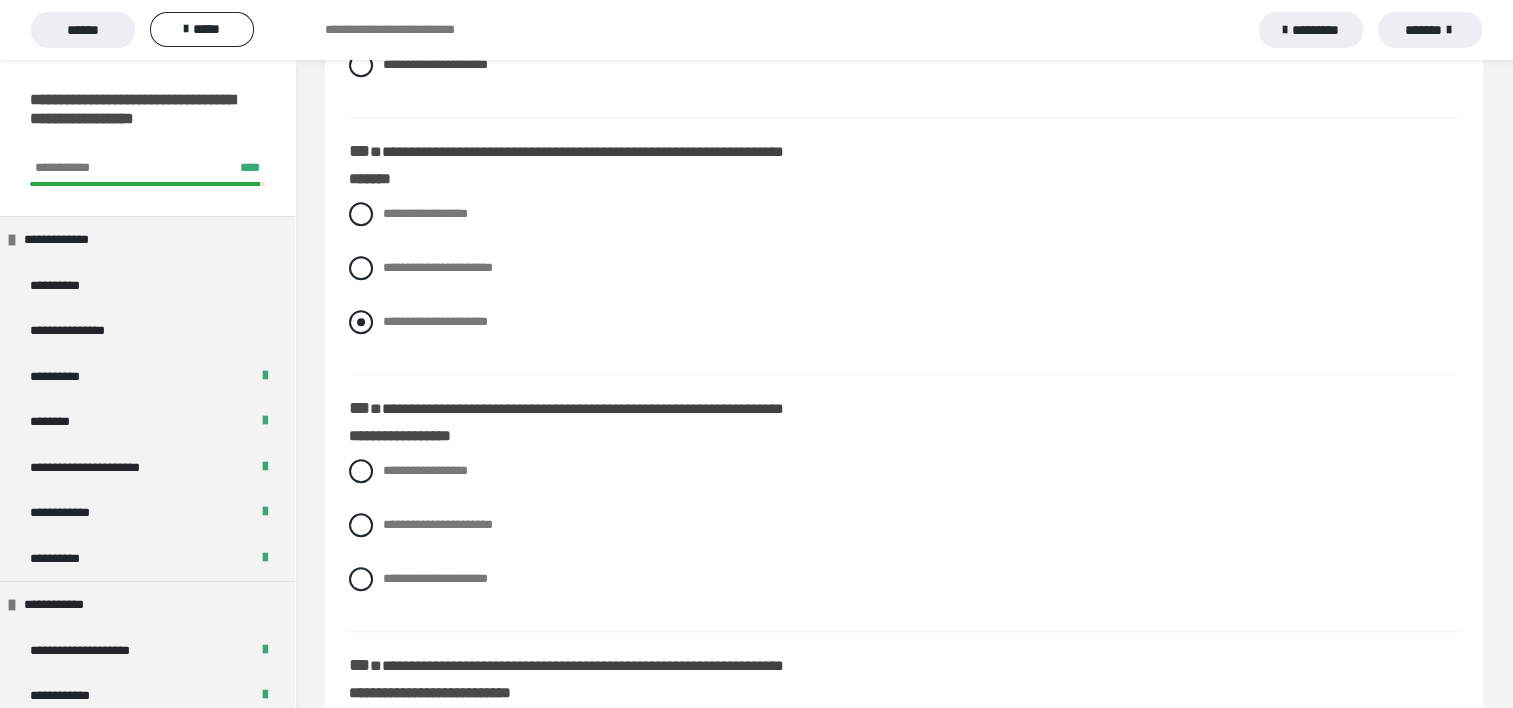 click at bounding box center [361, 322] 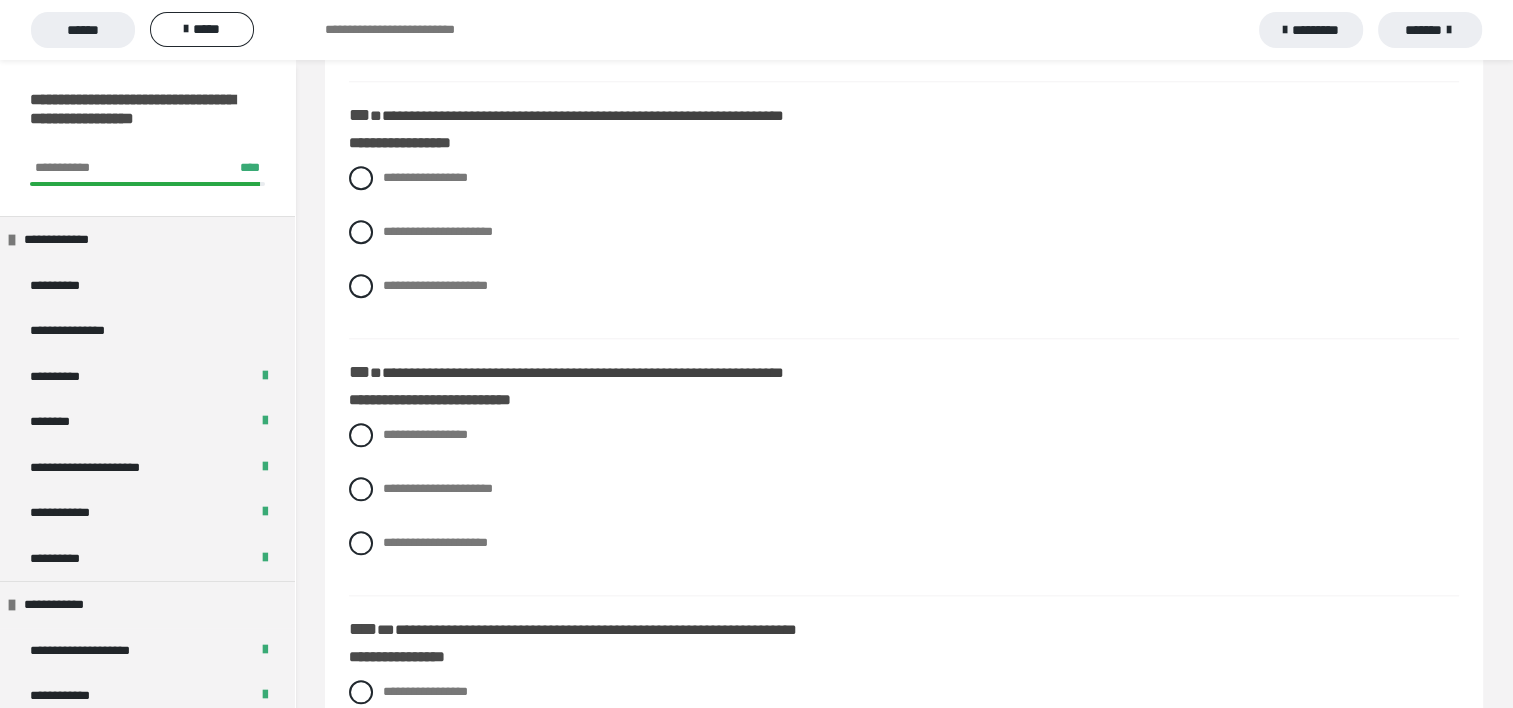 scroll, scrollTop: 2000, scrollLeft: 0, axis: vertical 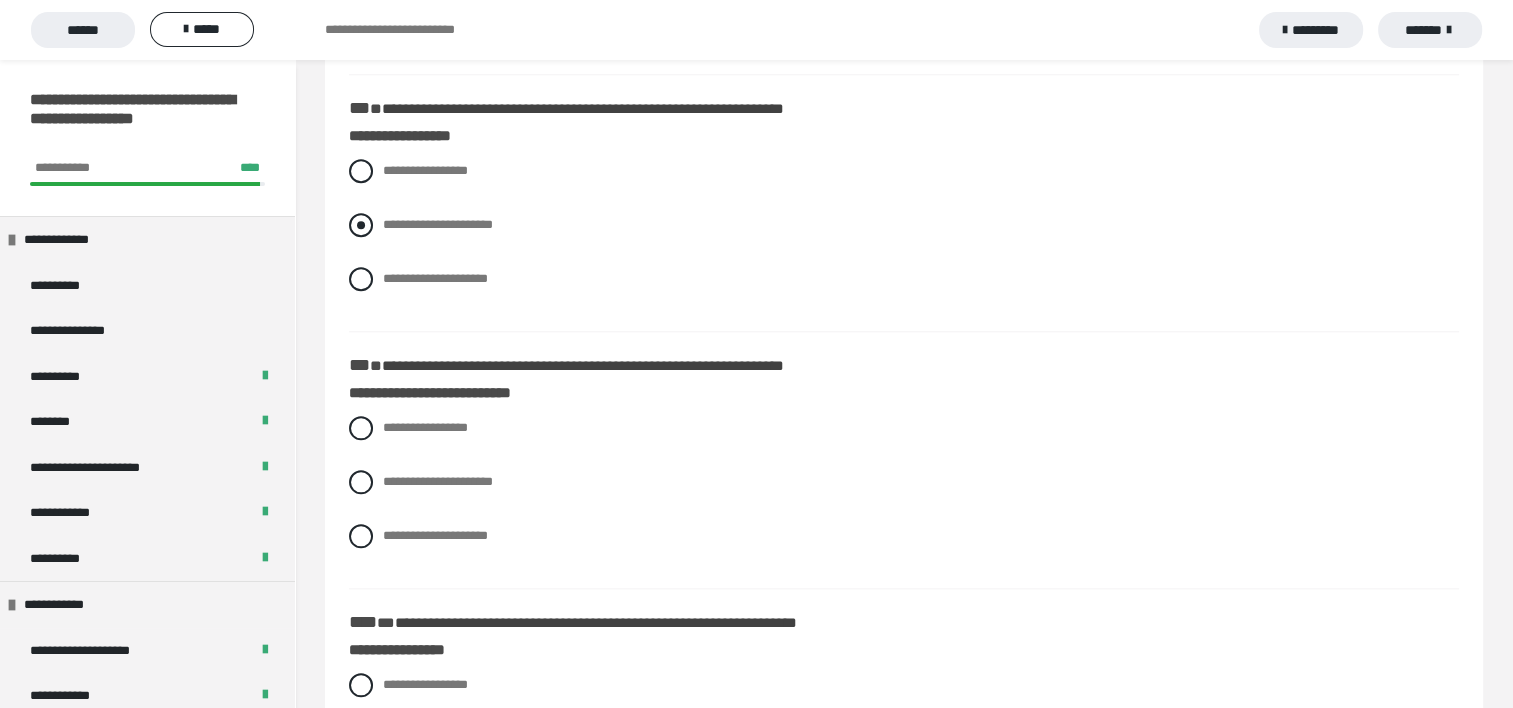 click at bounding box center [361, 225] 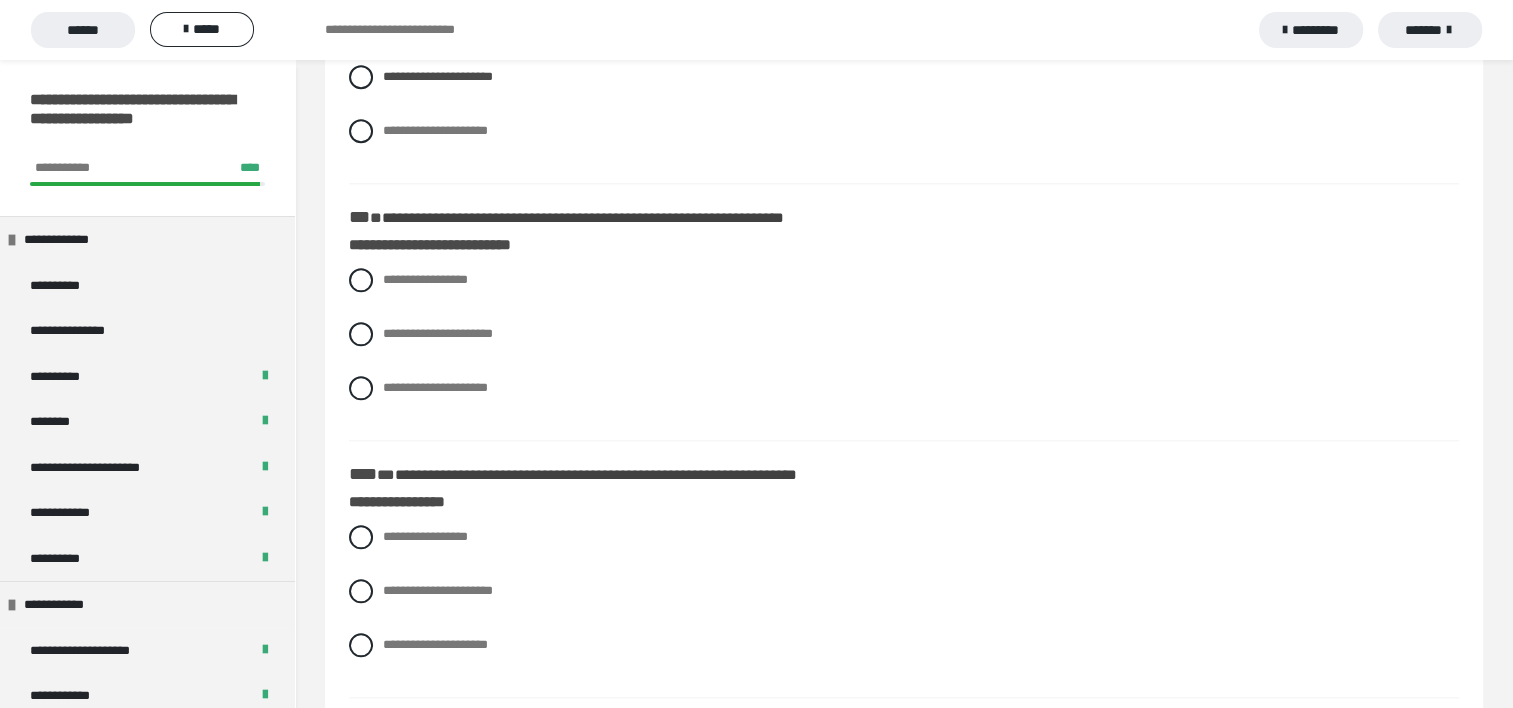 scroll, scrollTop: 2200, scrollLeft: 0, axis: vertical 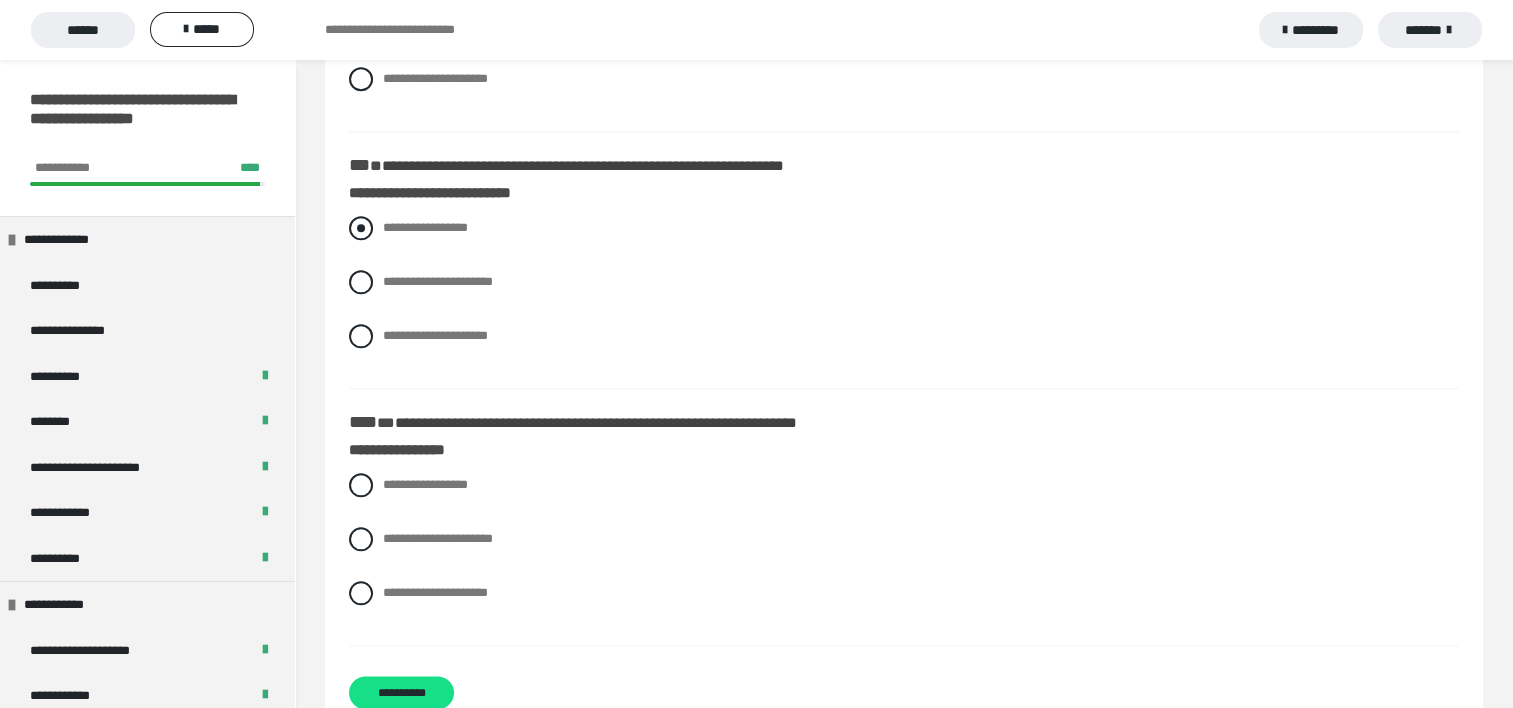 click at bounding box center [361, 228] 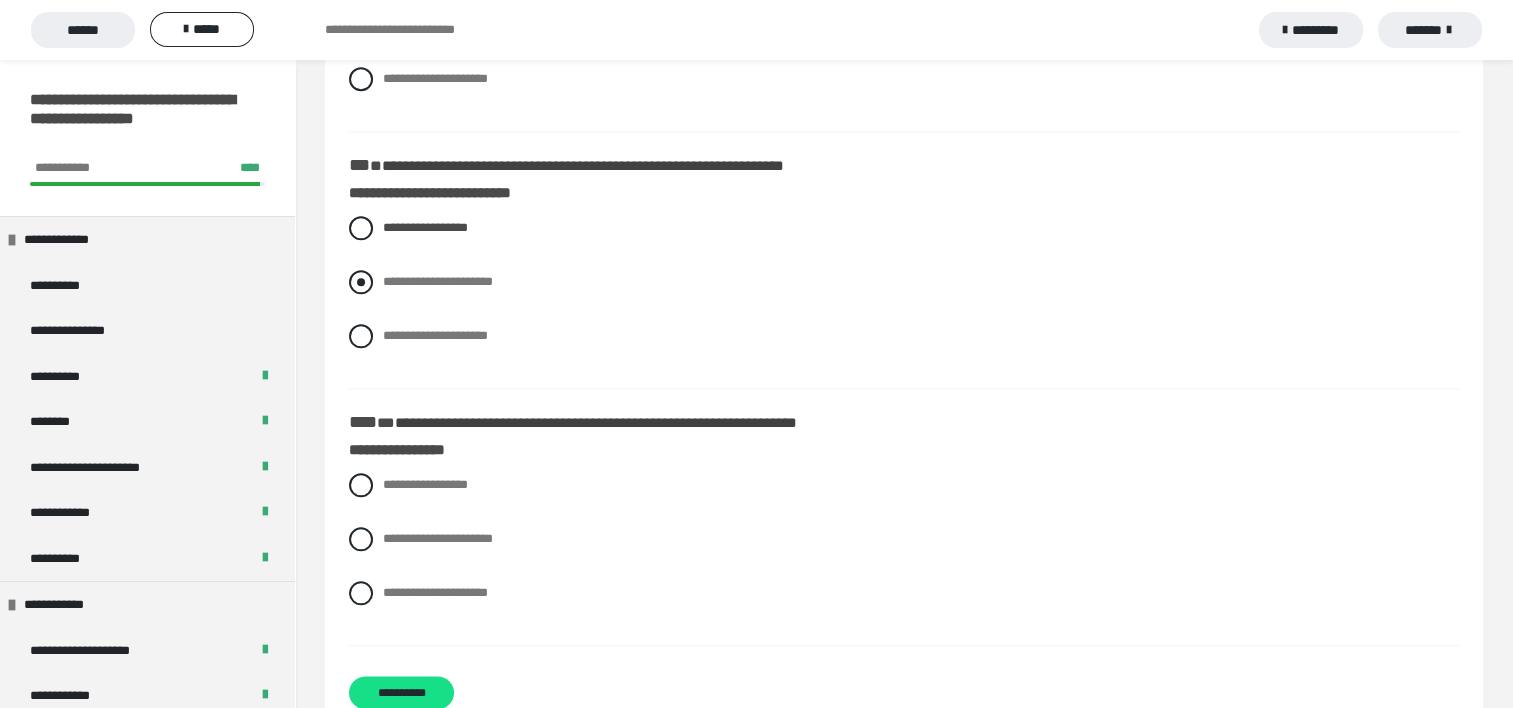 scroll, scrollTop: 2252, scrollLeft: 0, axis: vertical 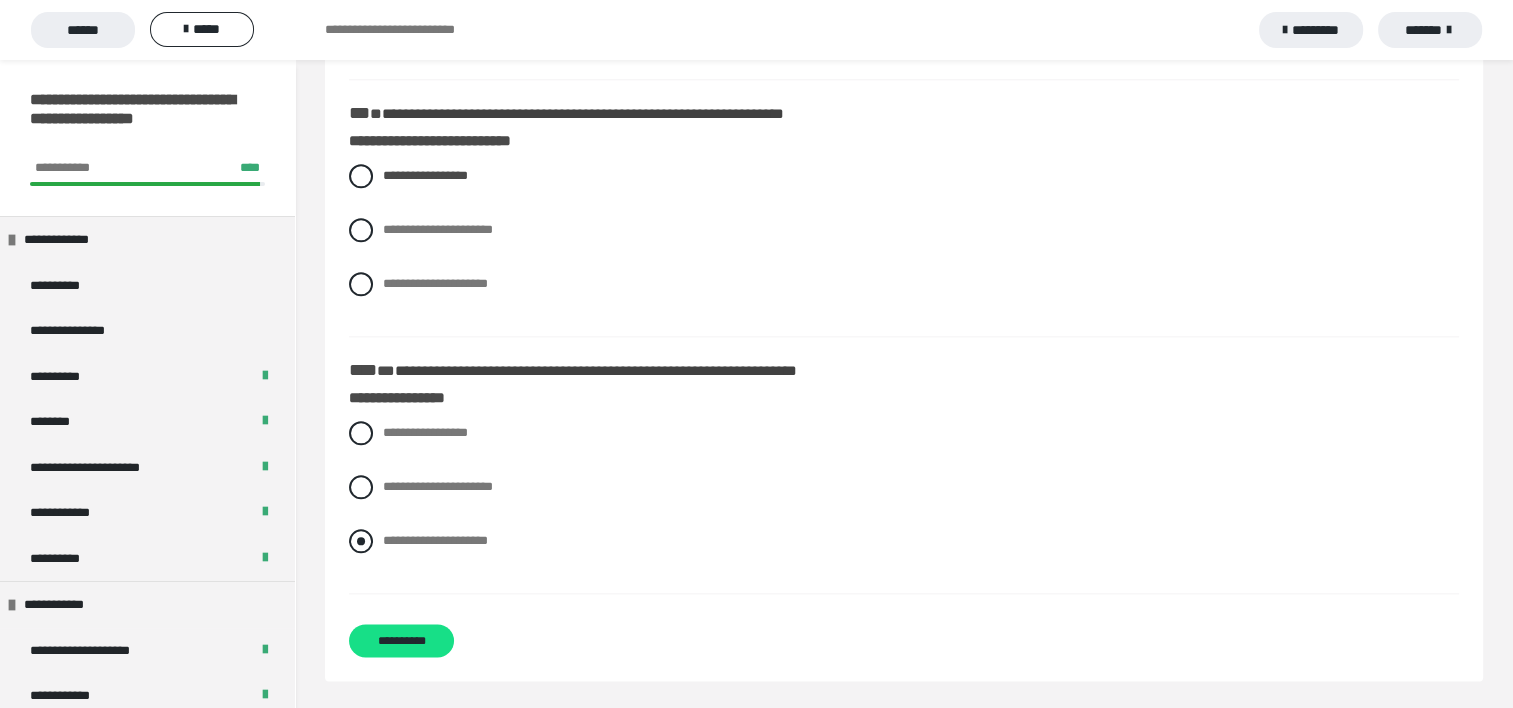 click at bounding box center (361, 541) 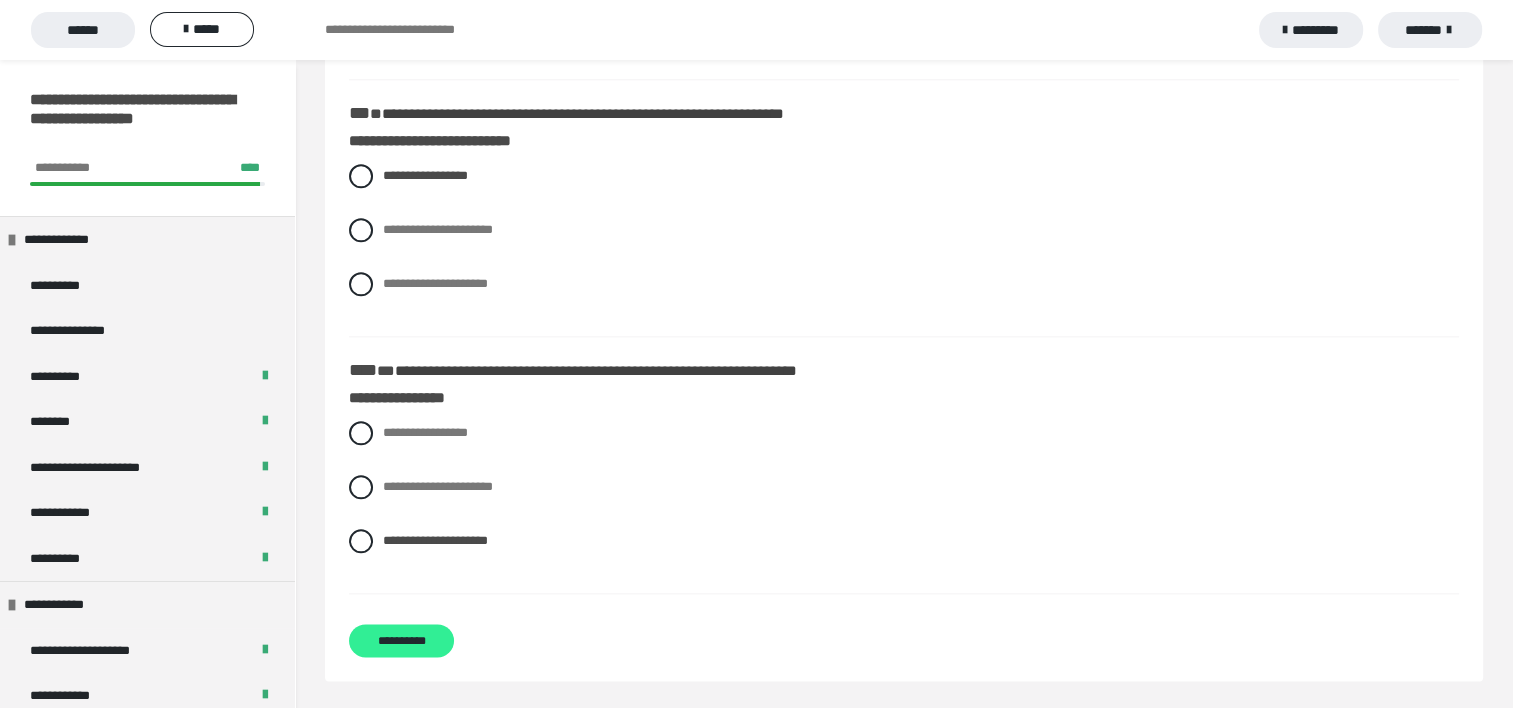 click on "**********" at bounding box center [401, 640] 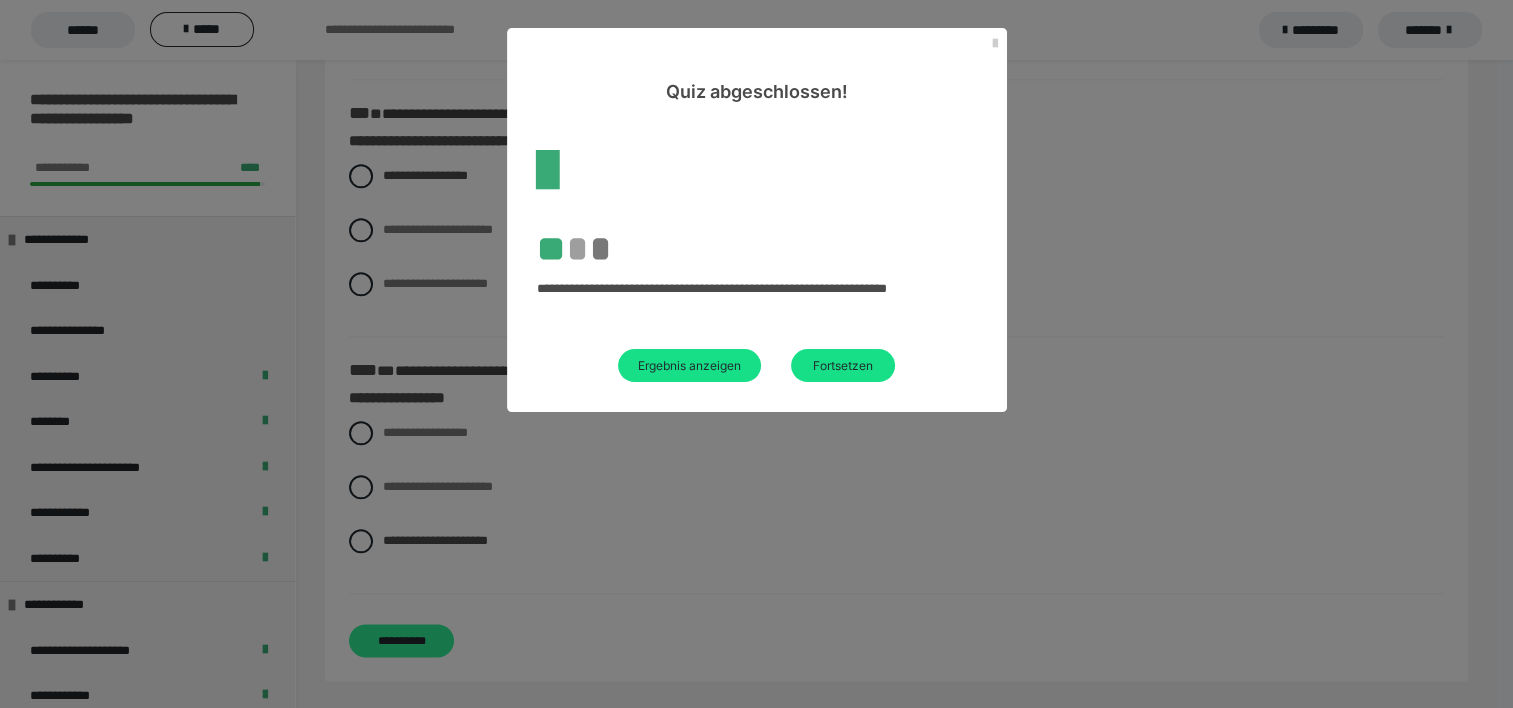 scroll, scrollTop: 60, scrollLeft: 0, axis: vertical 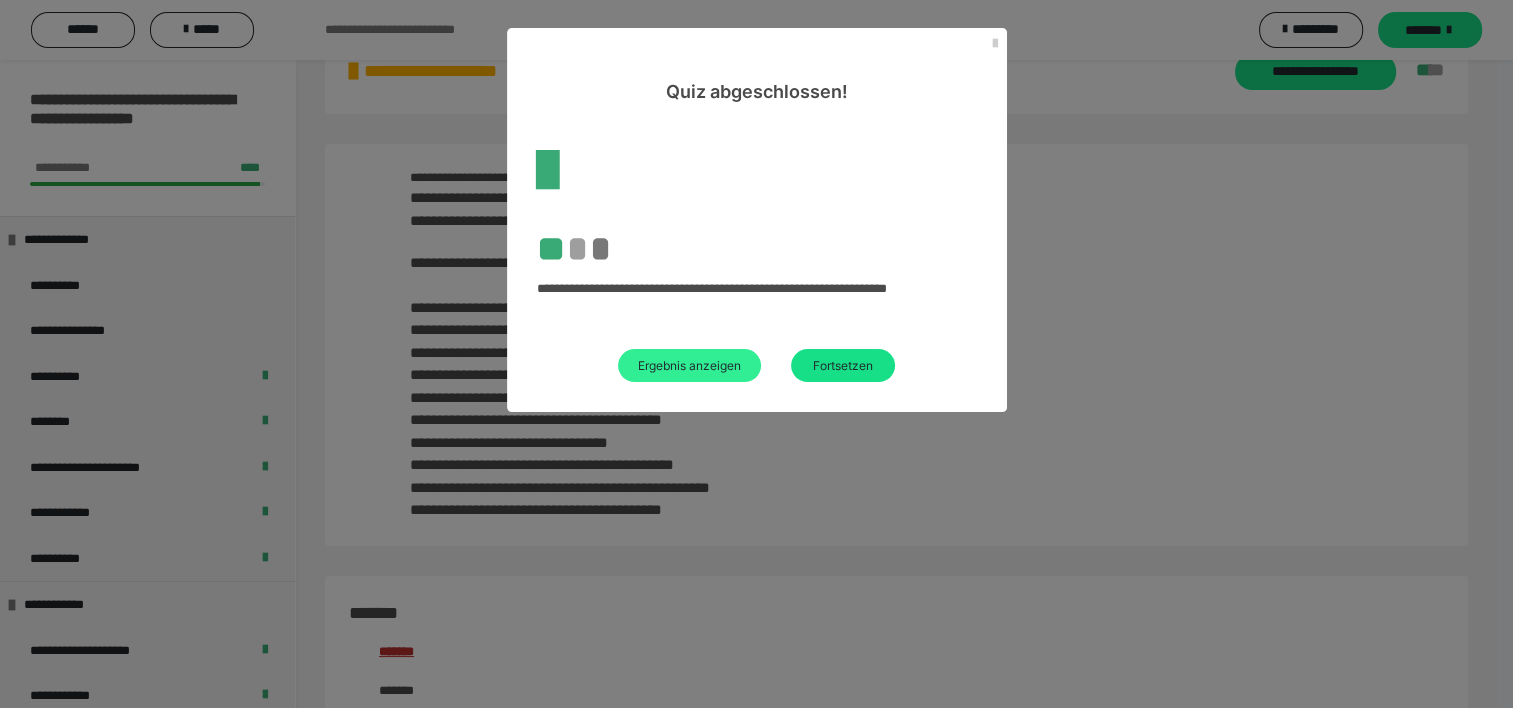 click on "Ergebnis anzeigen" at bounding box center (689, 365) 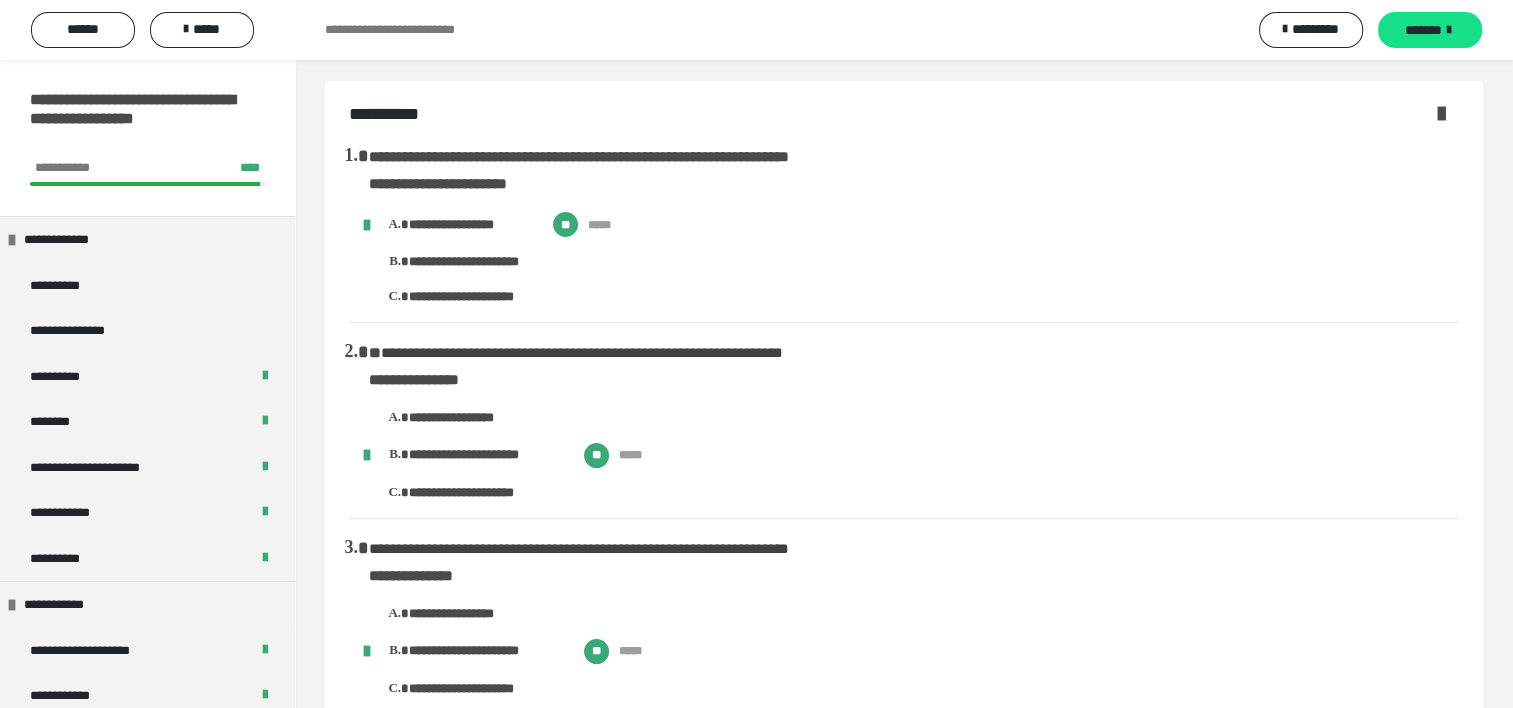 scroll, scrollTop: 0, scrollLeft: 0, axis: both 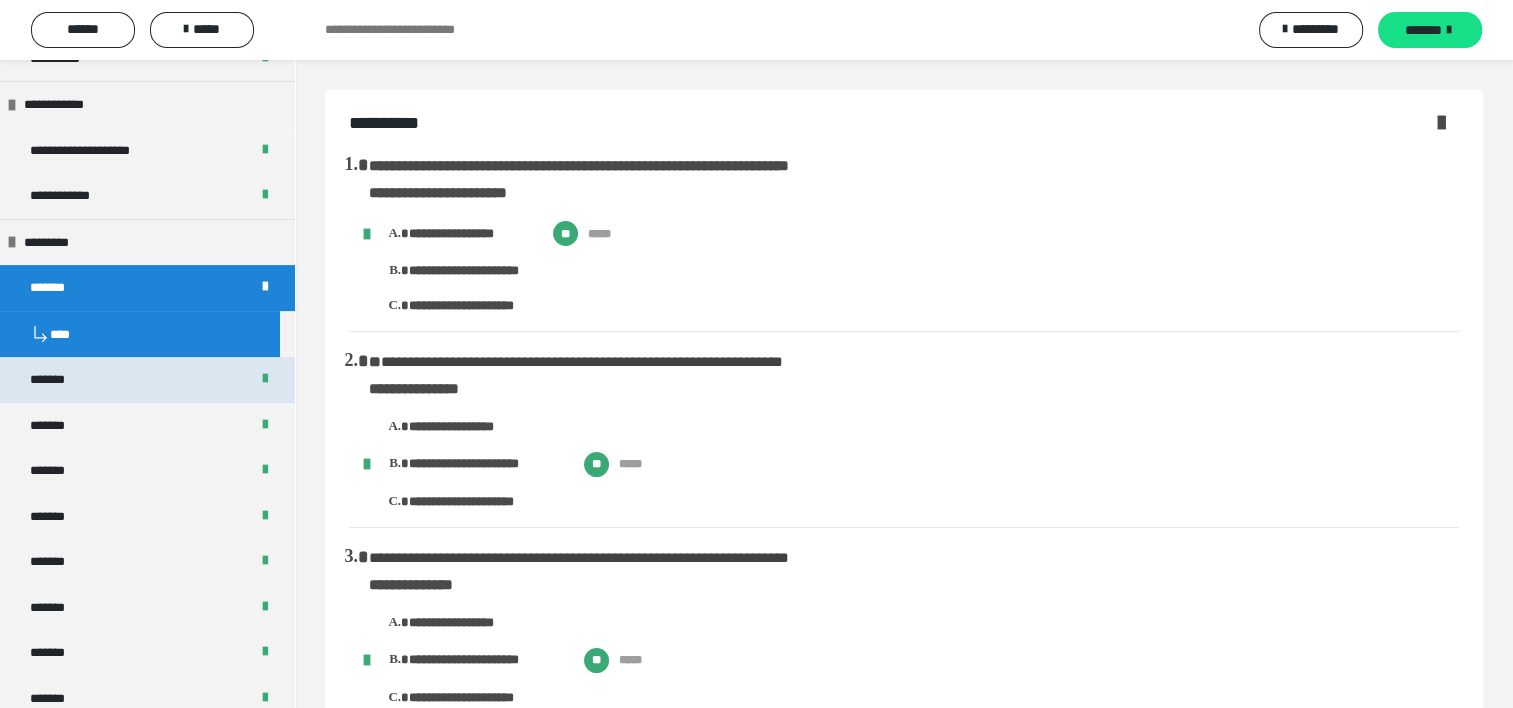 click on "*******" at bounding box center (147, 380) 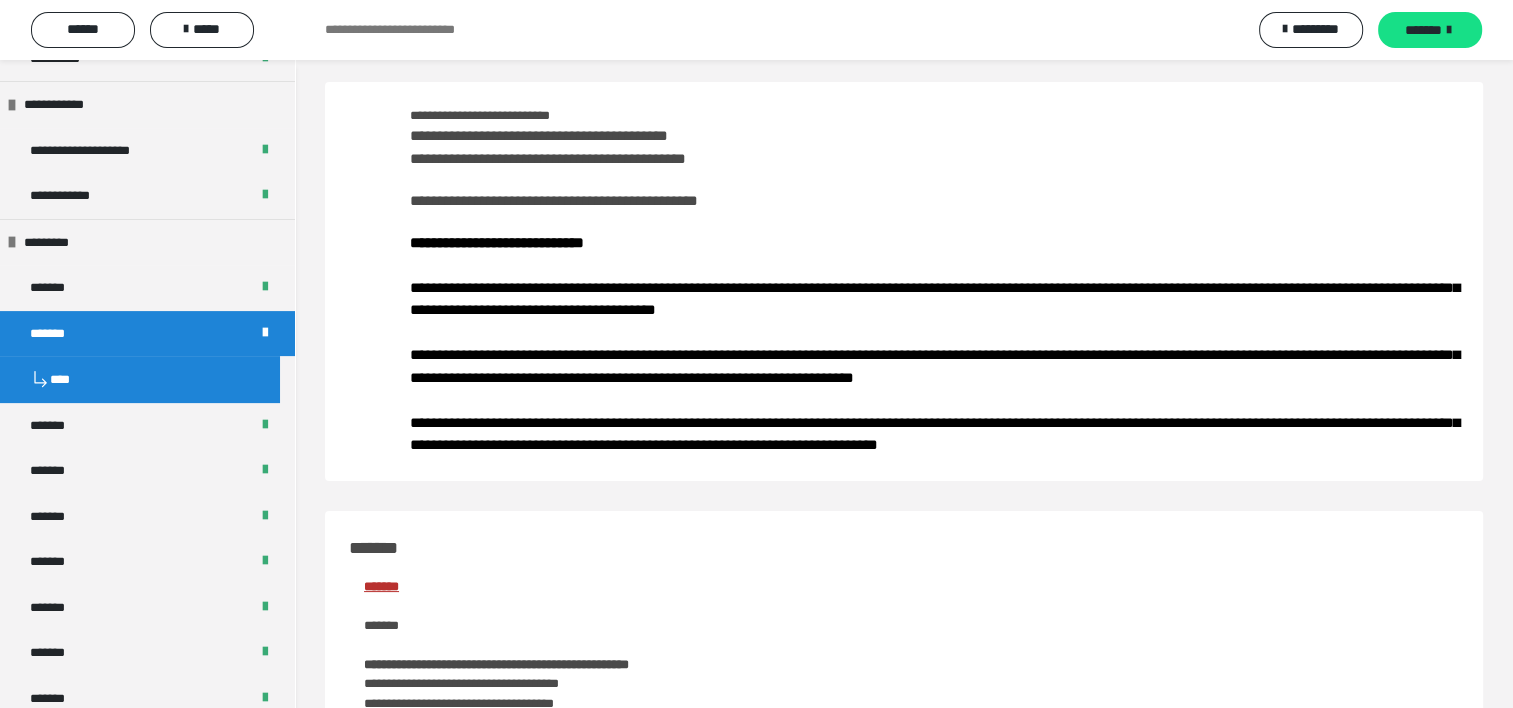 scroll, scrollTop: 0, scrollLeft: 0, axis: both 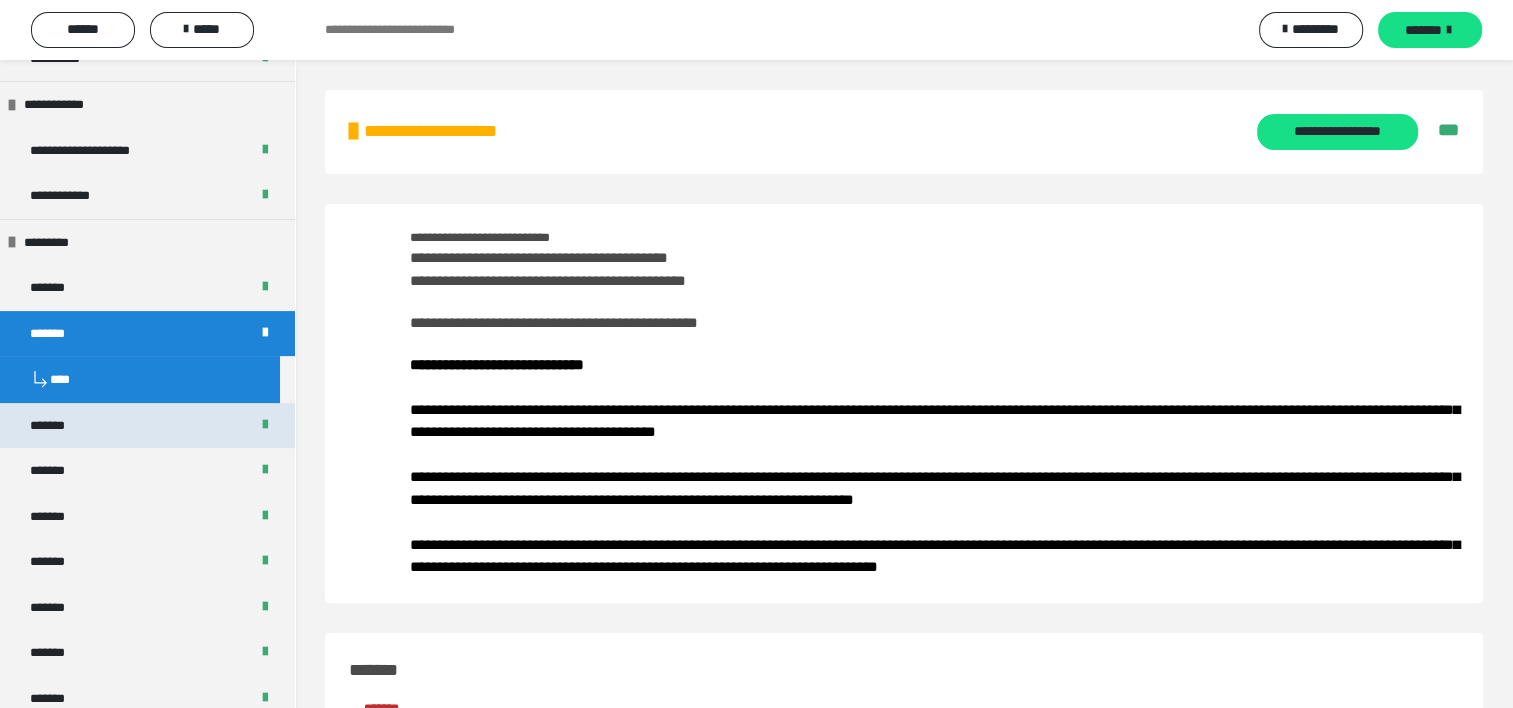 click on "*******" at bounding box center [147, 426] 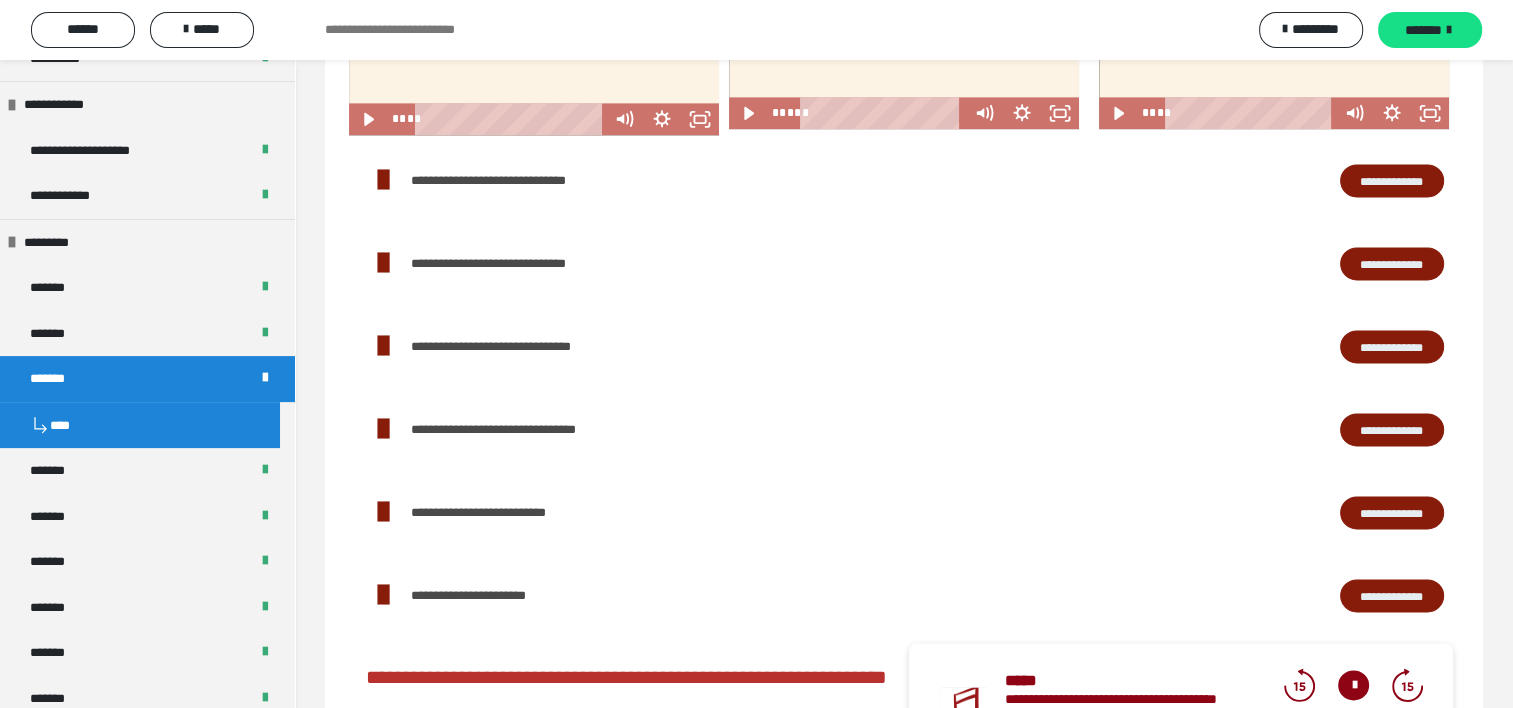 scroll, scrollTop: 2800, scrollLeft: 0, axis: vertical 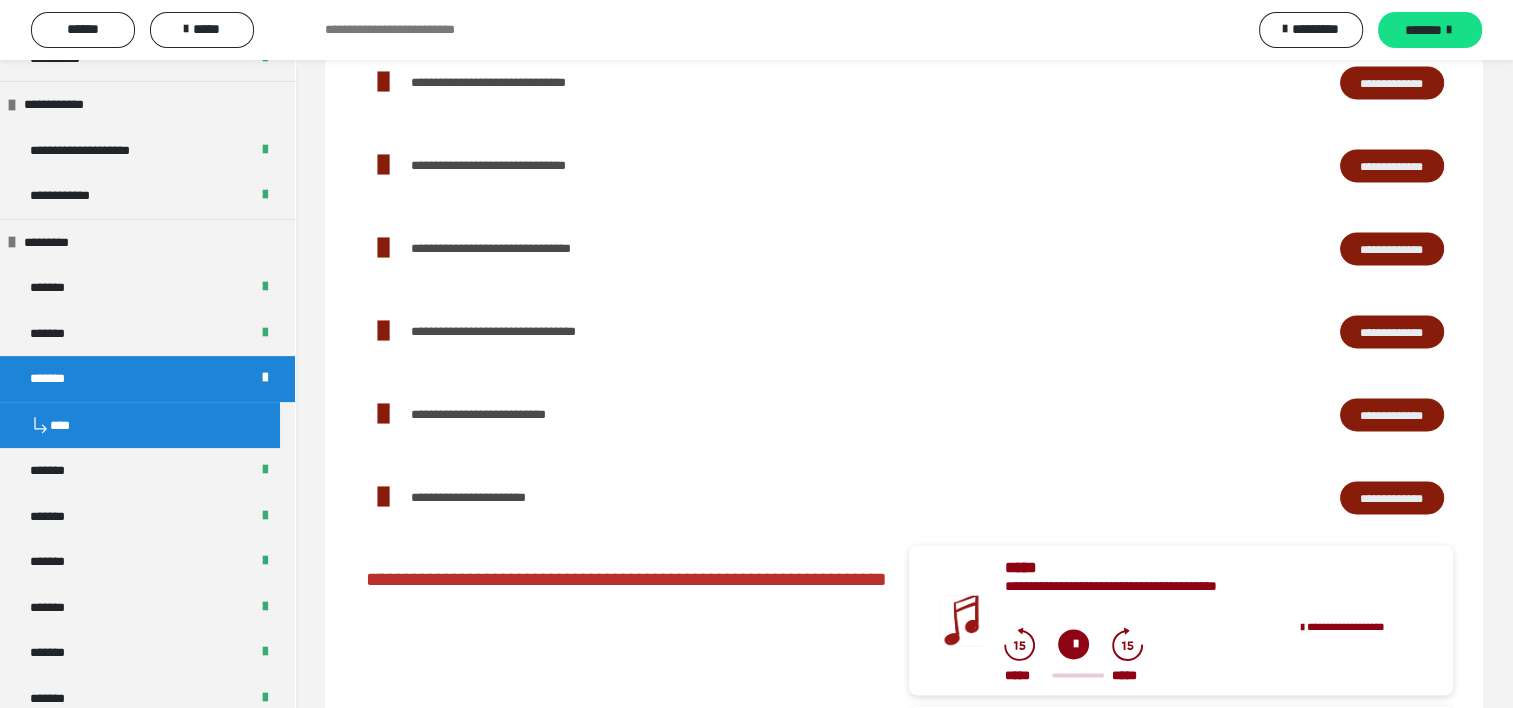 click on "**********" at bounding box center (1392, 498) 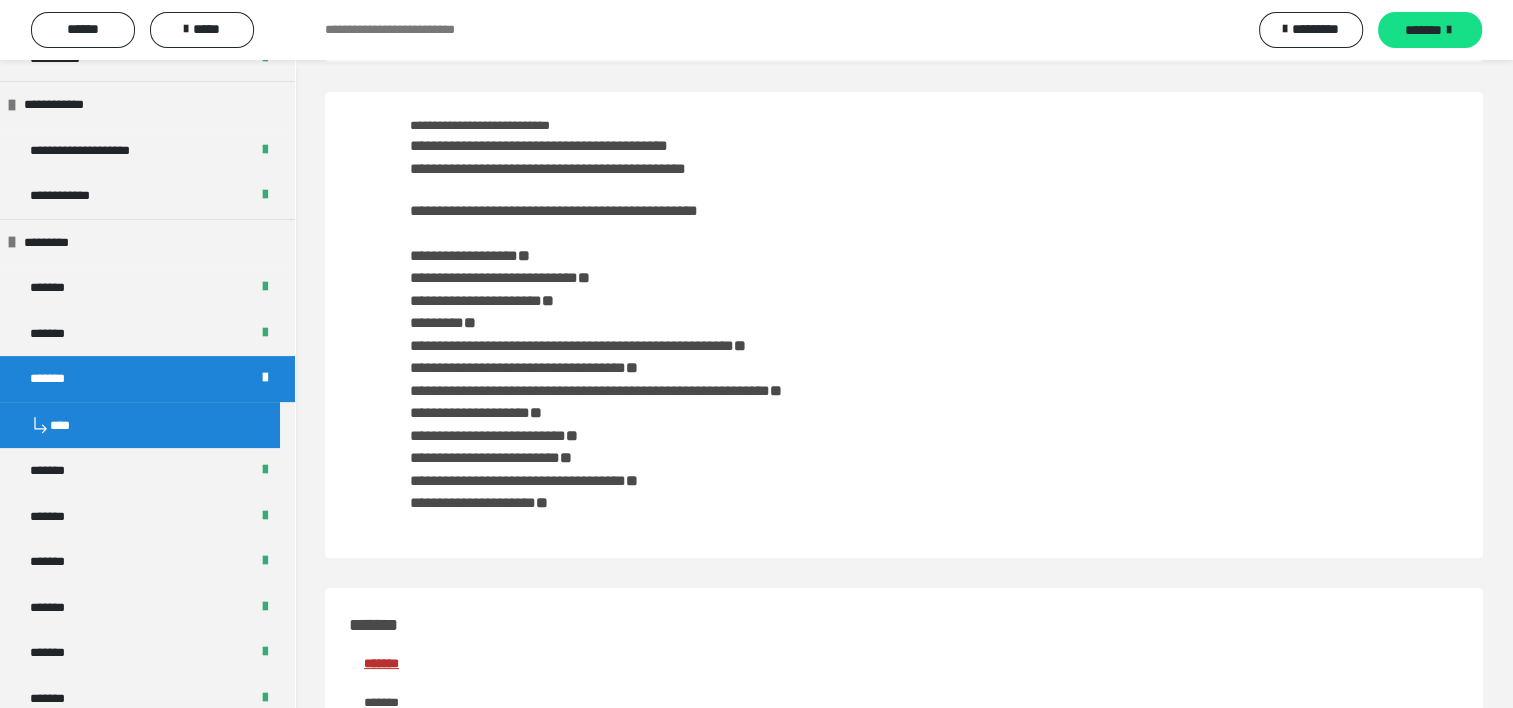 scroll, scrollTop: 100, scrollLeft: 0, axis: vertical 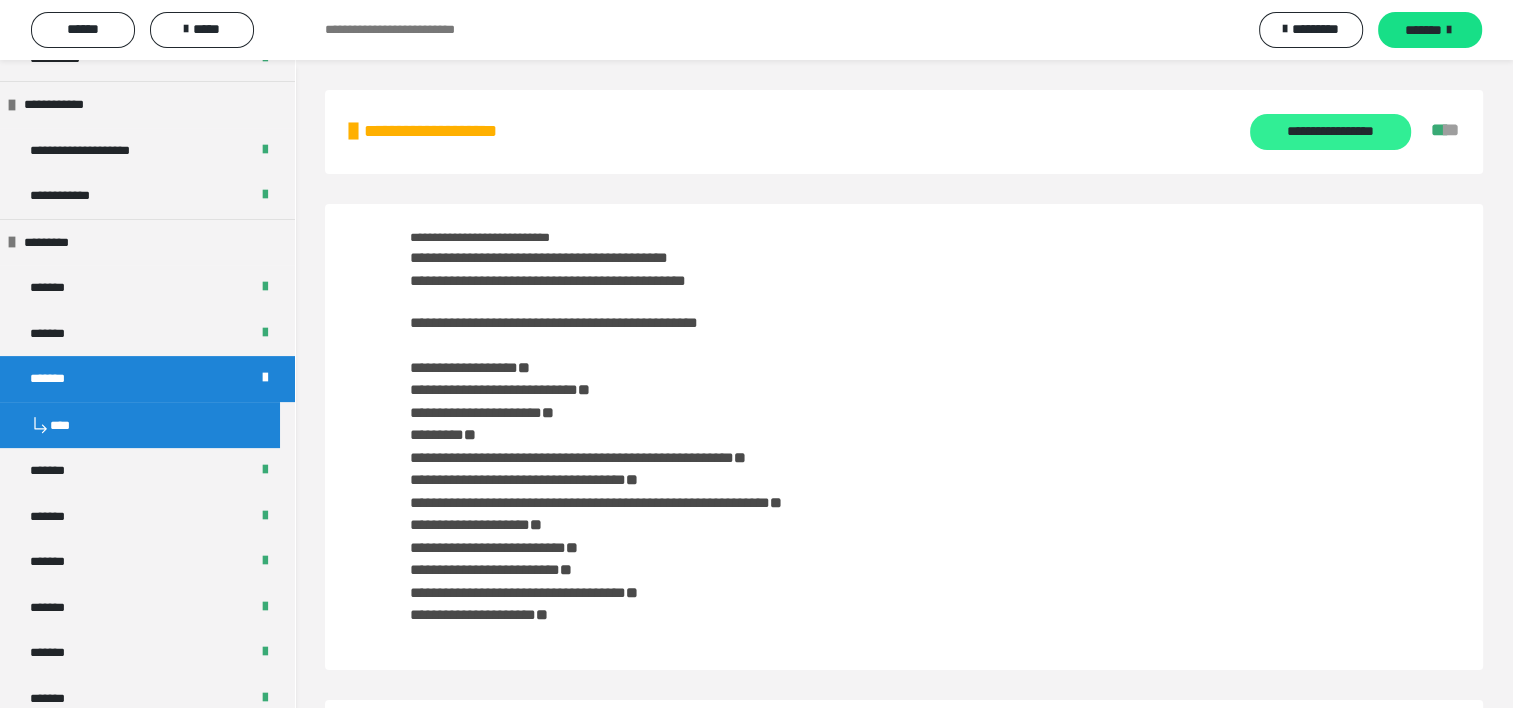 click on "**********" at bounding box center (1330, 132) 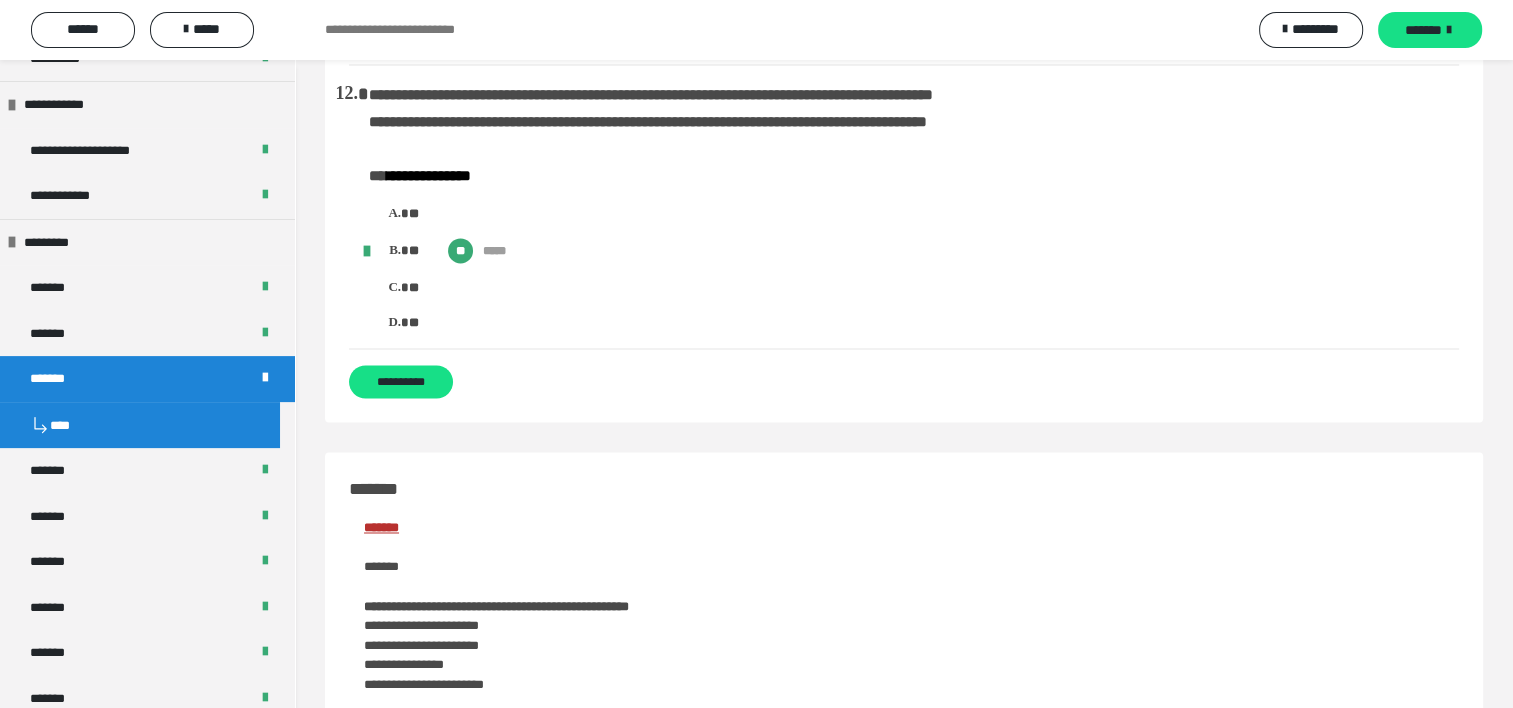 scroll, scrollTop: 3300, scrollLeft: 0, axis: vertical 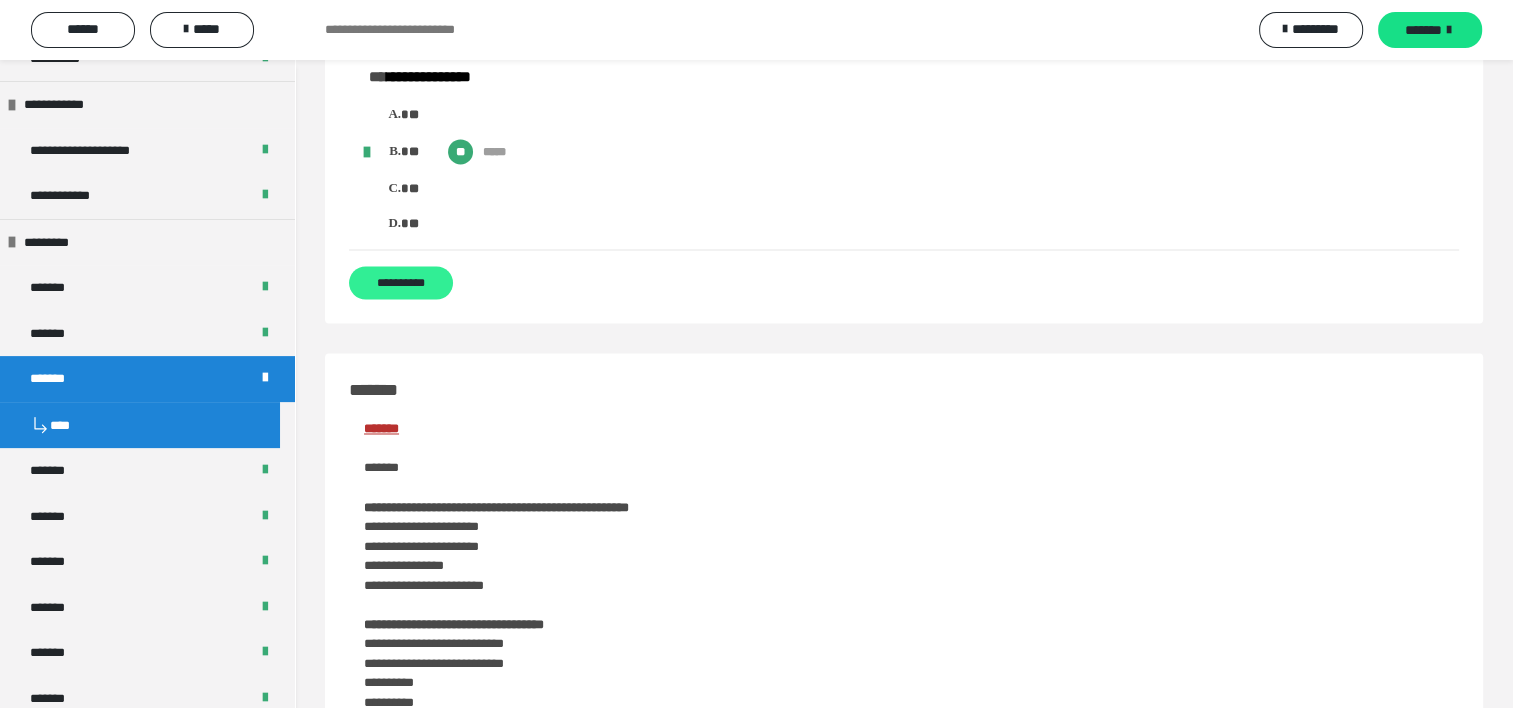 click on "**********" at bounding box center [401, 282] 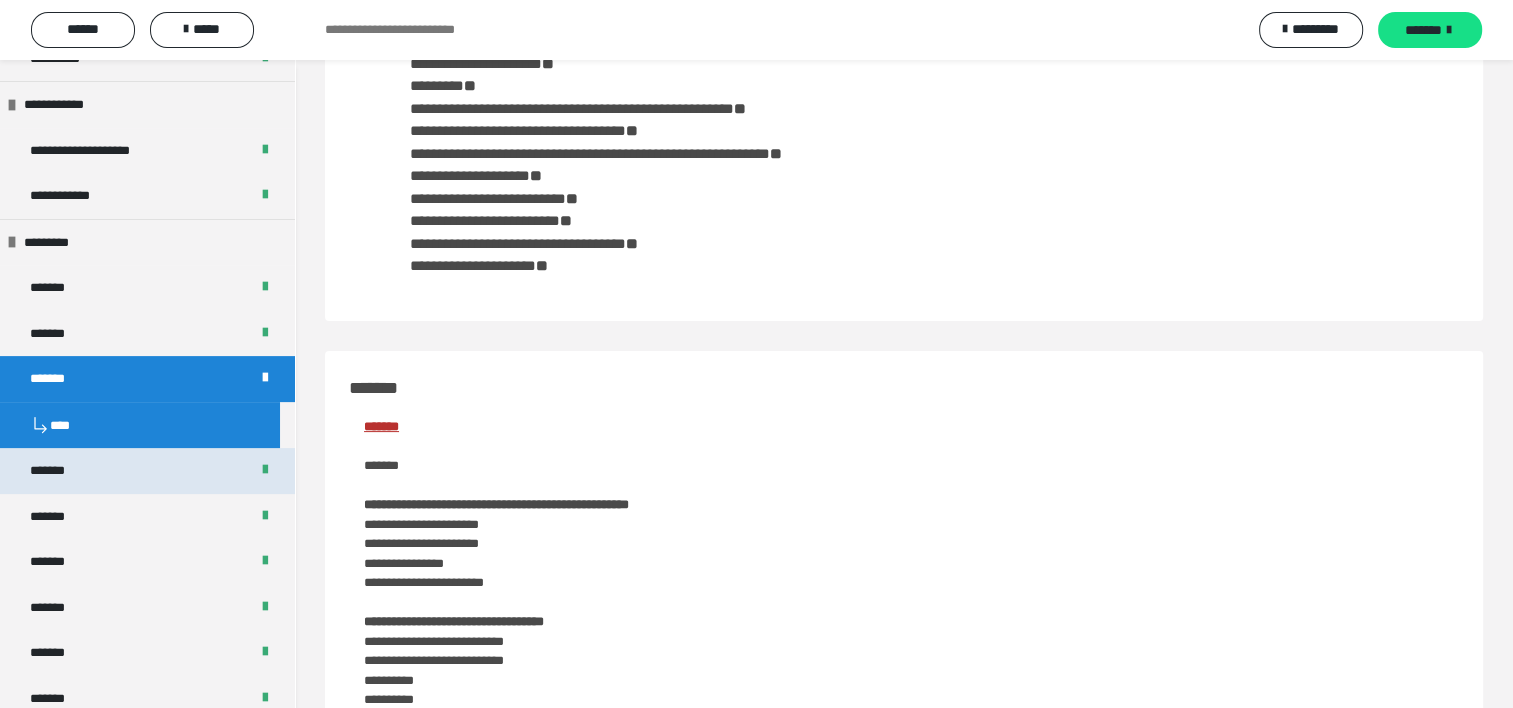 click on "*******" at bounding box center (147, 471) 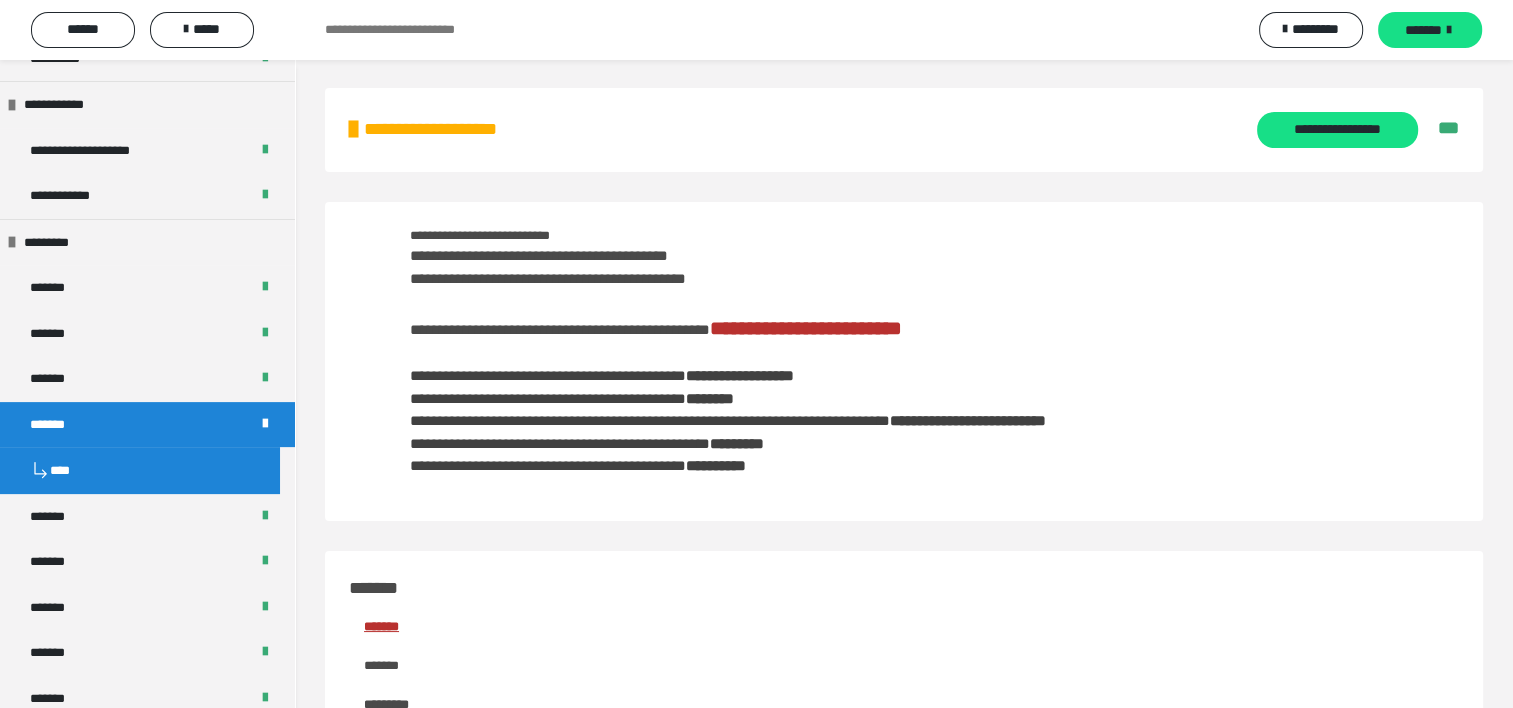 scroll, scrollTop: 0, scrollLeft: 0, axis: both 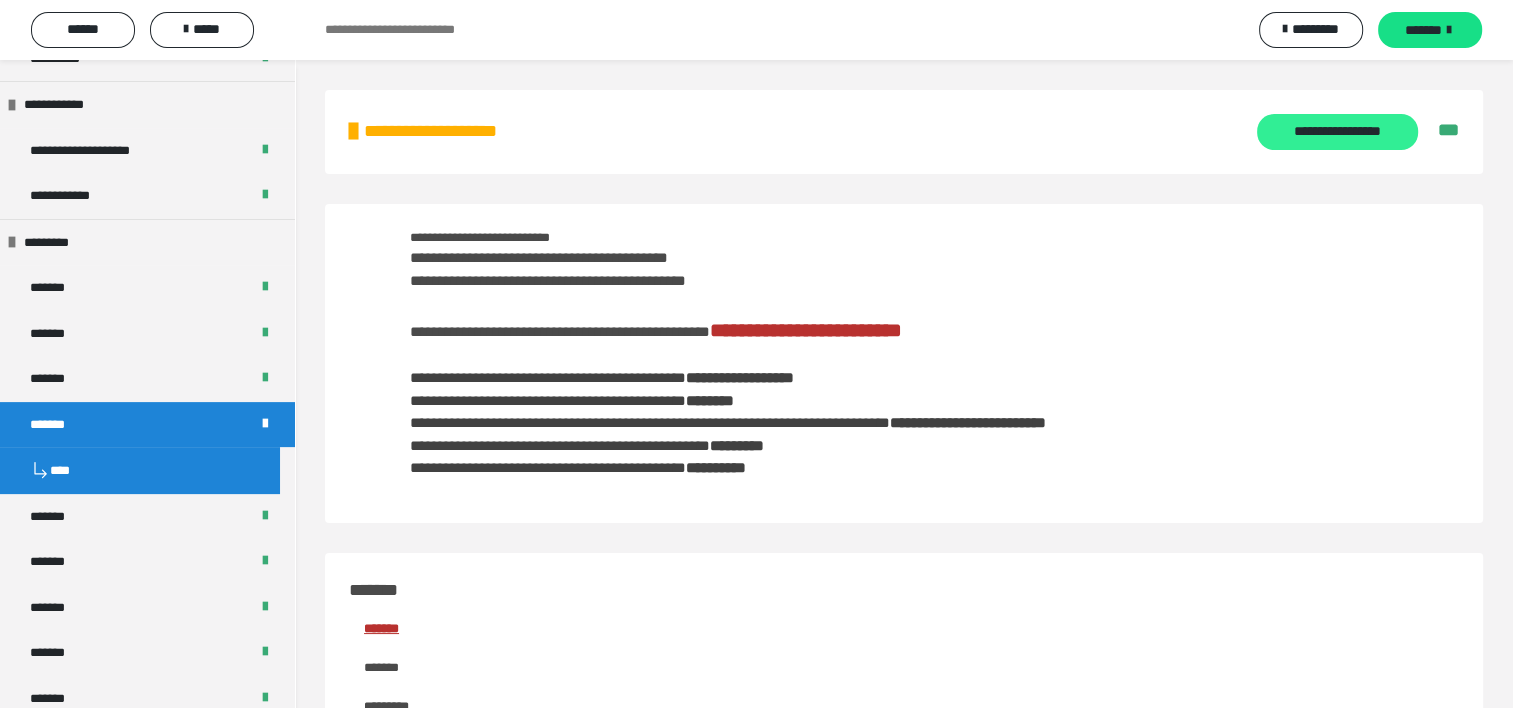 click on "**********" at bounding box center [1337, 132] 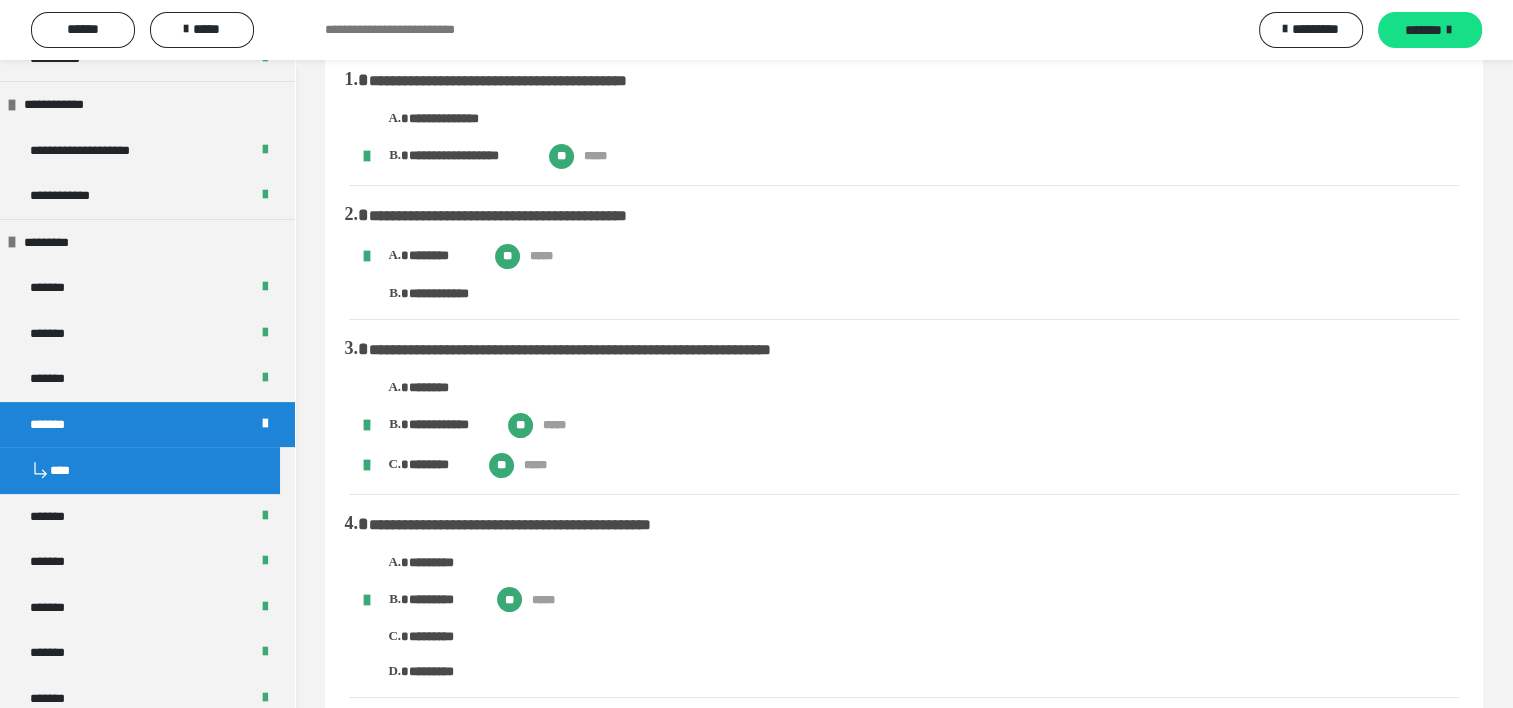 scroll, scrollTop: 0, scrollLeft: 0, axis: both 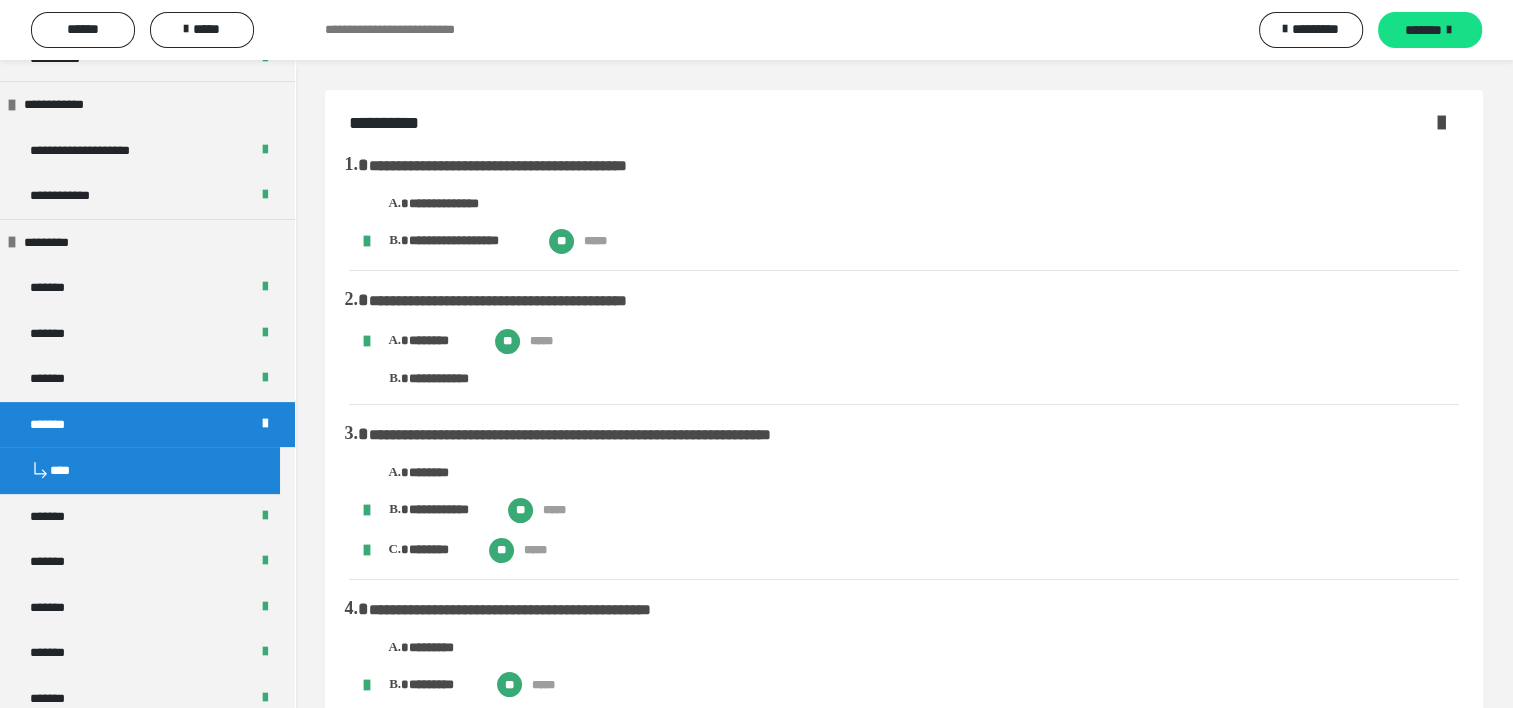 click at bounding box center (1441, 122) 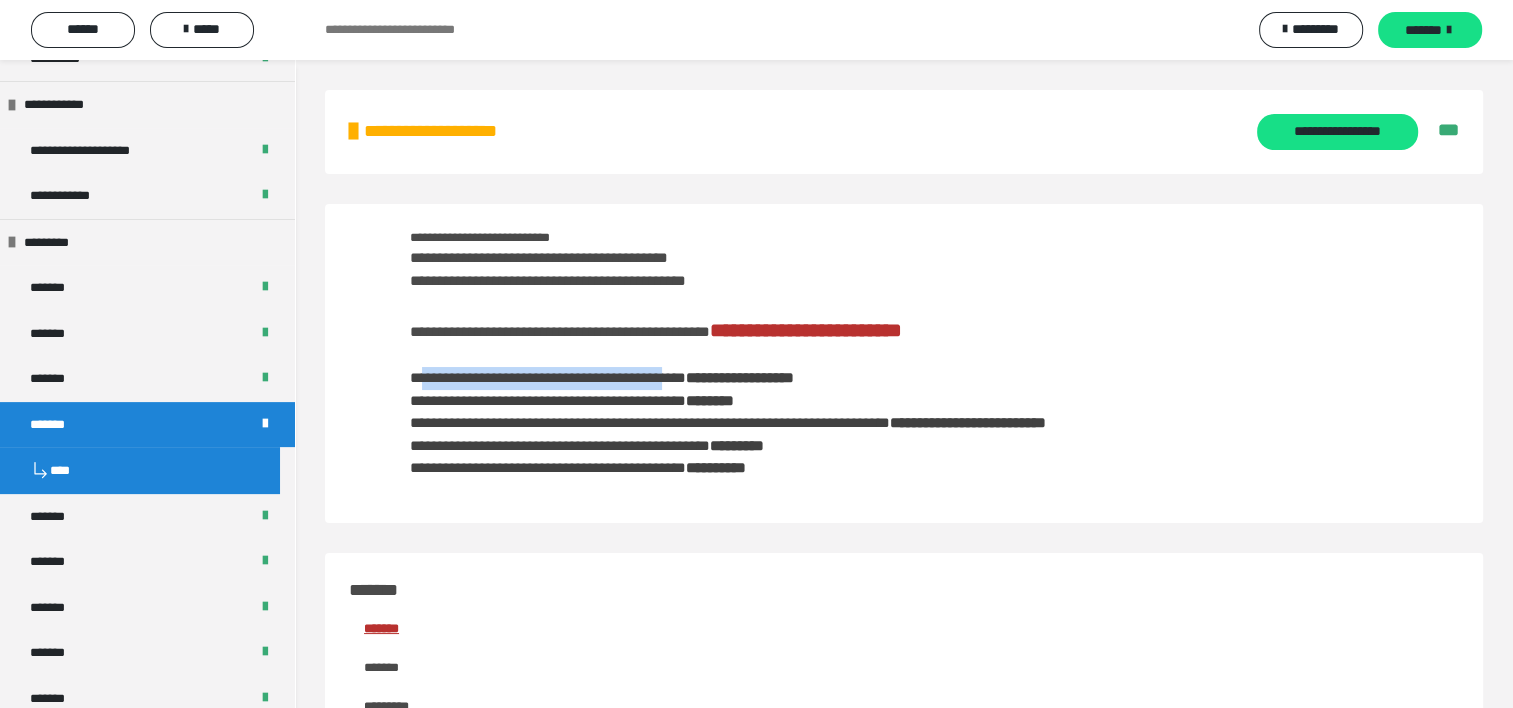 drag, startPoint x: 424, startPoint y: 370, endPoint x: 687, endPoint y: 380, distance: 263.19003 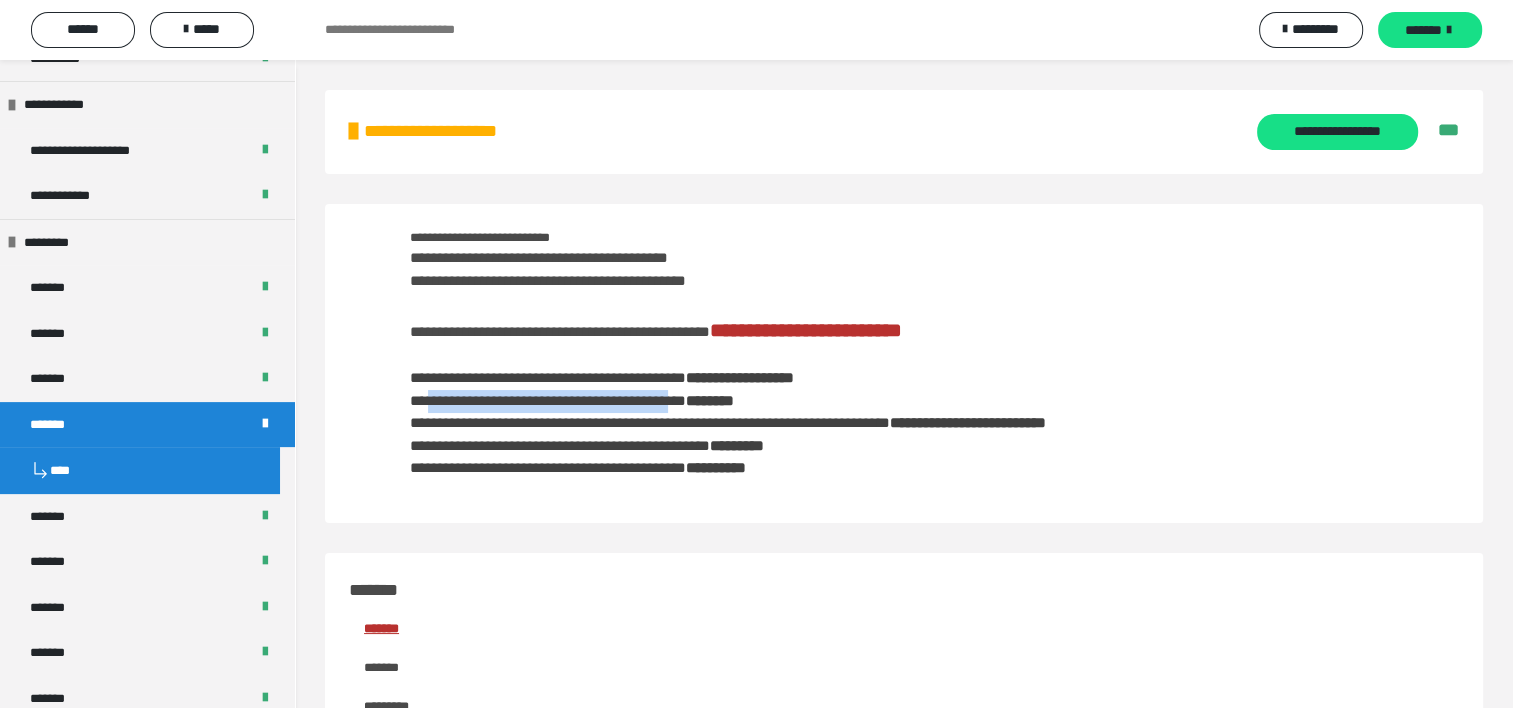 drag, startPoint x: 427, startPoint y: 402, endPoint x: 702, endPoint y: 389, distance: 275.3071 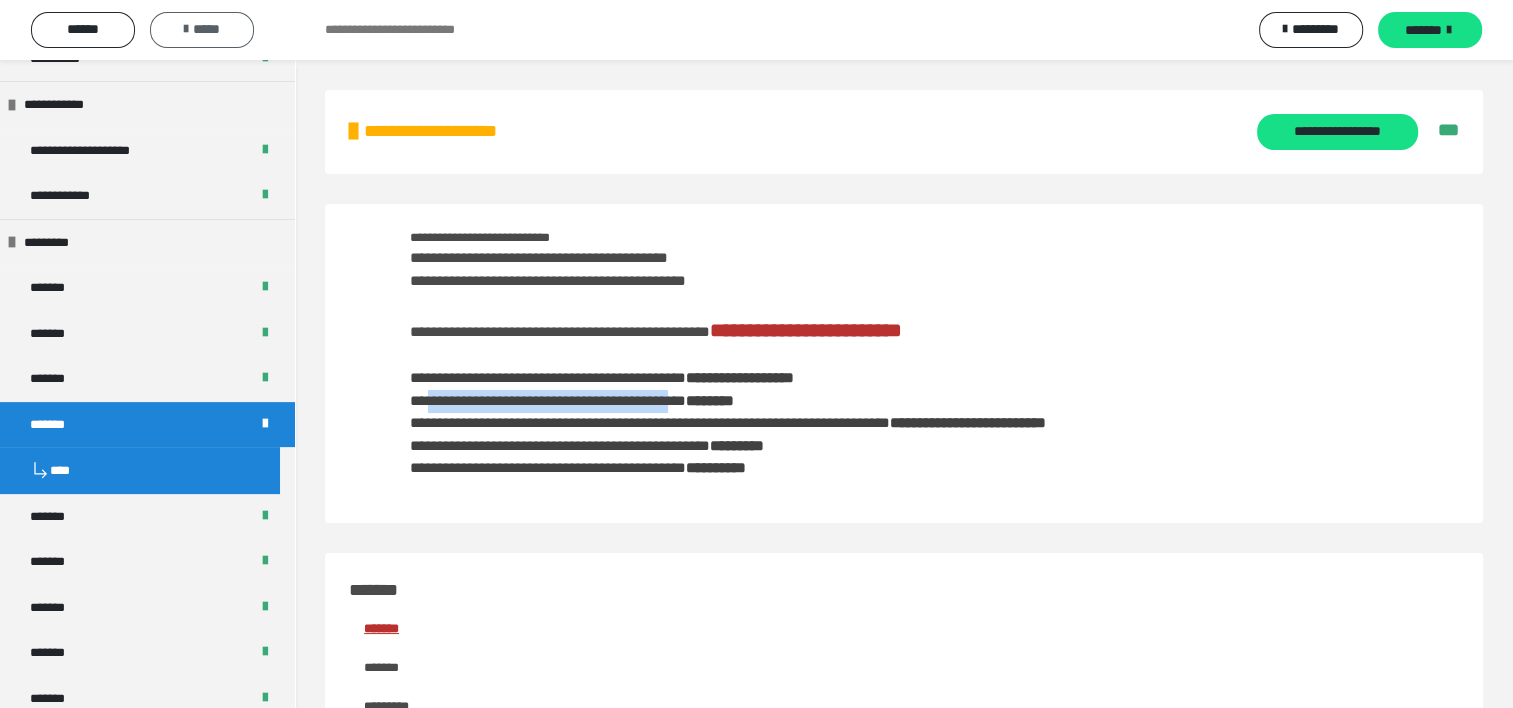 click at bounding box center (186, 29) 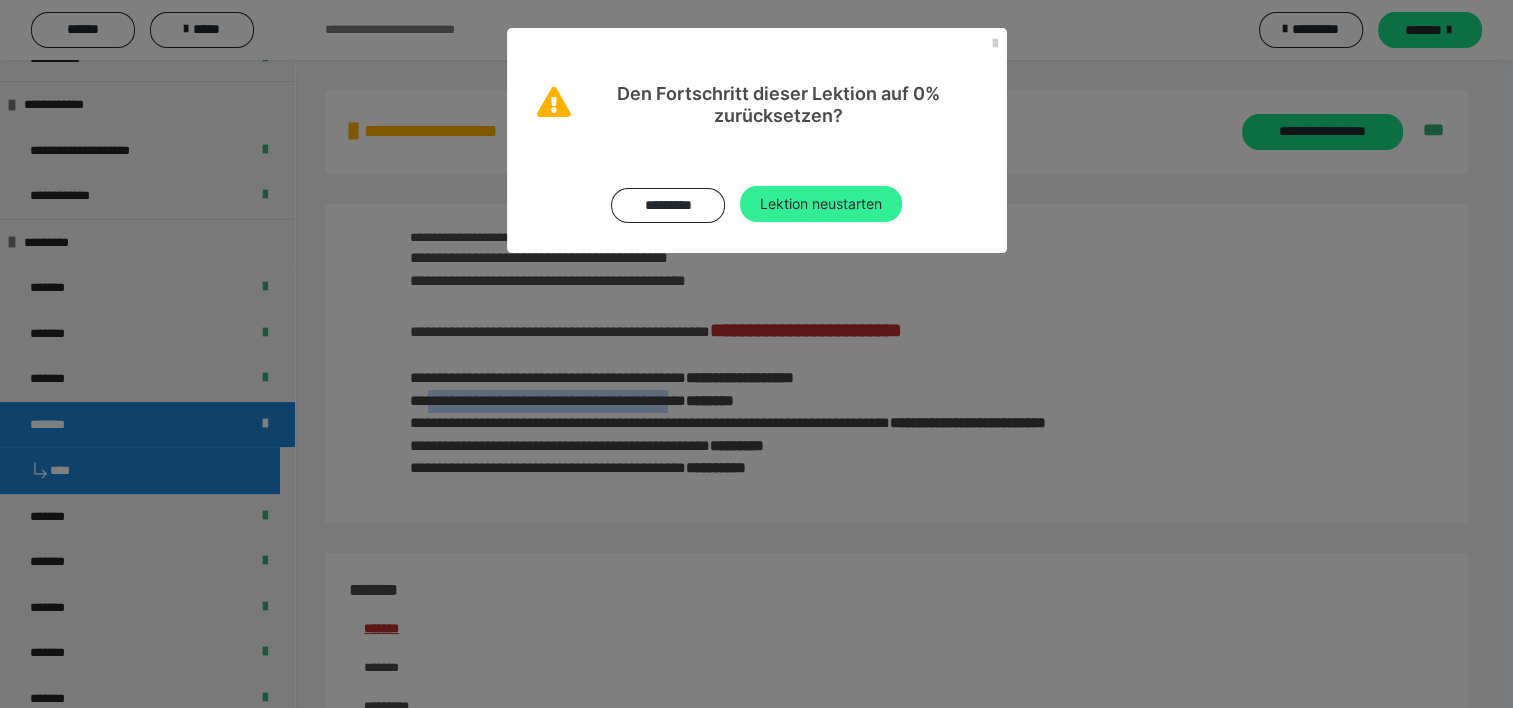 click on "Lektion neustarten" at bounding box center [821, 204] 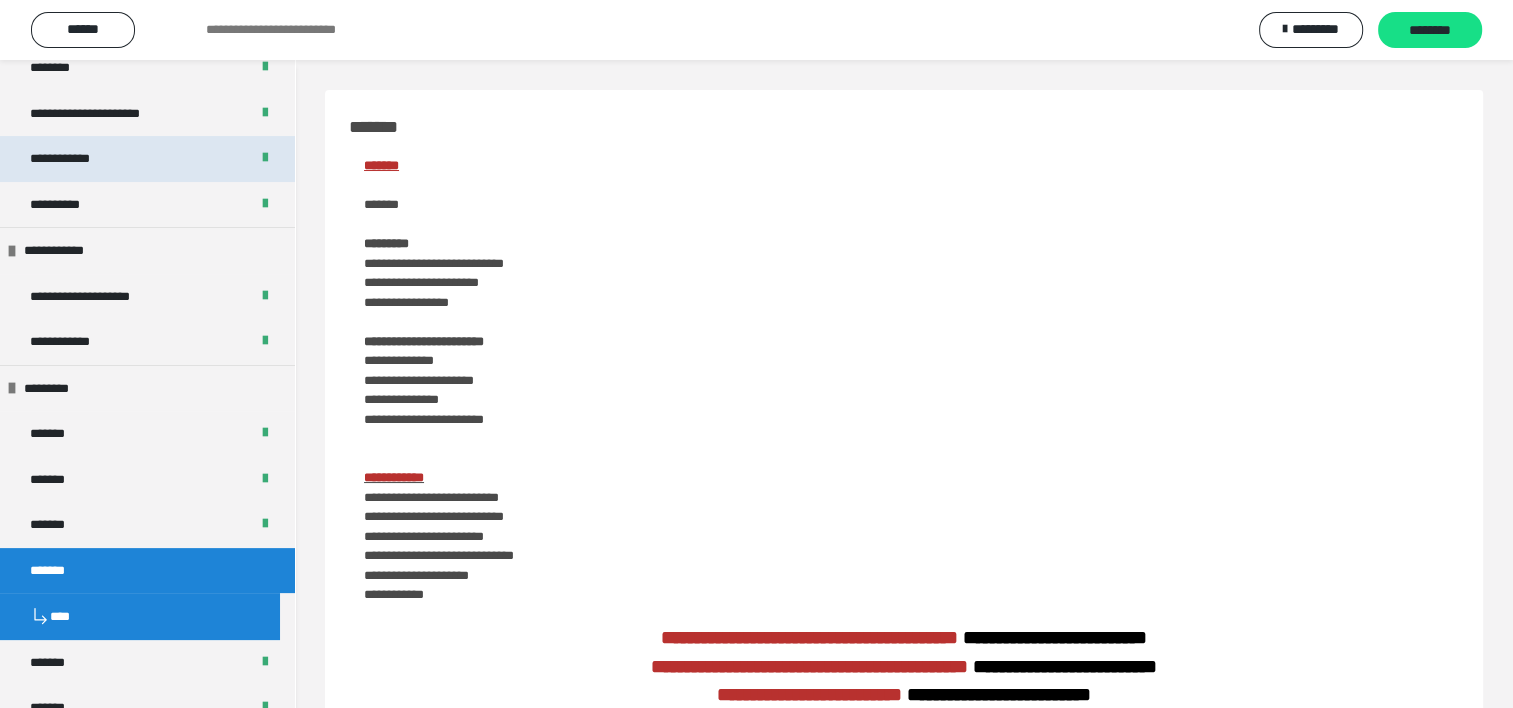 scroll, scrollTop: 400, scrollLeft: 0, axis: vertical 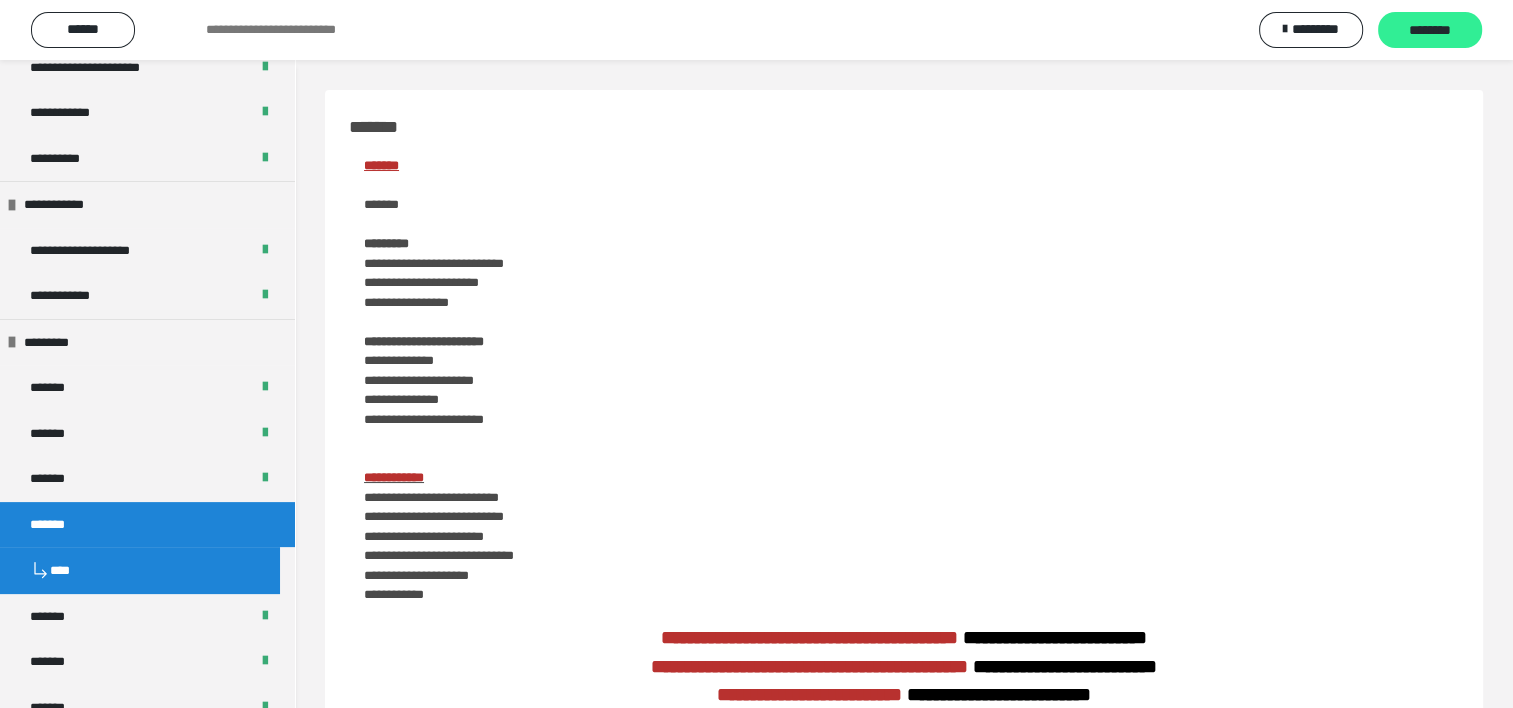 click on "********" at bounding box center [1430, 31] 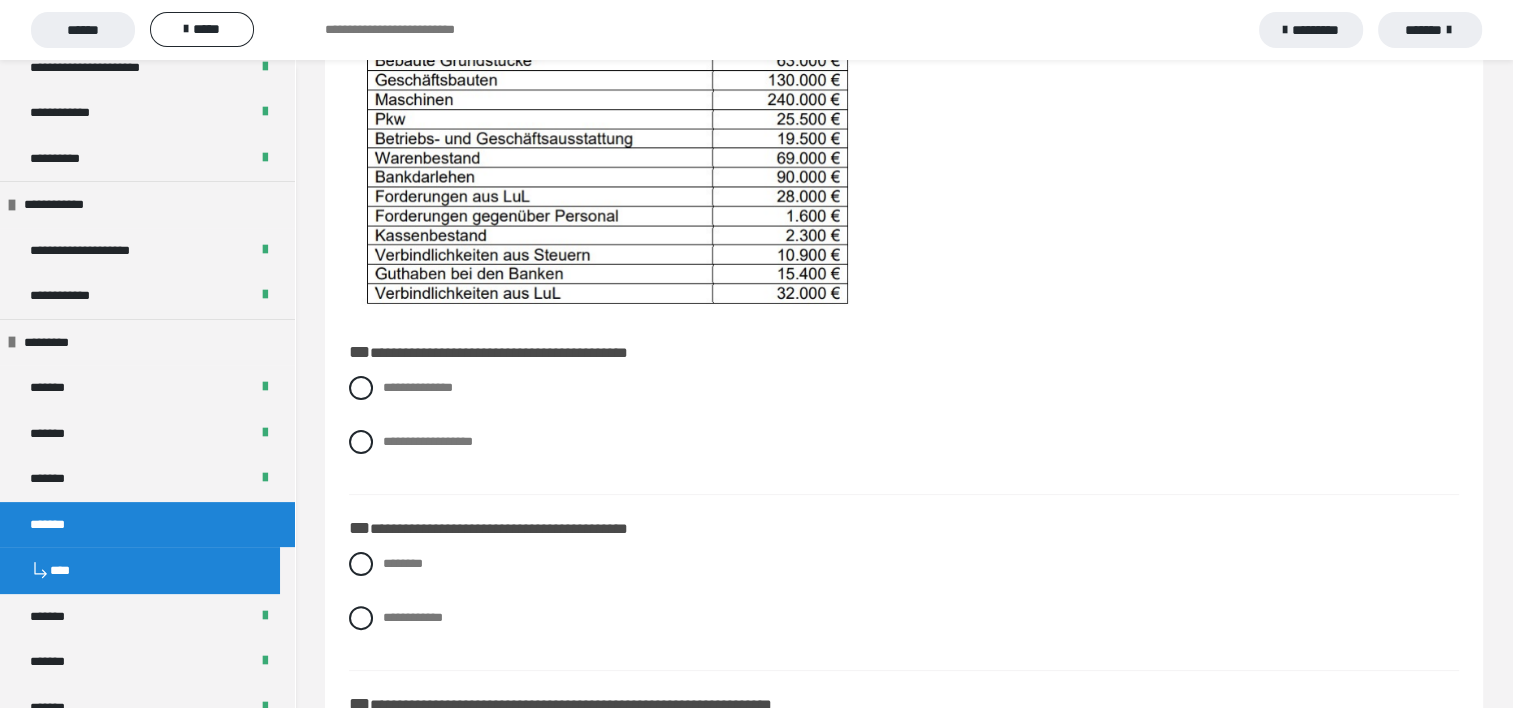 scroll, scrollTop: 400, scrollLeft: 0, axis: vertical 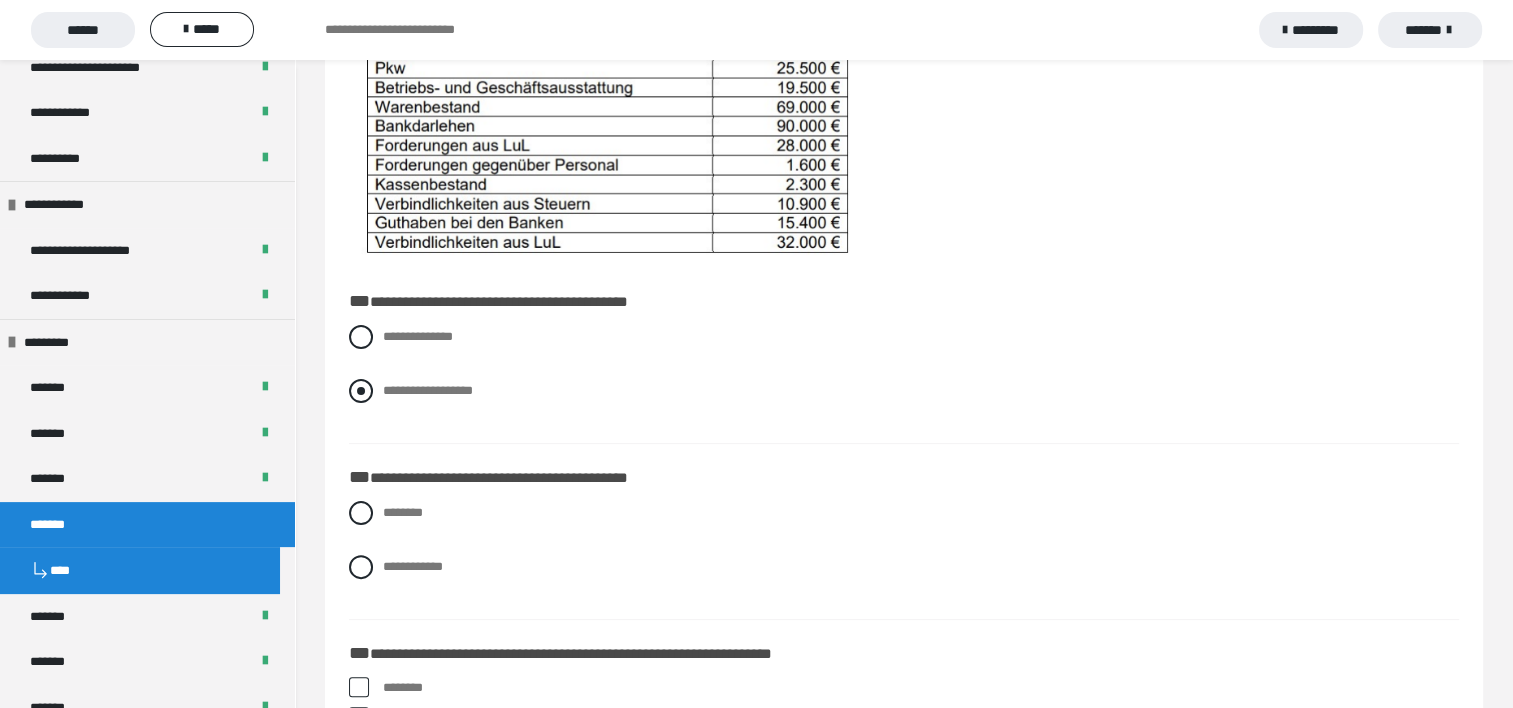 click at bounding box center (361, 391) 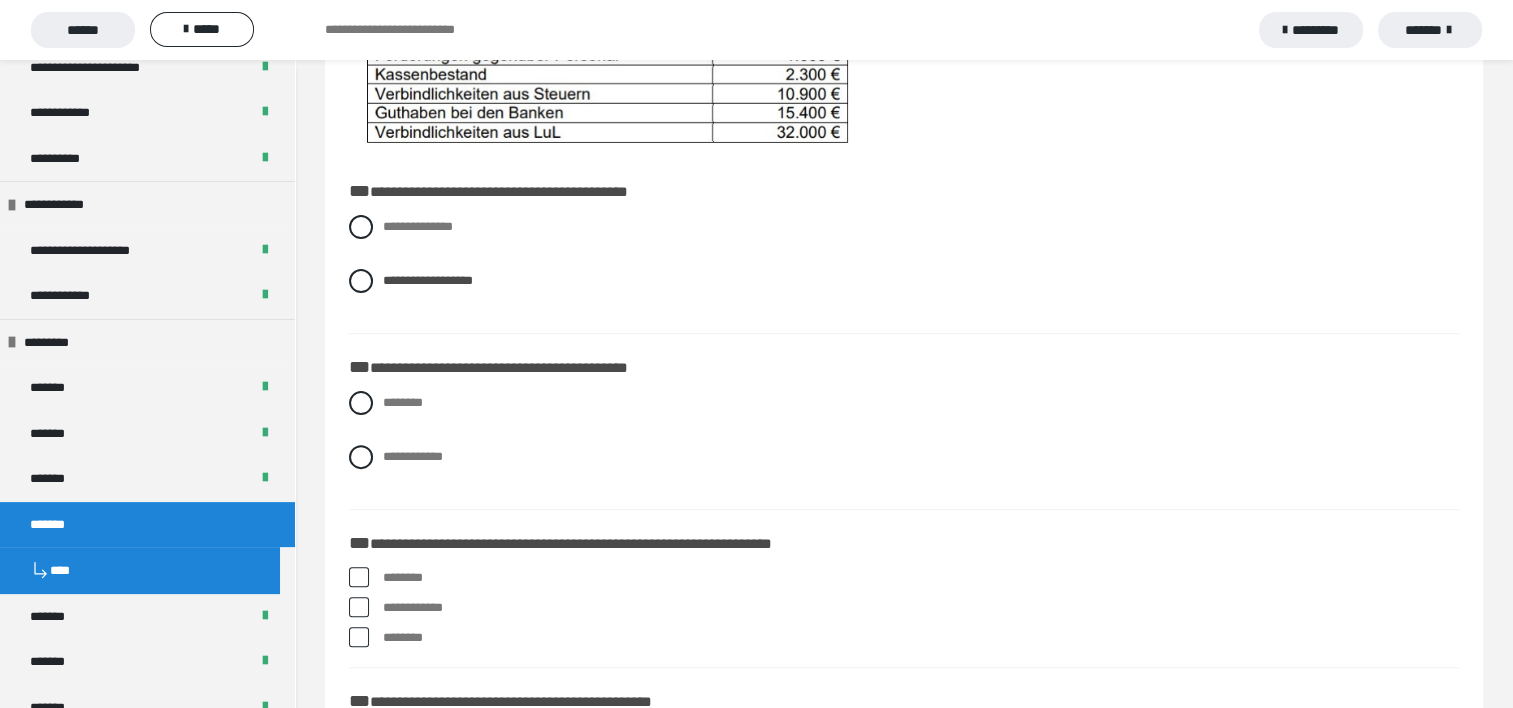 scroll, scrollTop: 600, scrollLeft: 0, axis: vertical 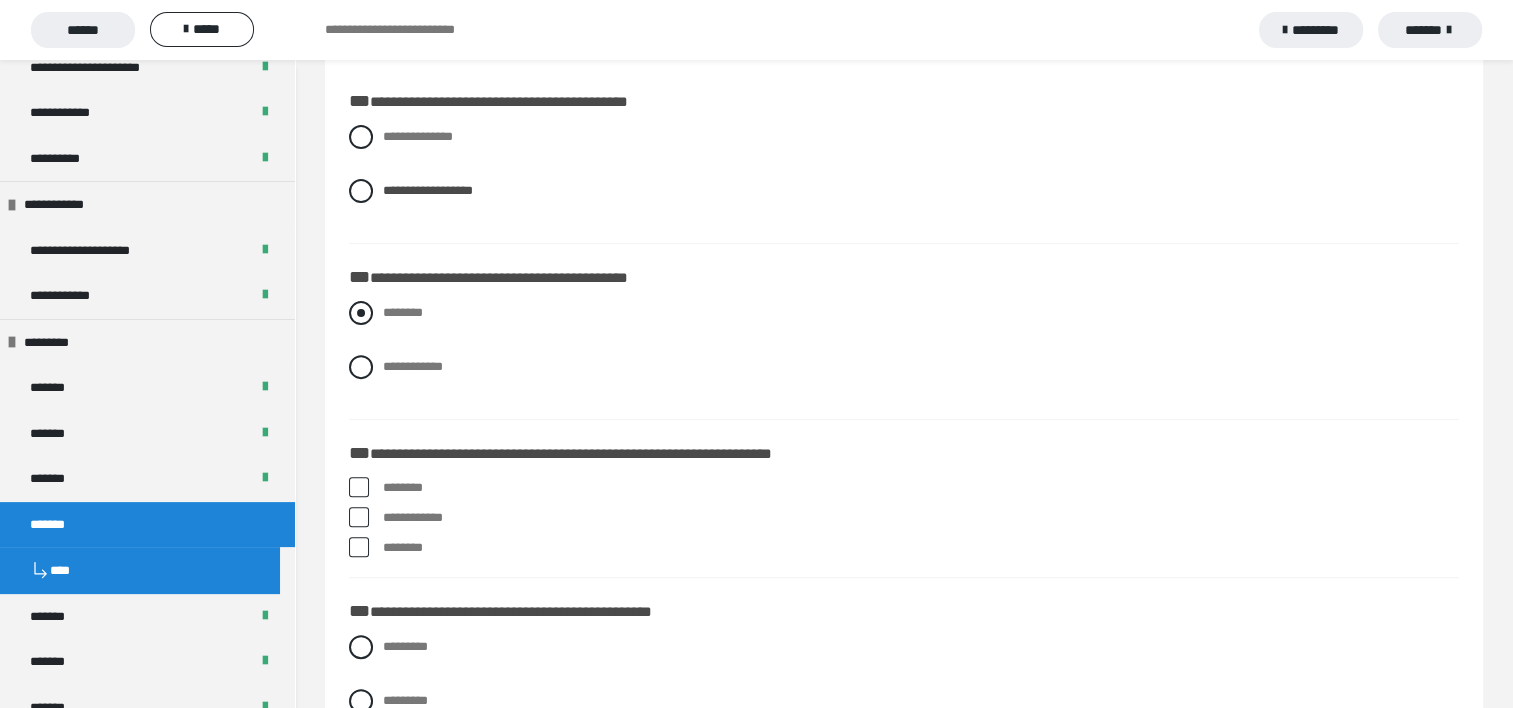 click at bounding box center [361, 313] 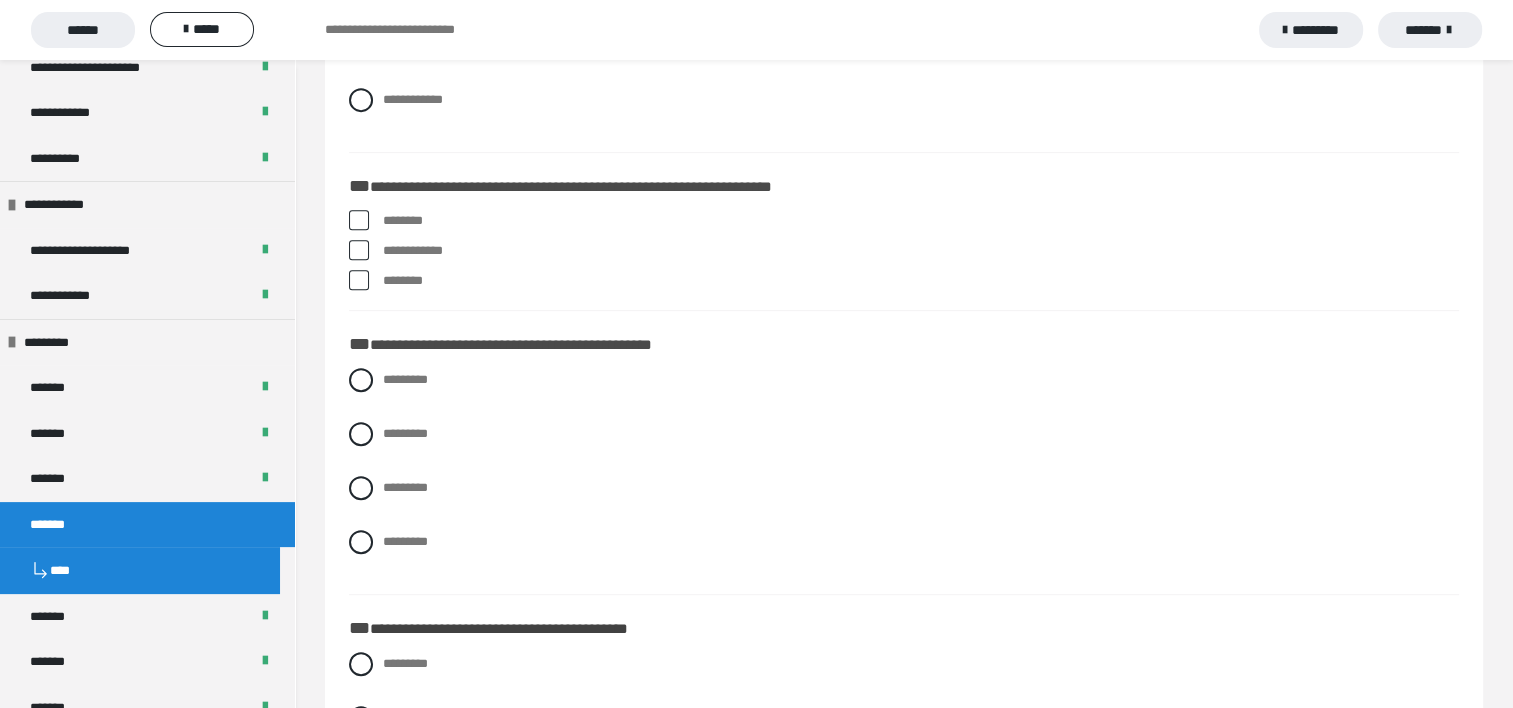 scroll, scrollTop: 900, scrollLeft: 0, axis: vertical 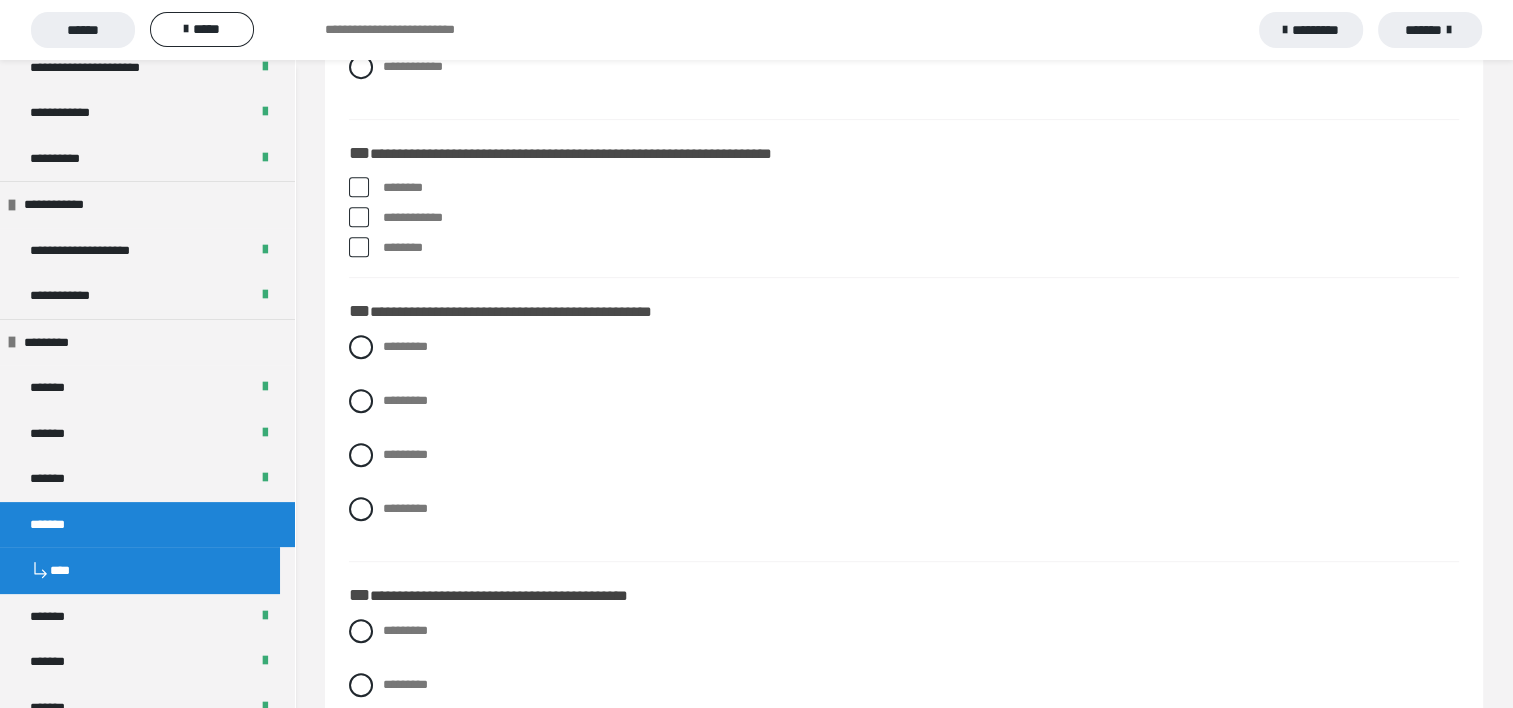 click at bounding box center [359, 217] 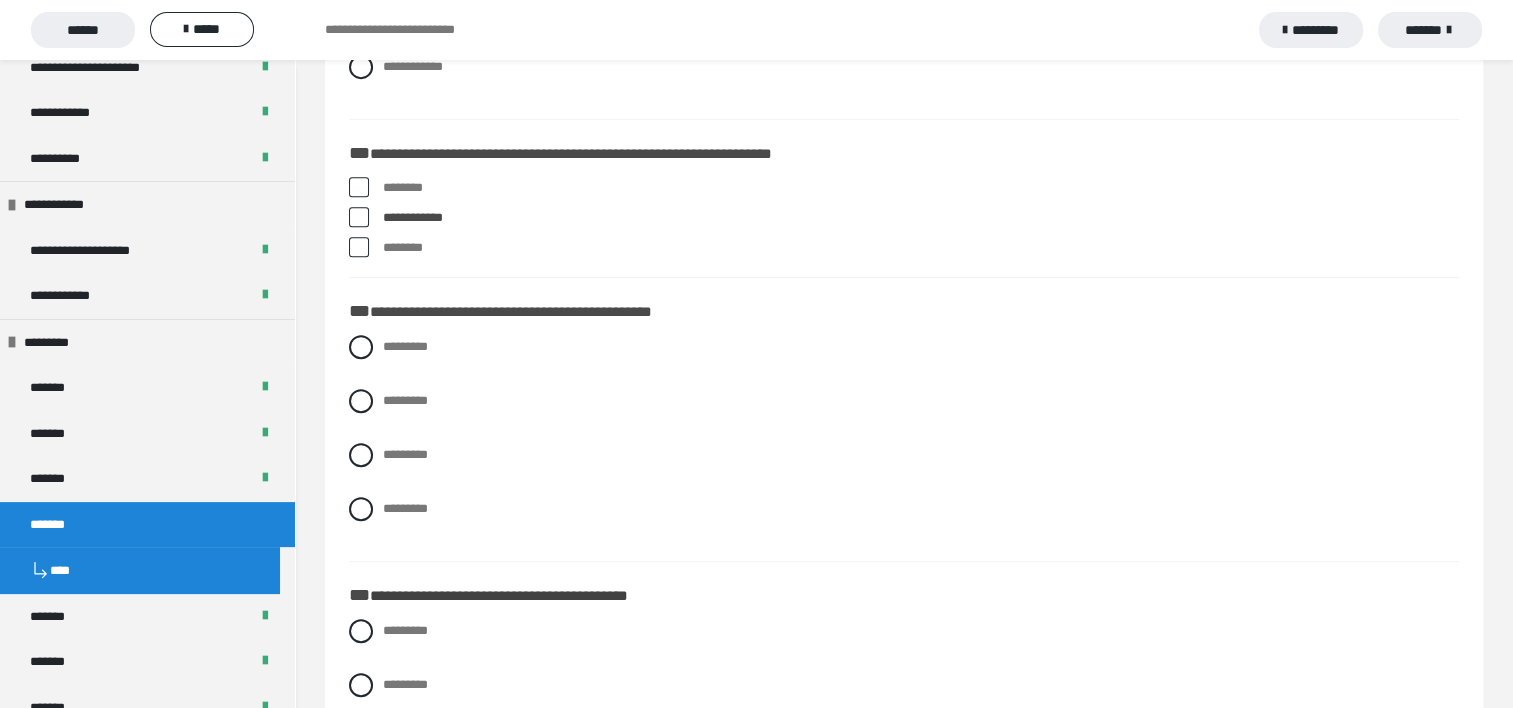 click at bounding box center [359, 247] 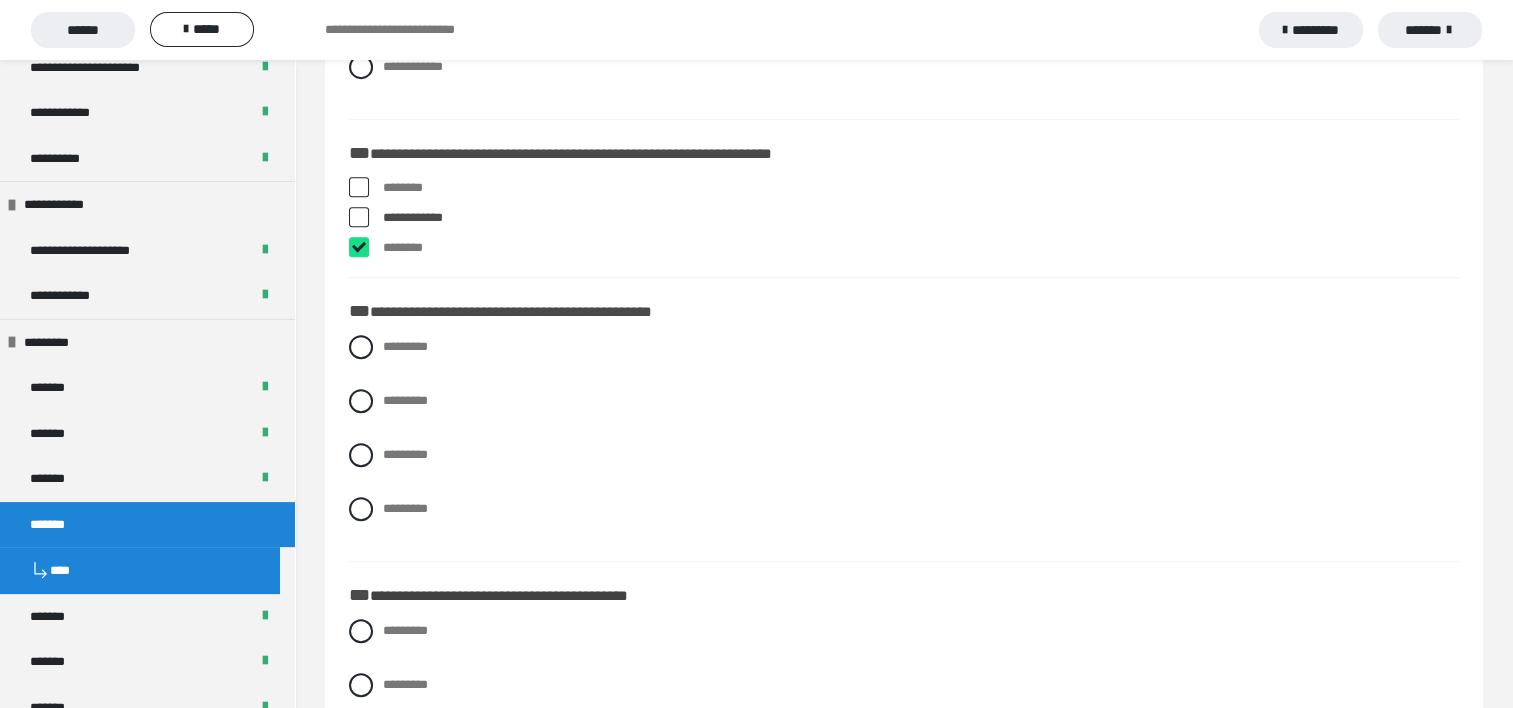 checkbox on "****" 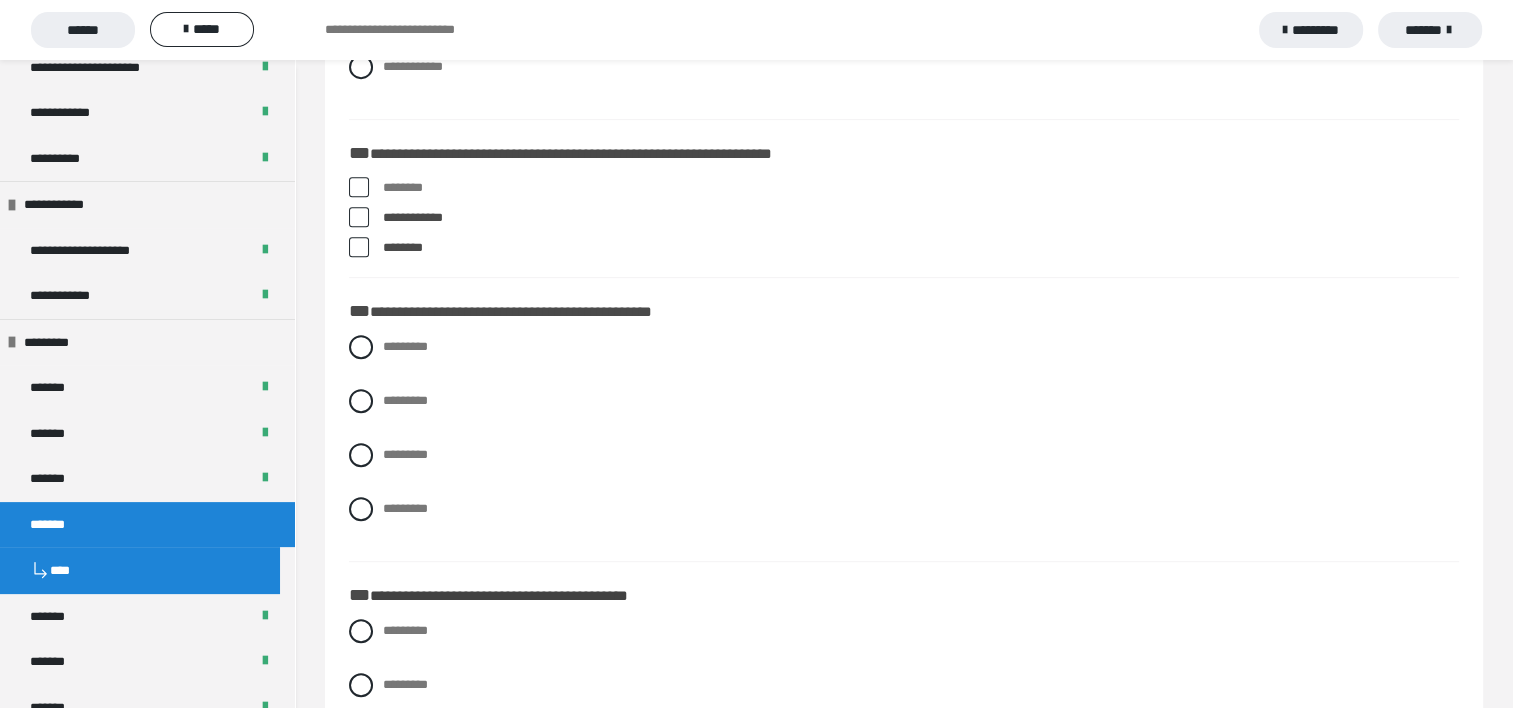 scroll, scrollTop: 1000, scrollLeft: 0, axis: vertical 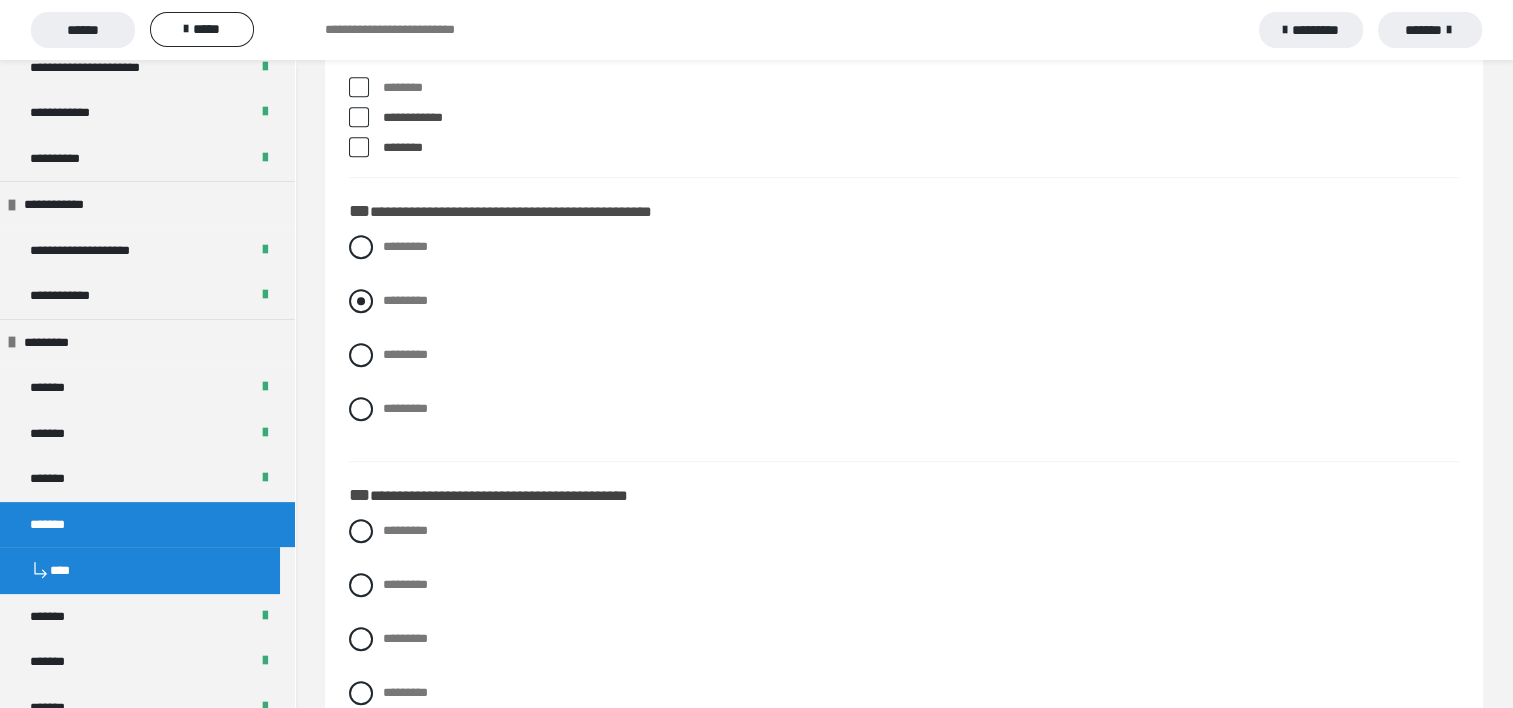 click at bounding box center [361, 301] 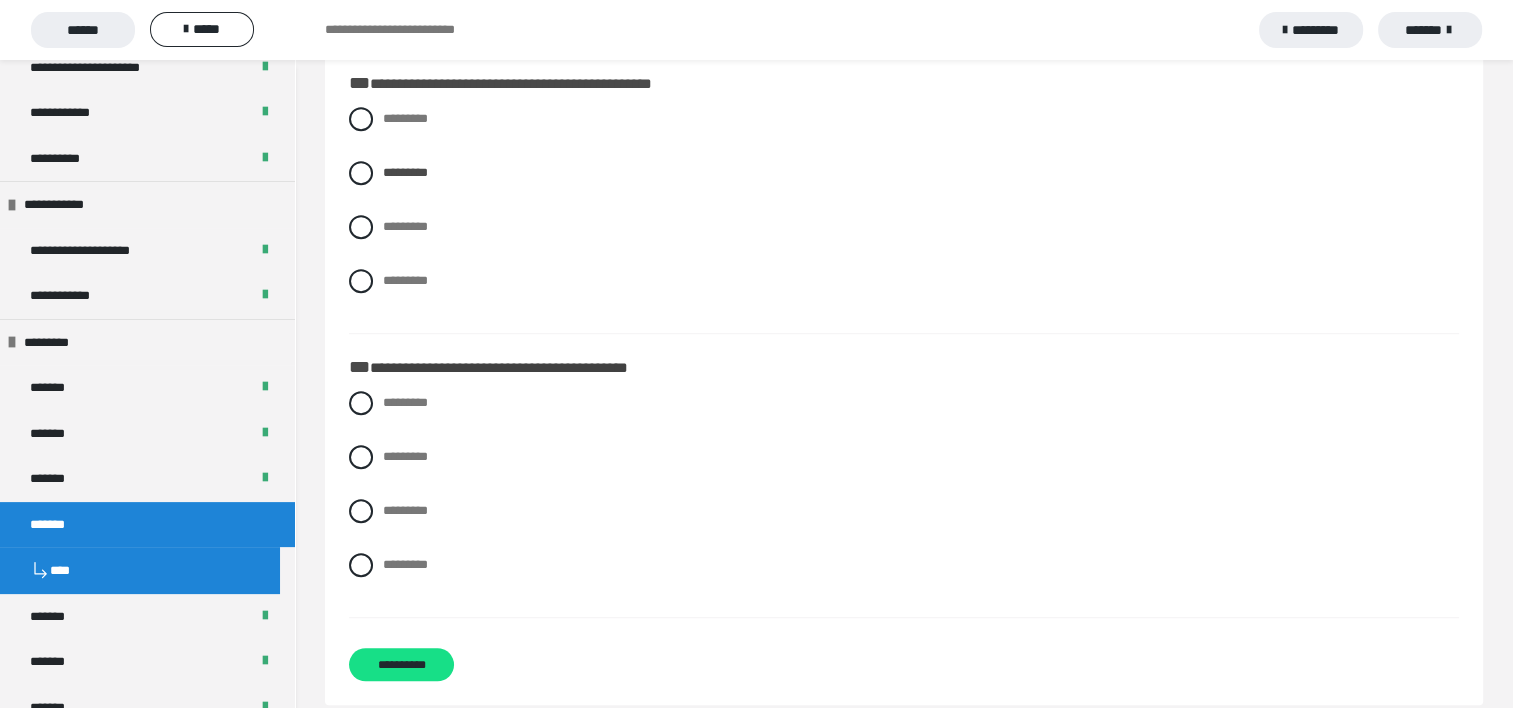 scroll, scrollTop: 1154, scrollLeft: 0, axis: vertical 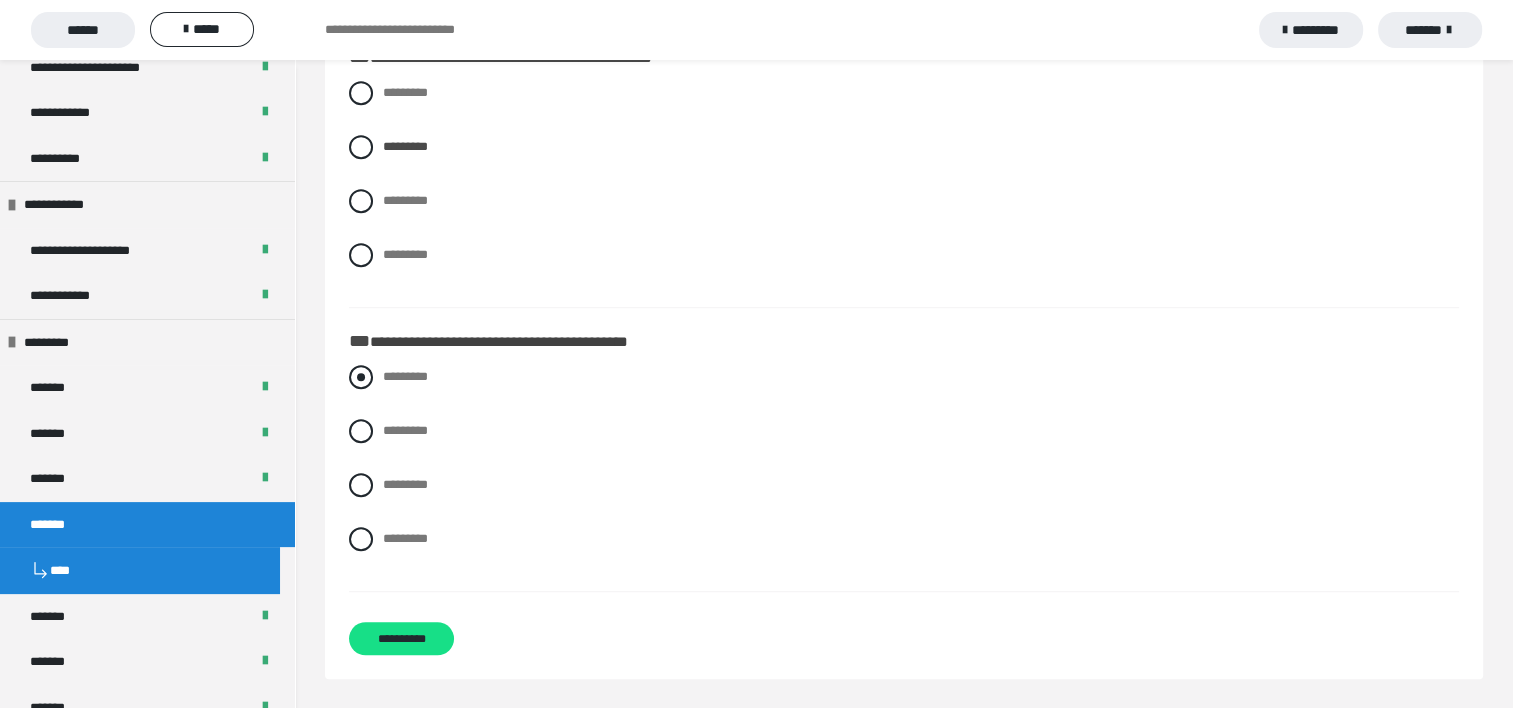 click at bounding box center [361, 377] 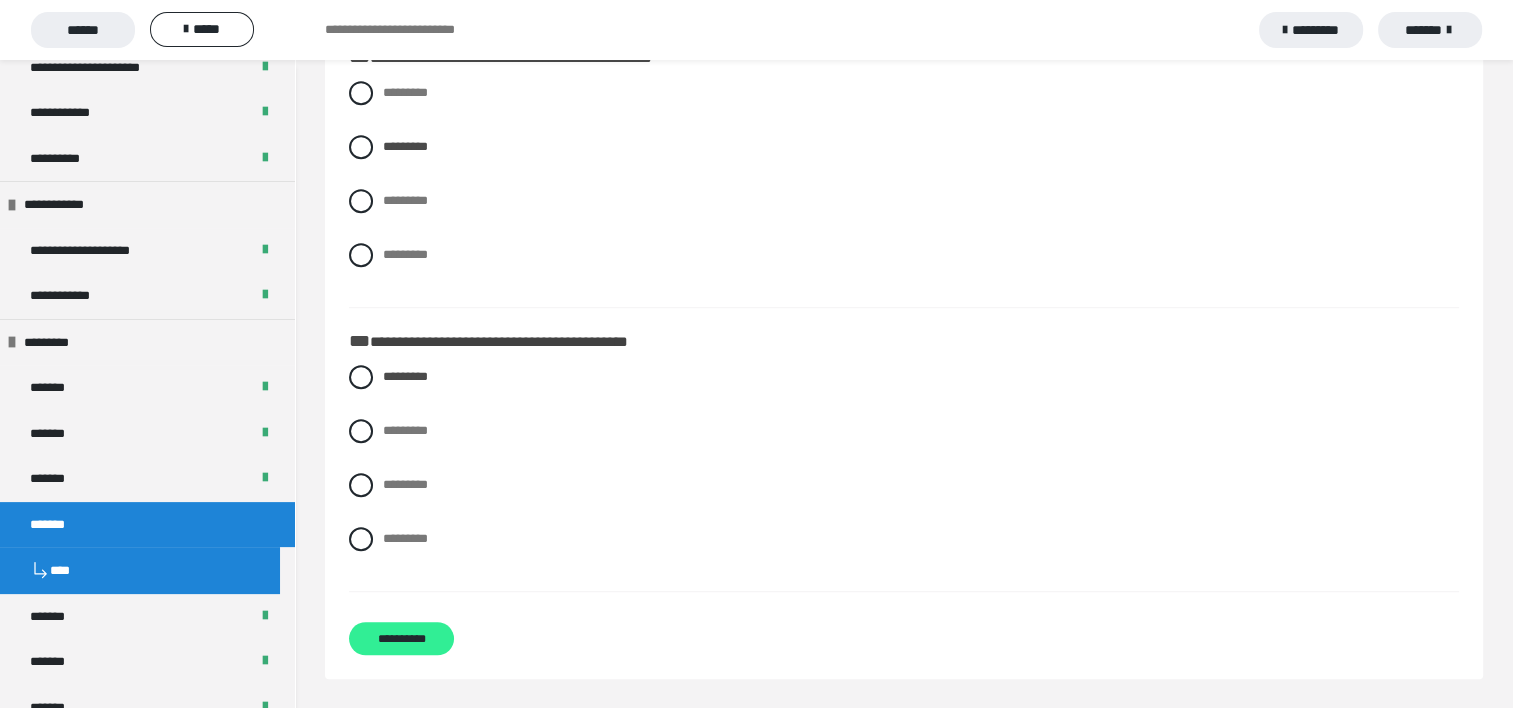 click on "**********" at bounding box center (401, 638) 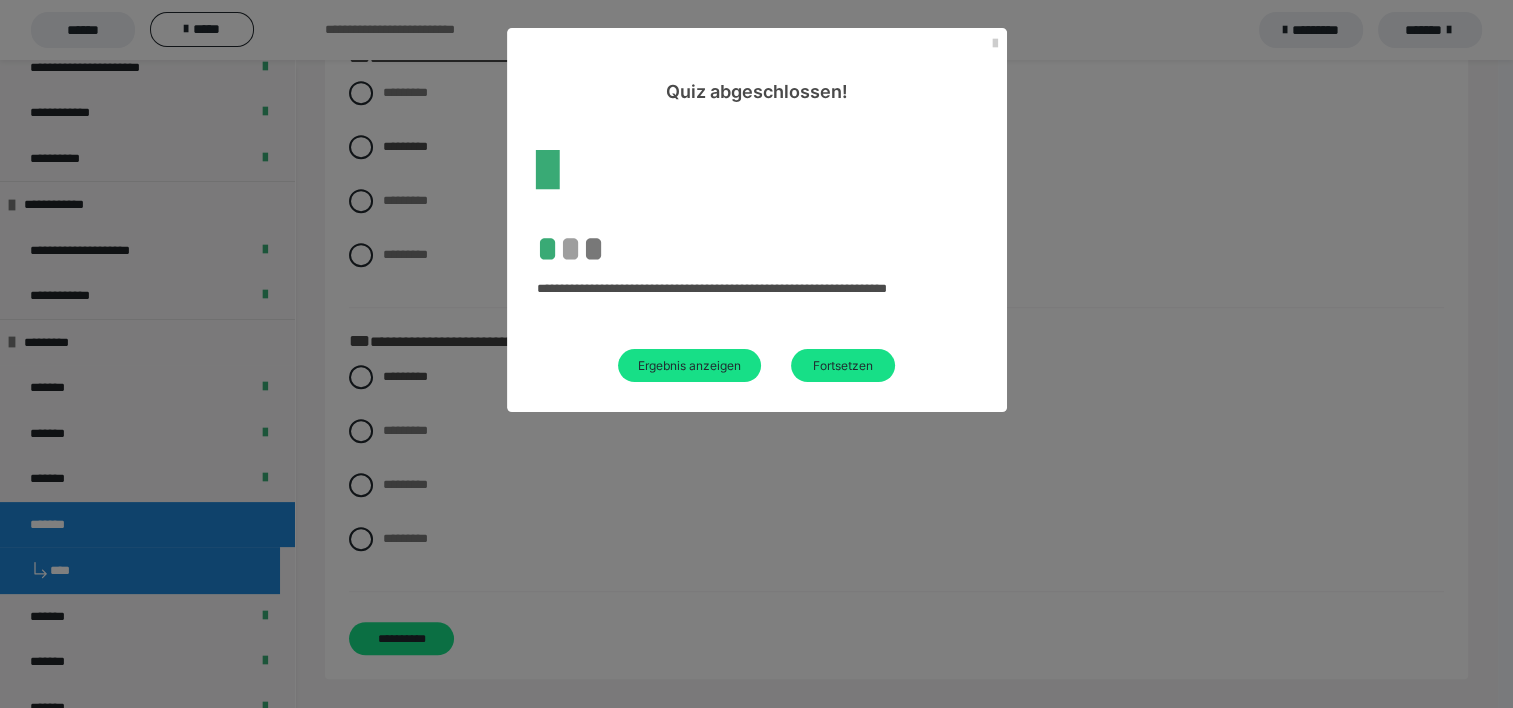scroll, scrollTop: 60, scrollLeft: 0, axis: vertical 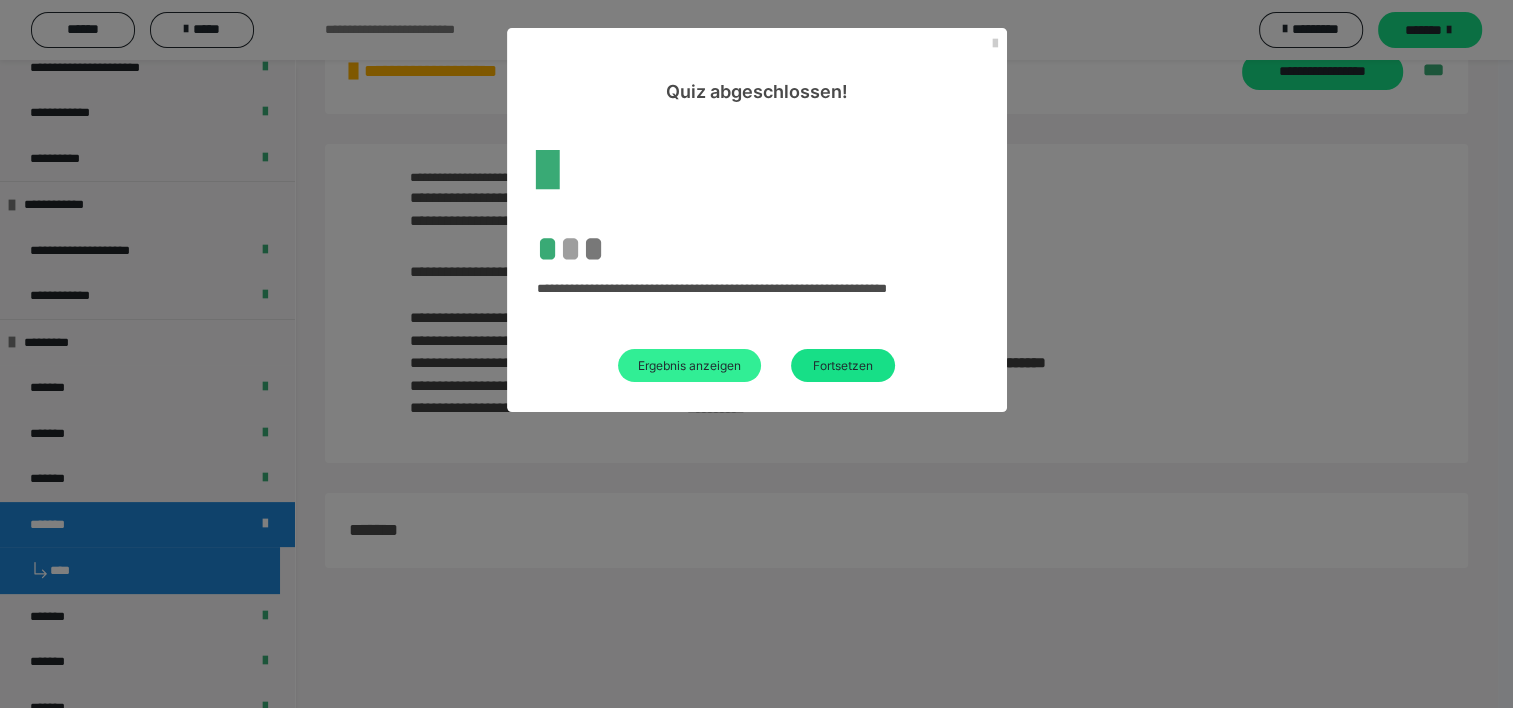 click on "Ergebnis anzeigen" at bounding box center (689, 365) 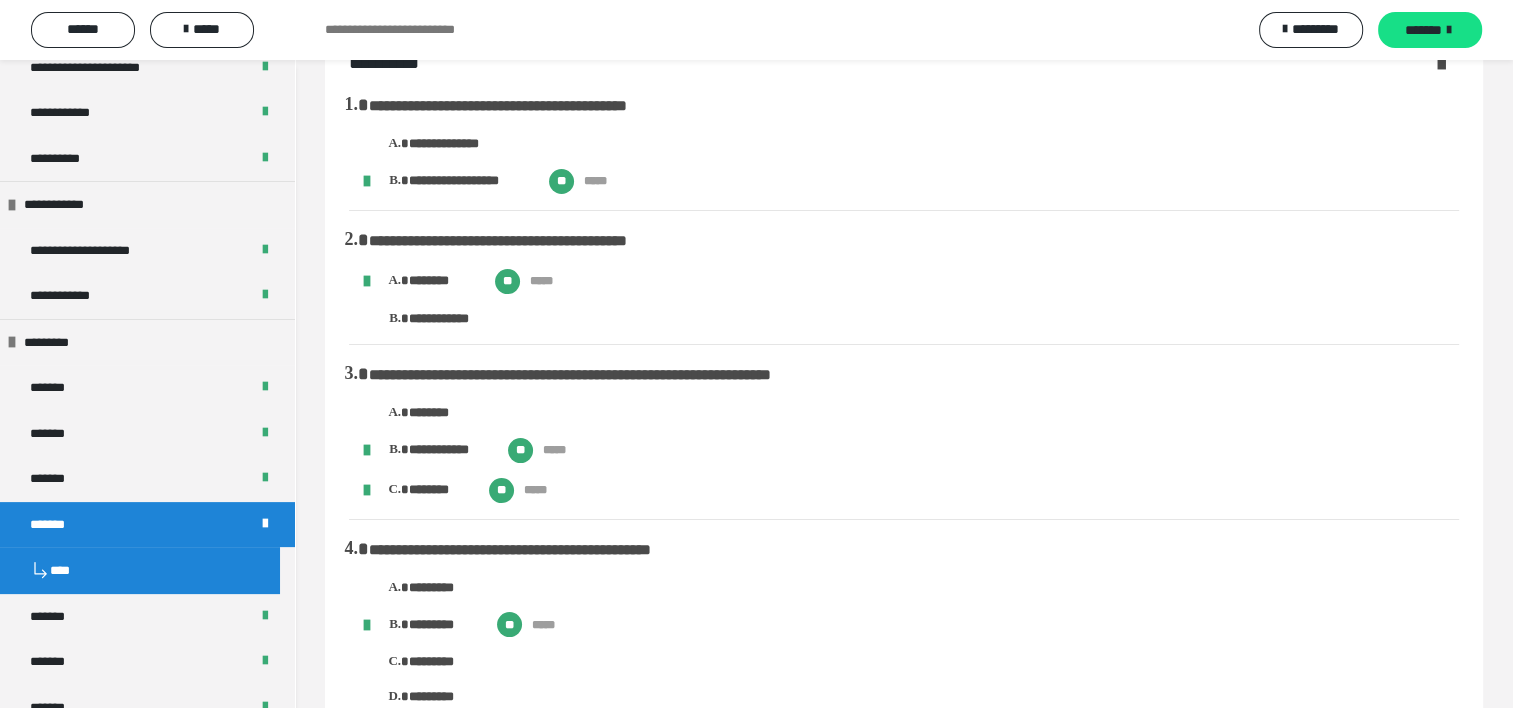 scroll, scrollTop: 1154, scrollLeft: 0, axis: vertical 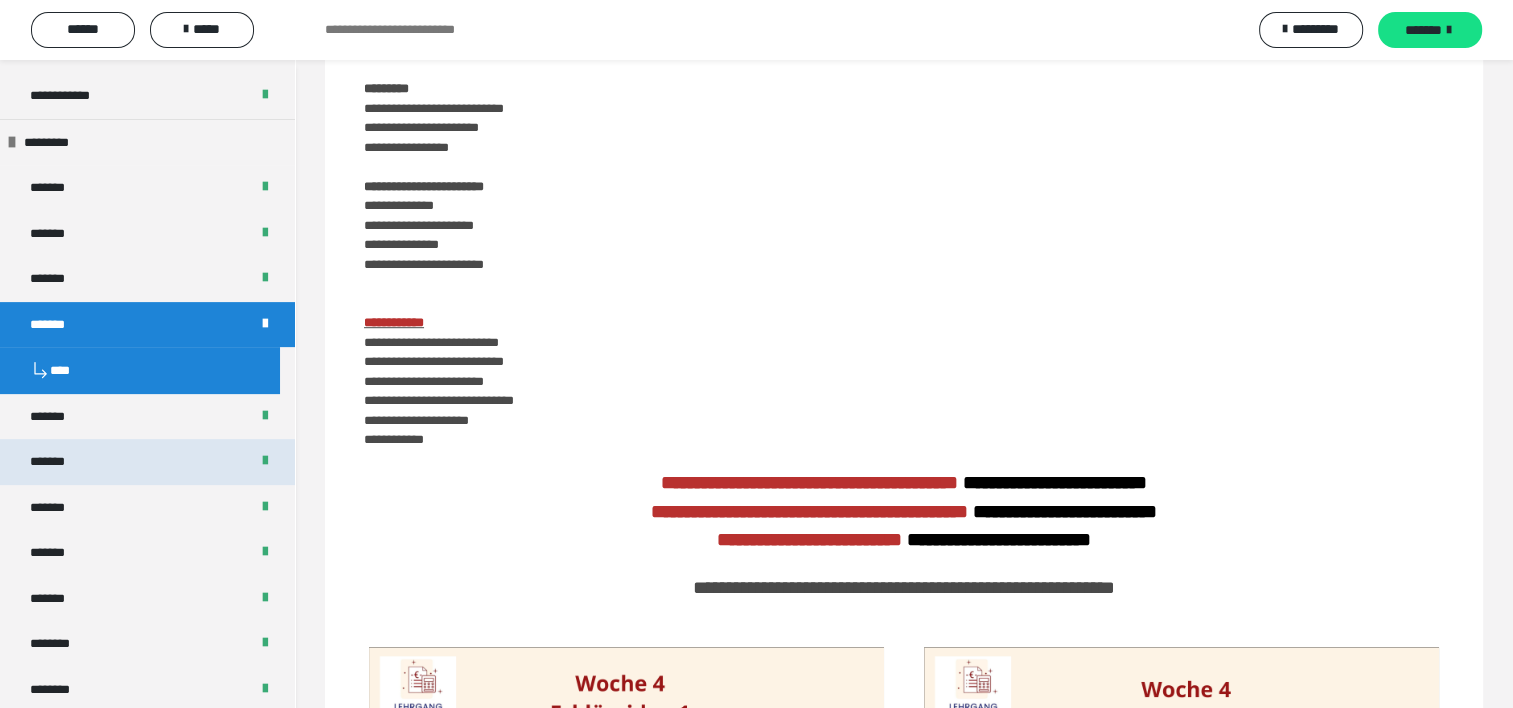 click on "*******" at bounding box center (147, 462) 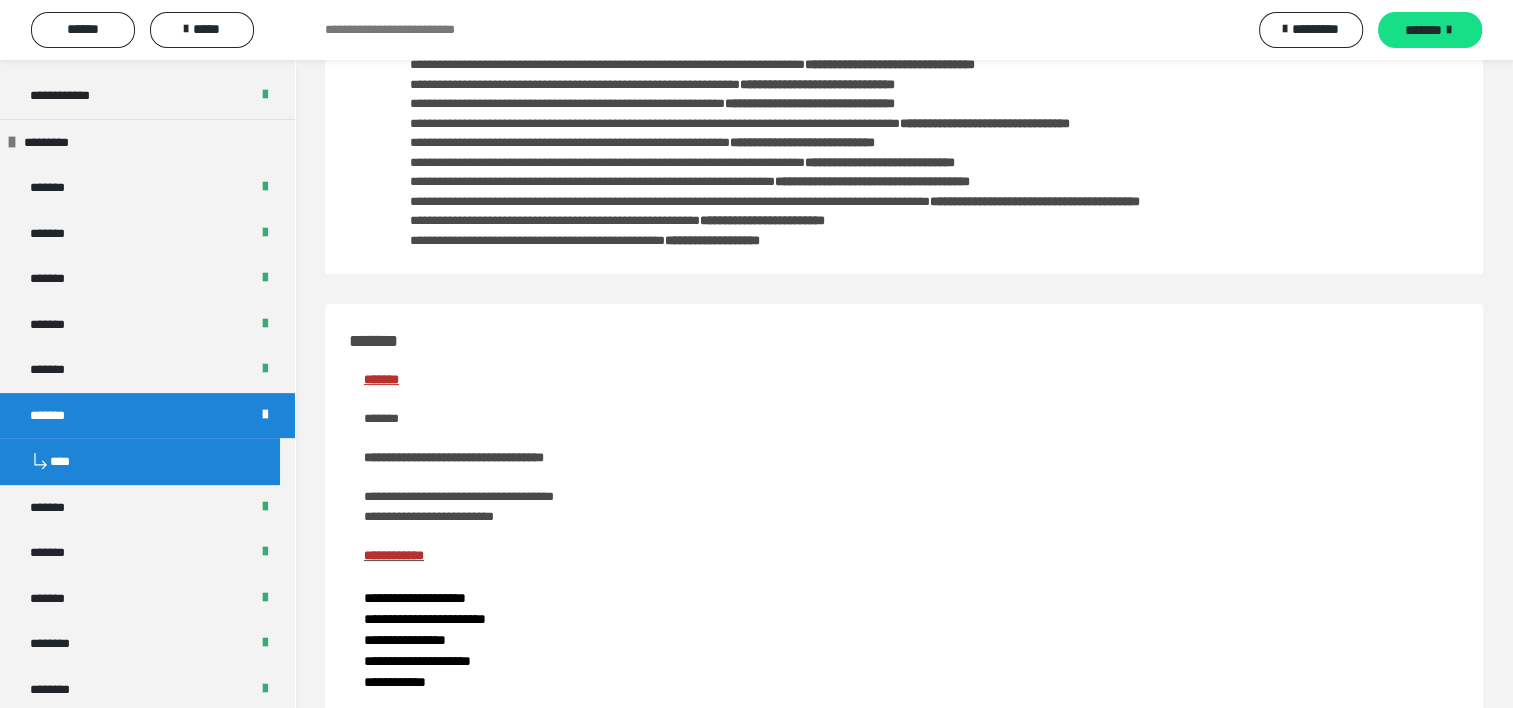 scroll, scrollTop: 0, scrollLeft: 0, axis: both 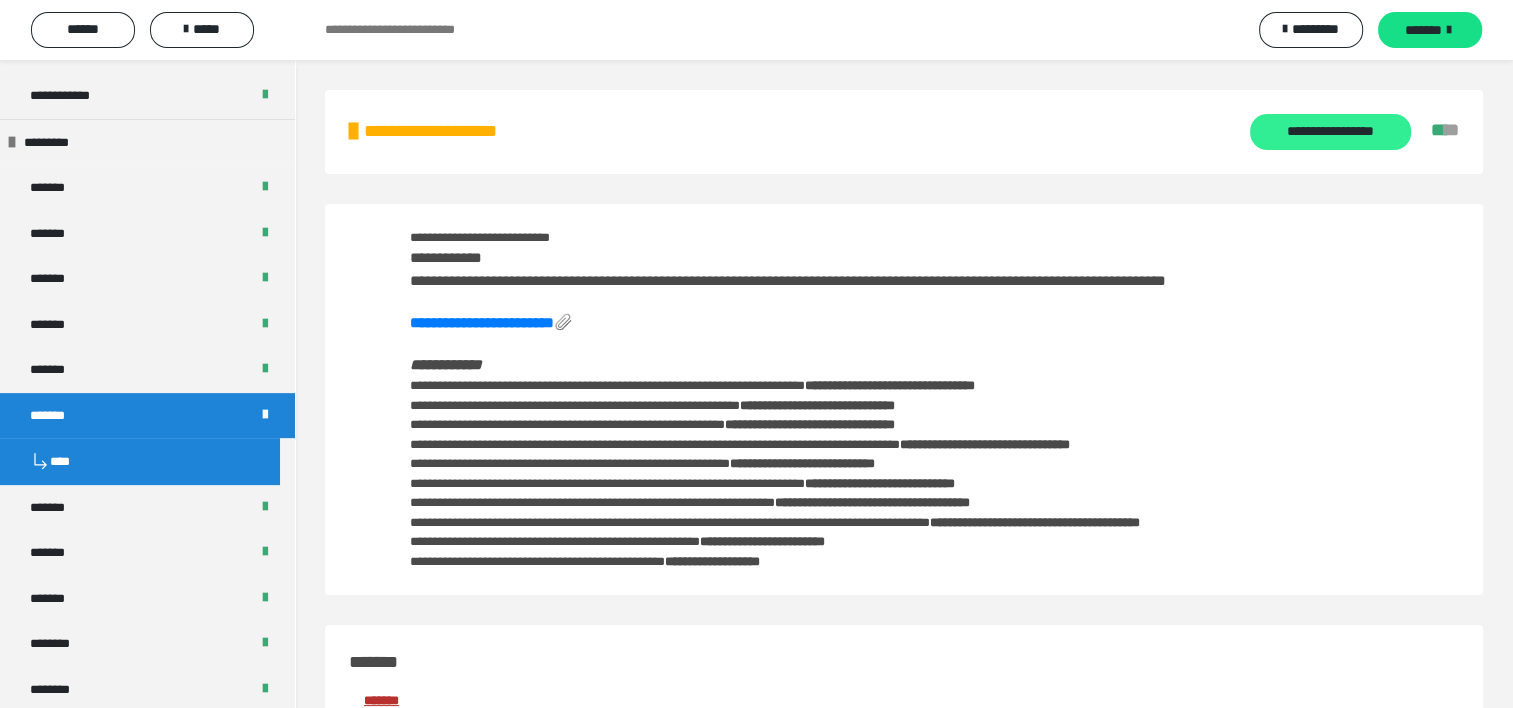 click on "**********" at bounding box center [1330, 132] 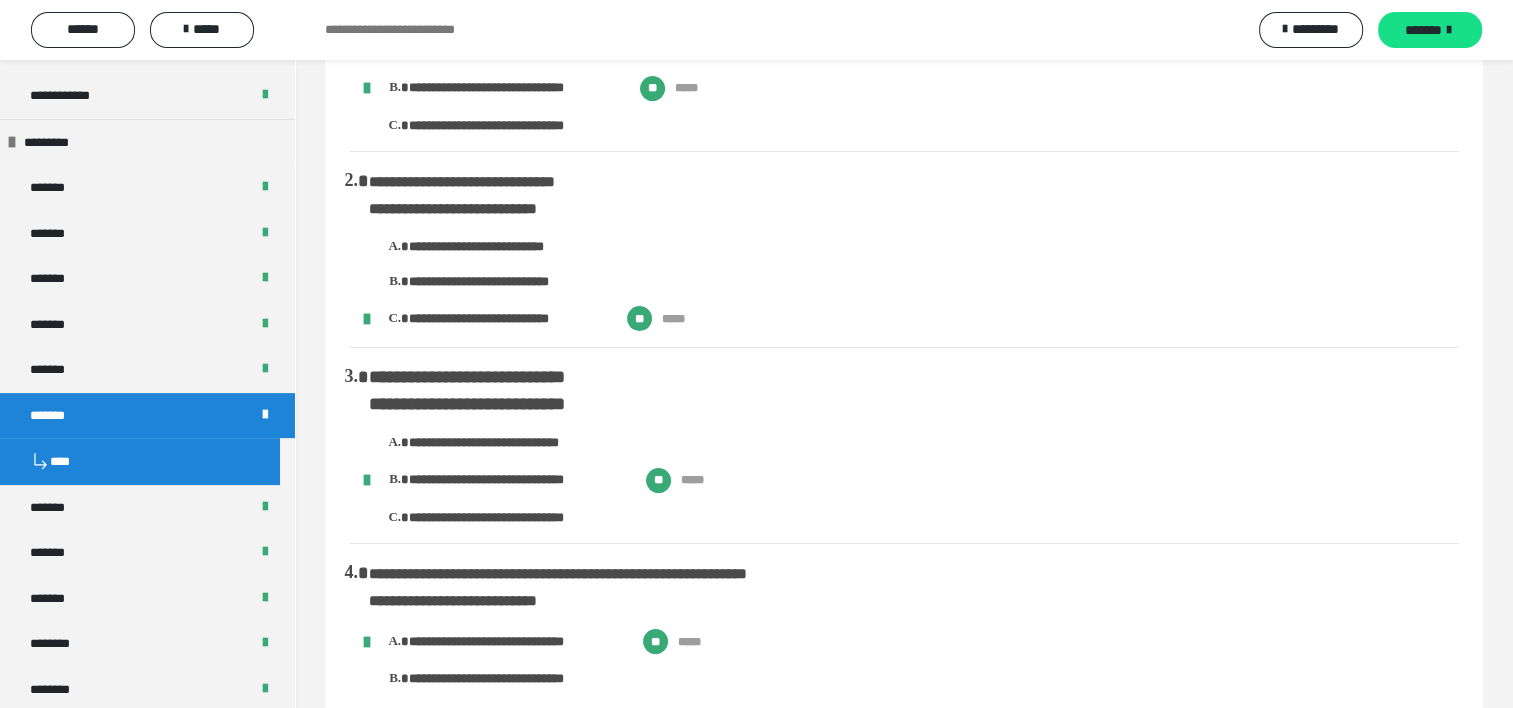 scroll, scrollTop: 0, scrollLeft: 0, axis: both 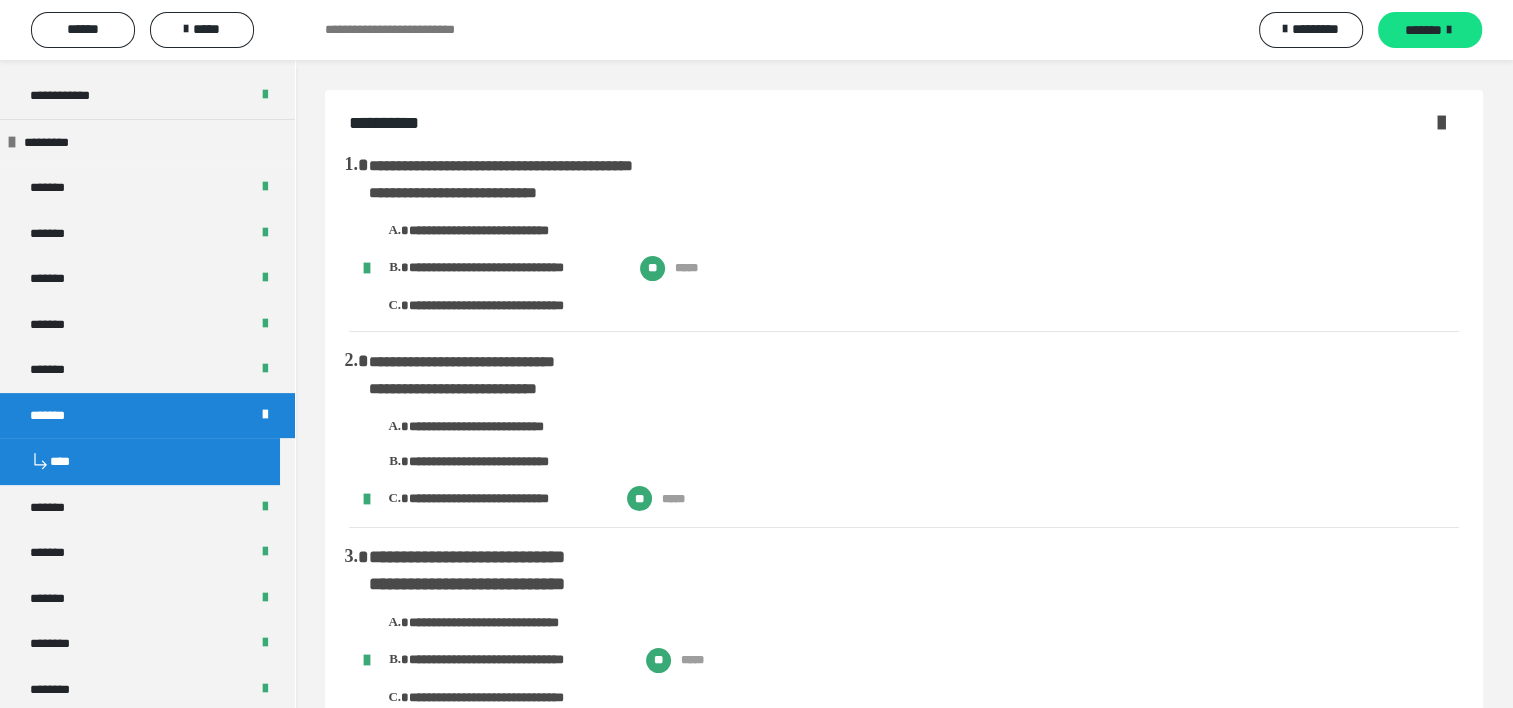 click at bounding box center [1441, 122] 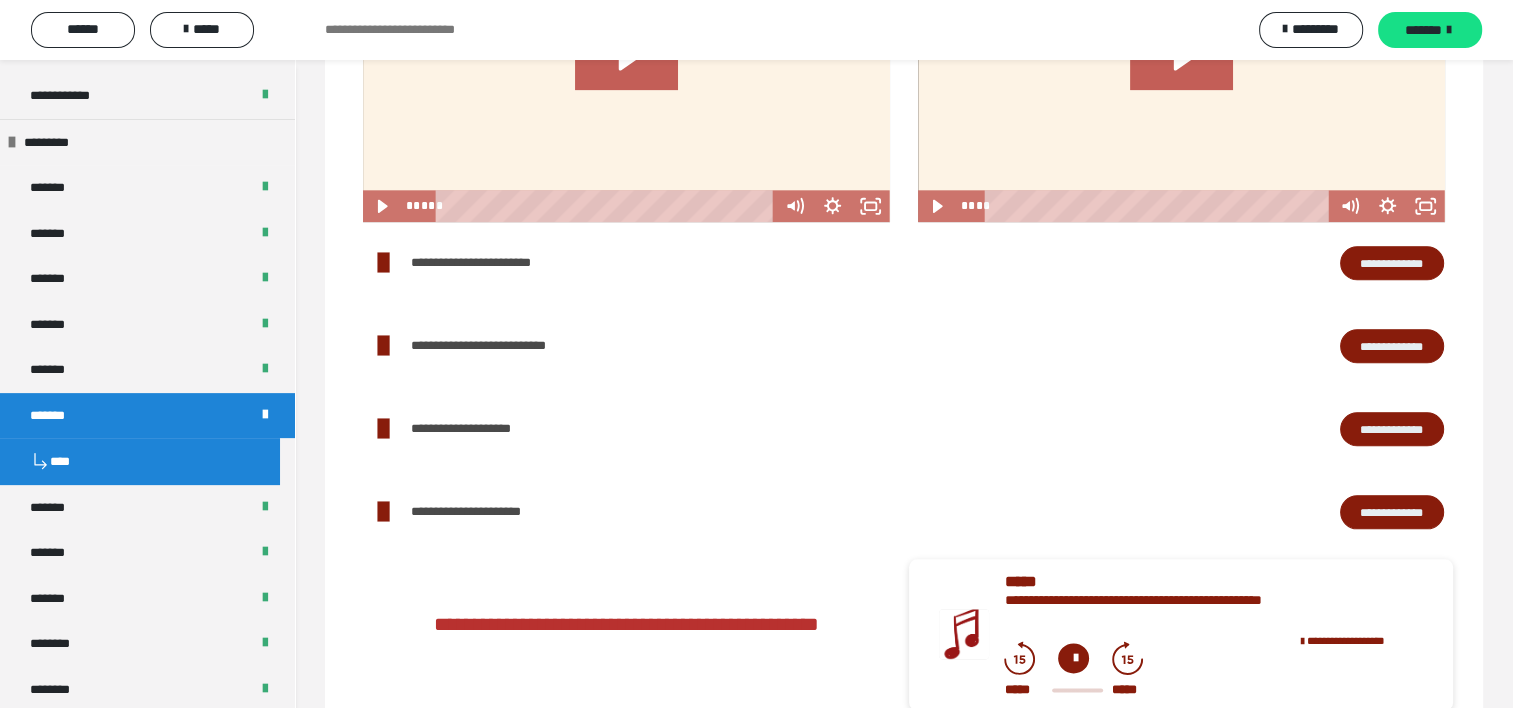 scroll, scrollTop: 2200, scrollLeft: 0, axis: vertical 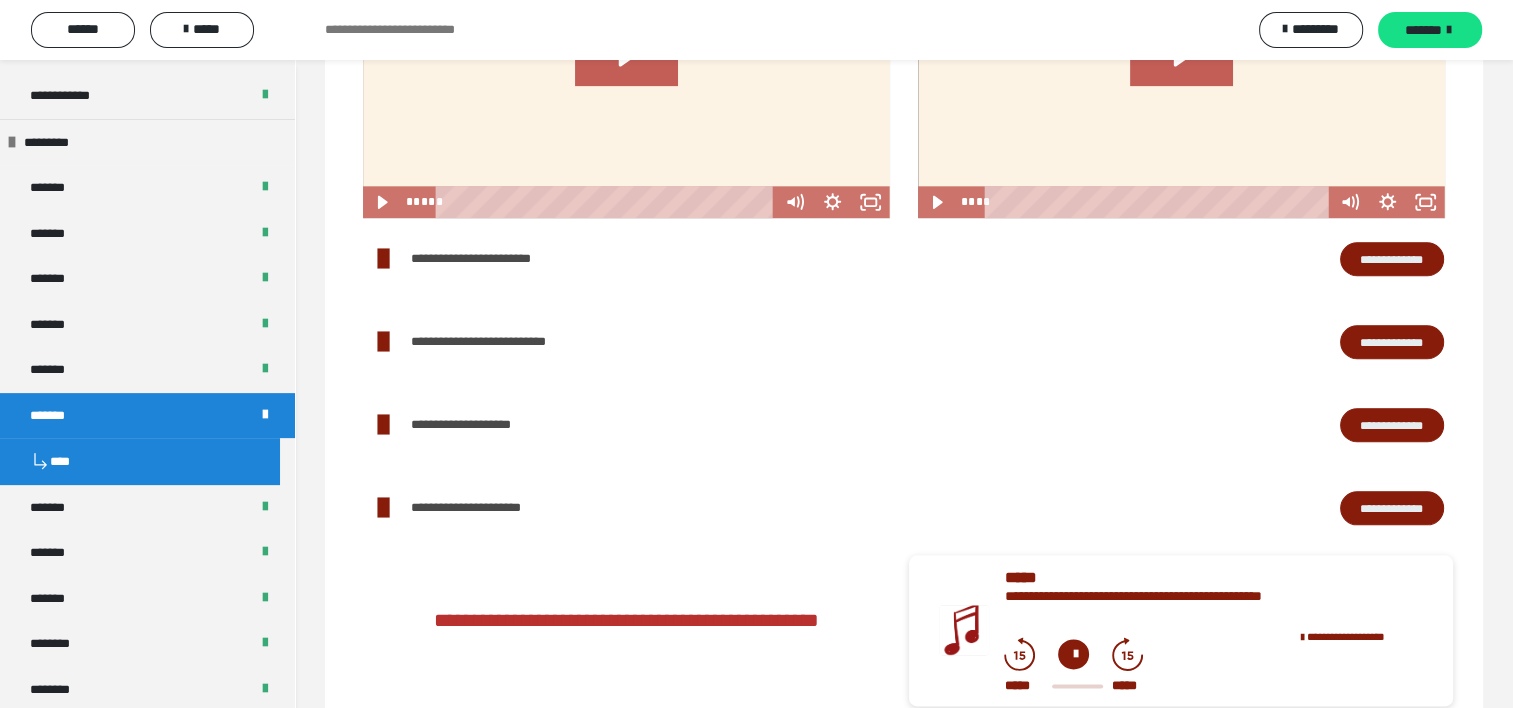 click on "**********" at bounding box center [1392, 259] 